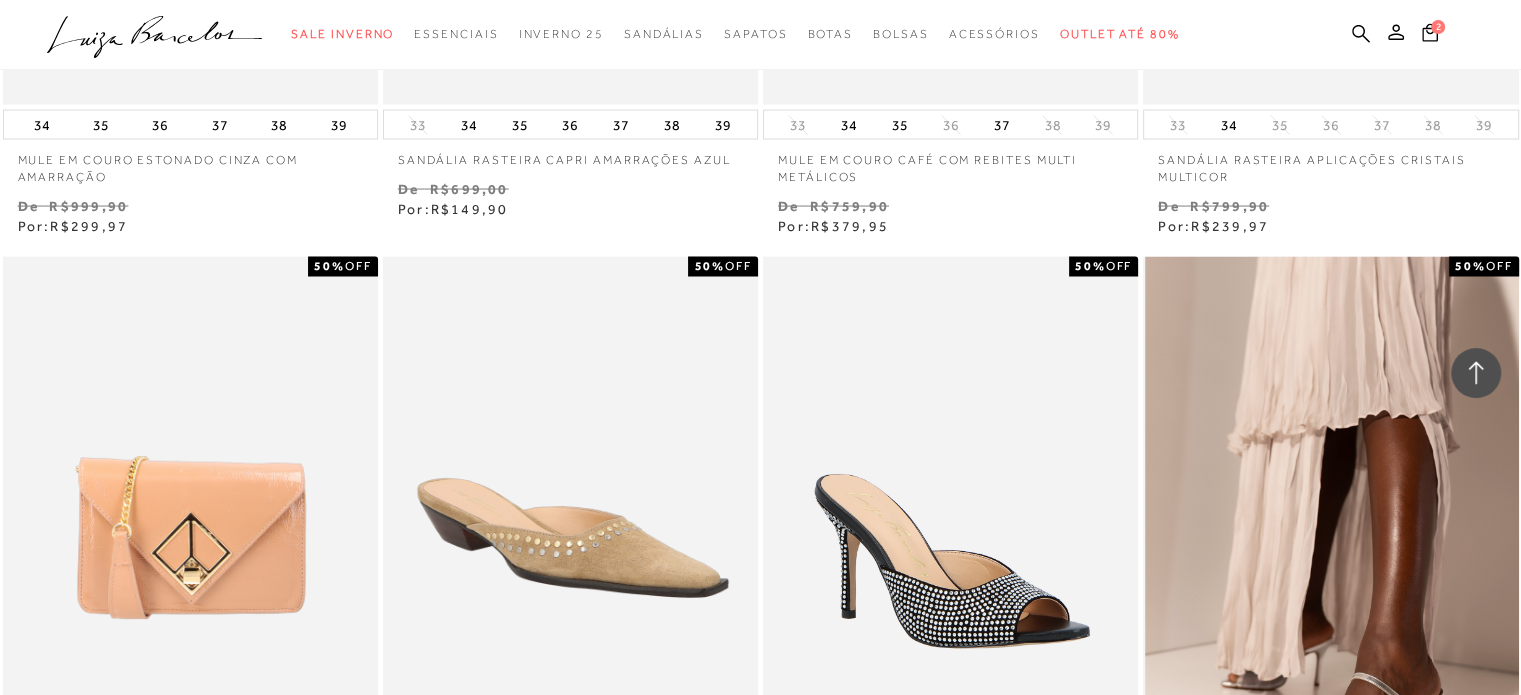 scroll, scrollTop: 0, scrollLeft: 0, axis: both 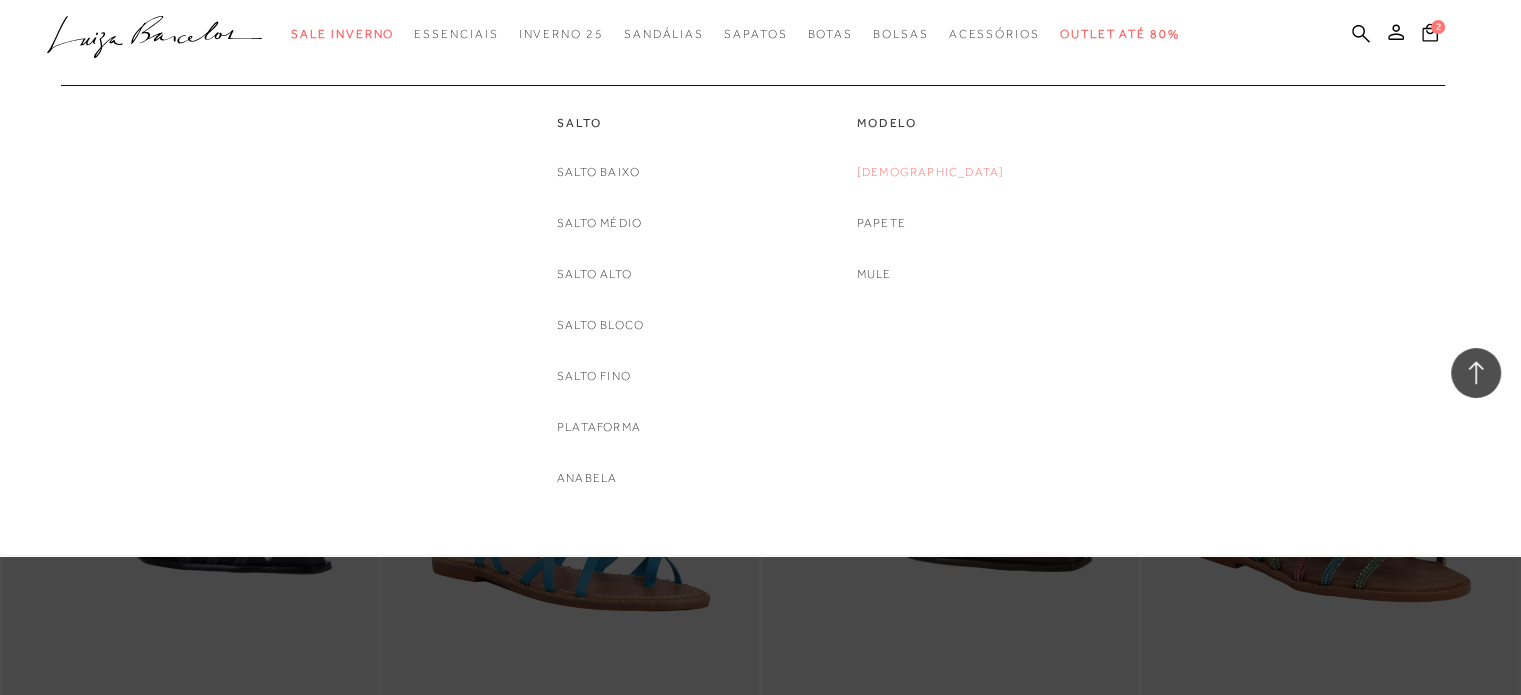 click on "[DEMOGRAPHIC_DATA]" at bounding box center (931, 172) 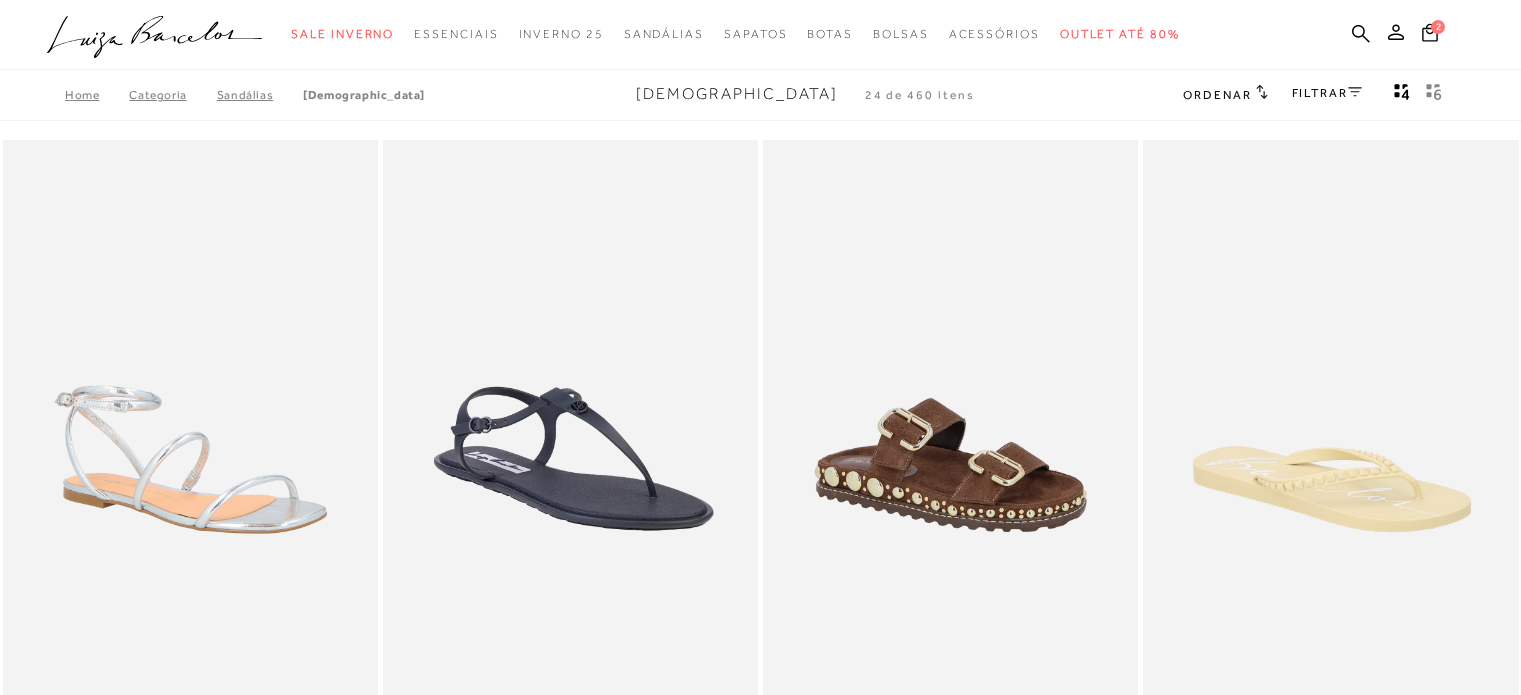scroll, scrollTop: 0, scrollLeft: 0, axis: both 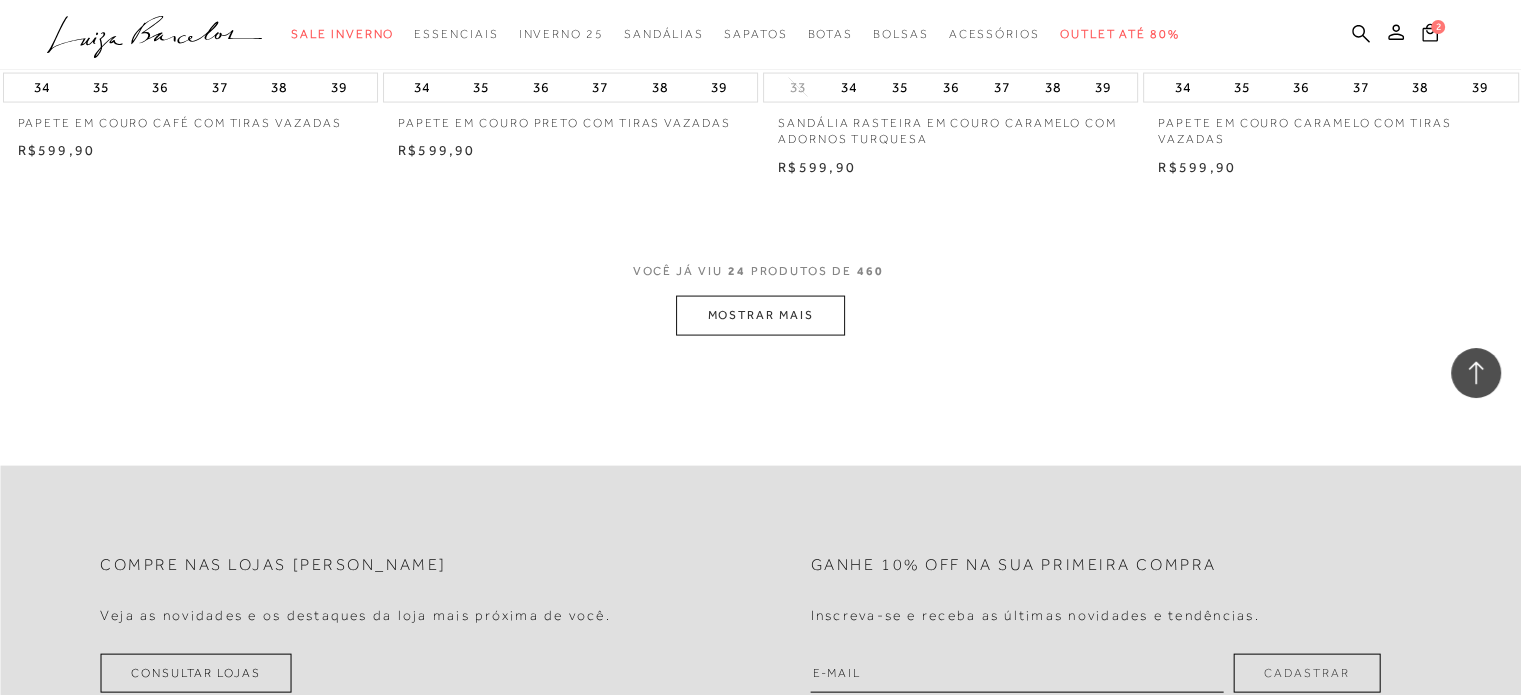 click on "MOSTRAR MAIS" at bounding box center (760, 315) 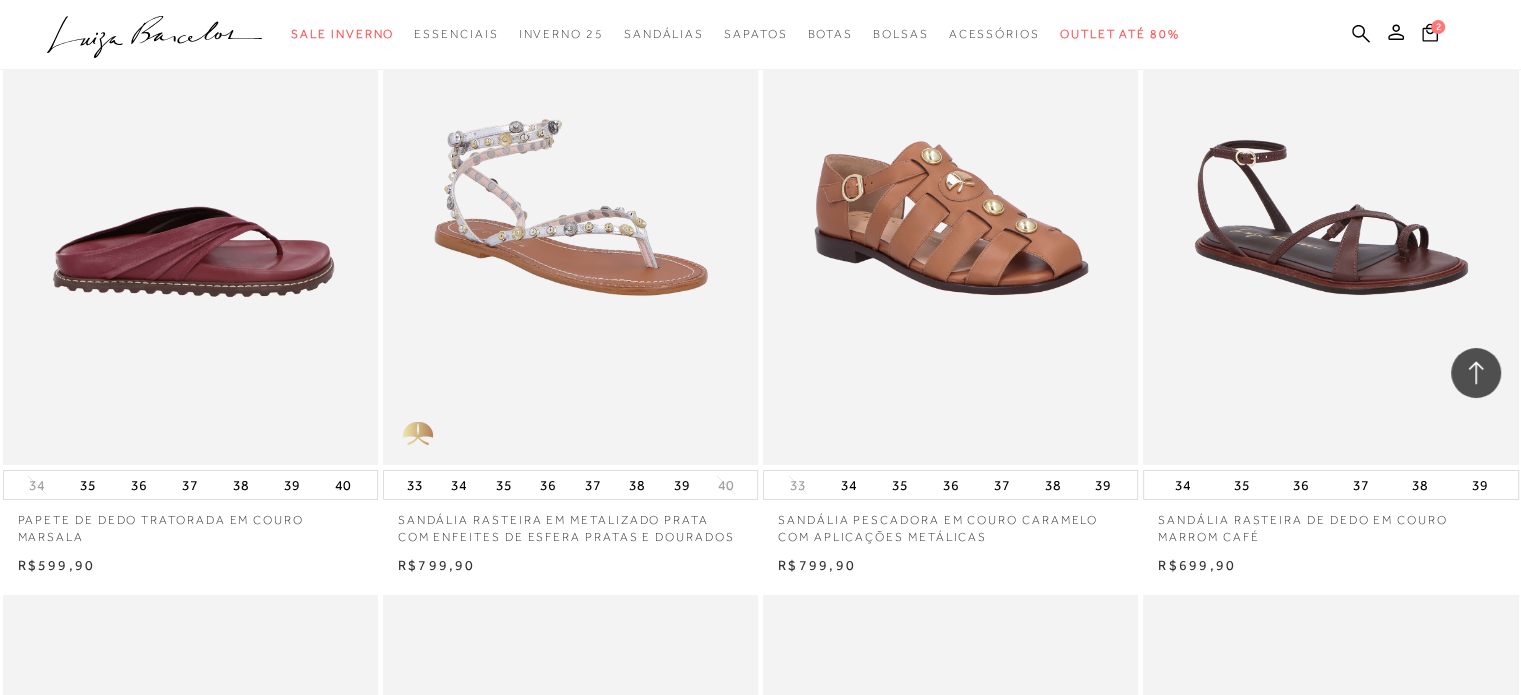 scroll, scrollTop: 7200, scrollLeft: 0, axis: vertical 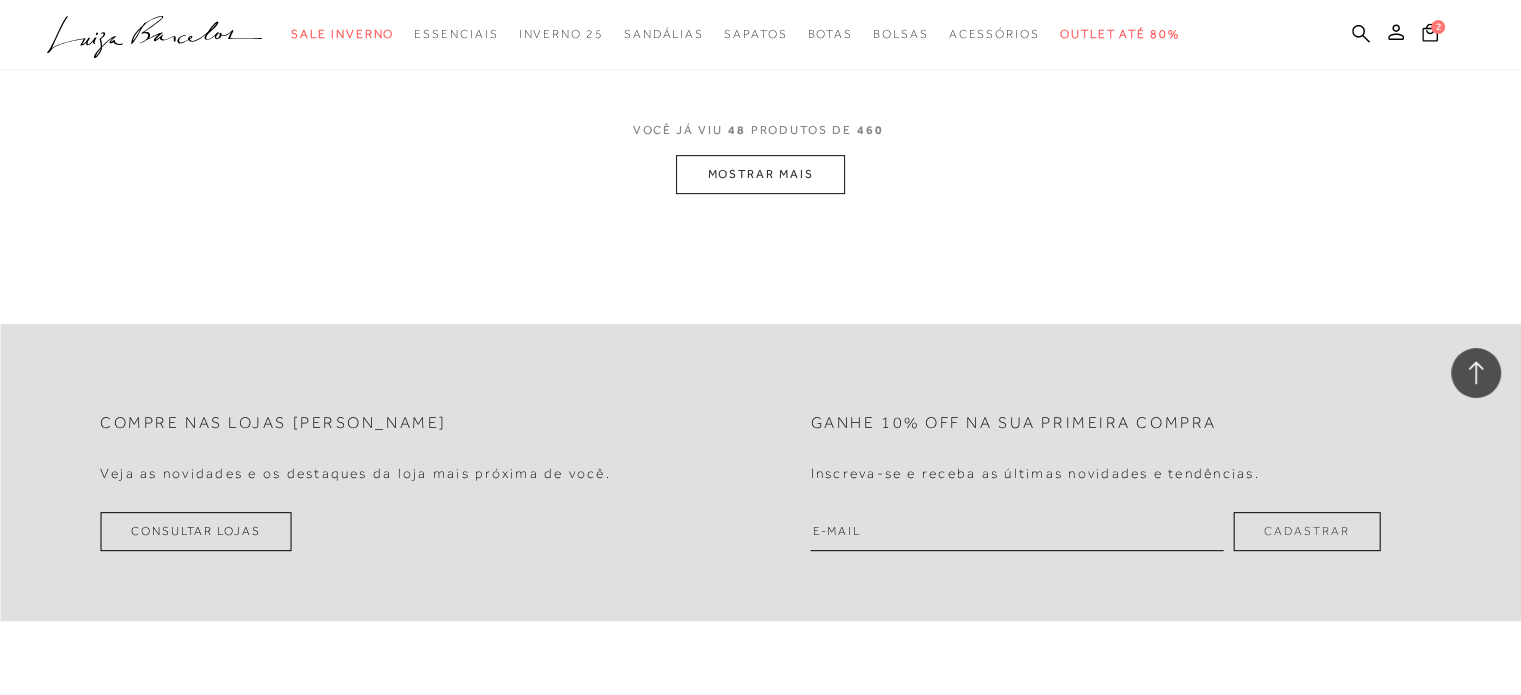 click on "MOSTRAR MAIS" at bounding box center [760, 174] 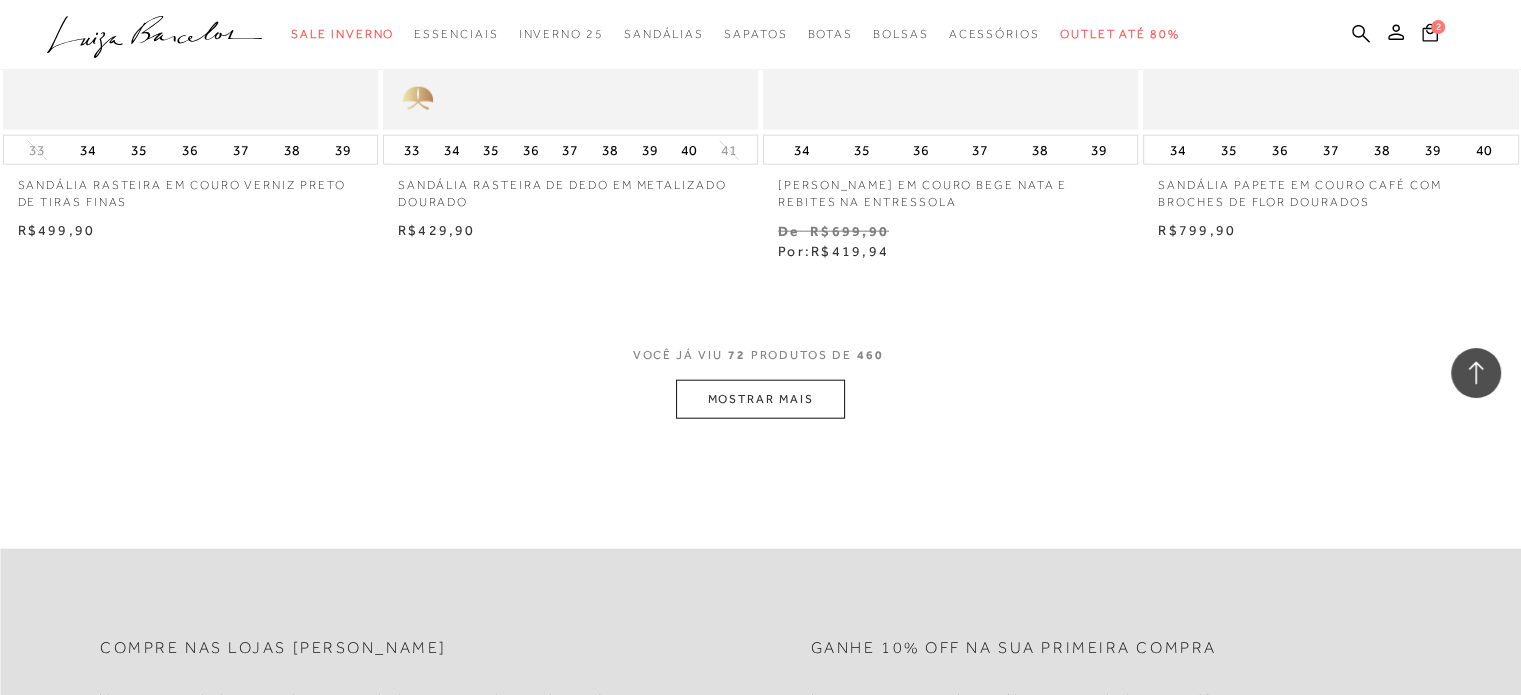 scroll, scrollTop: 12500, scrollLeft: 0, axis: vertical 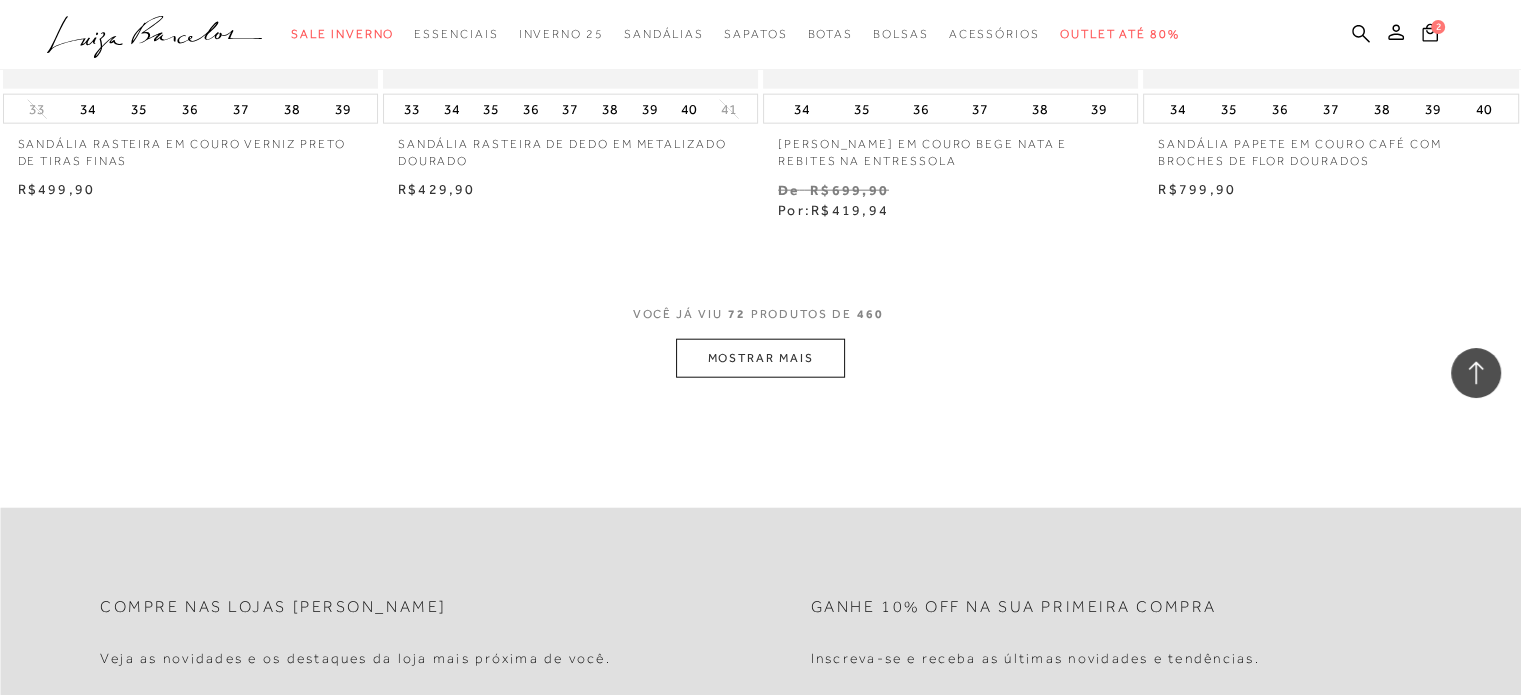 click on "MOSTRAR MAIS" at bounding box center (760, 358) 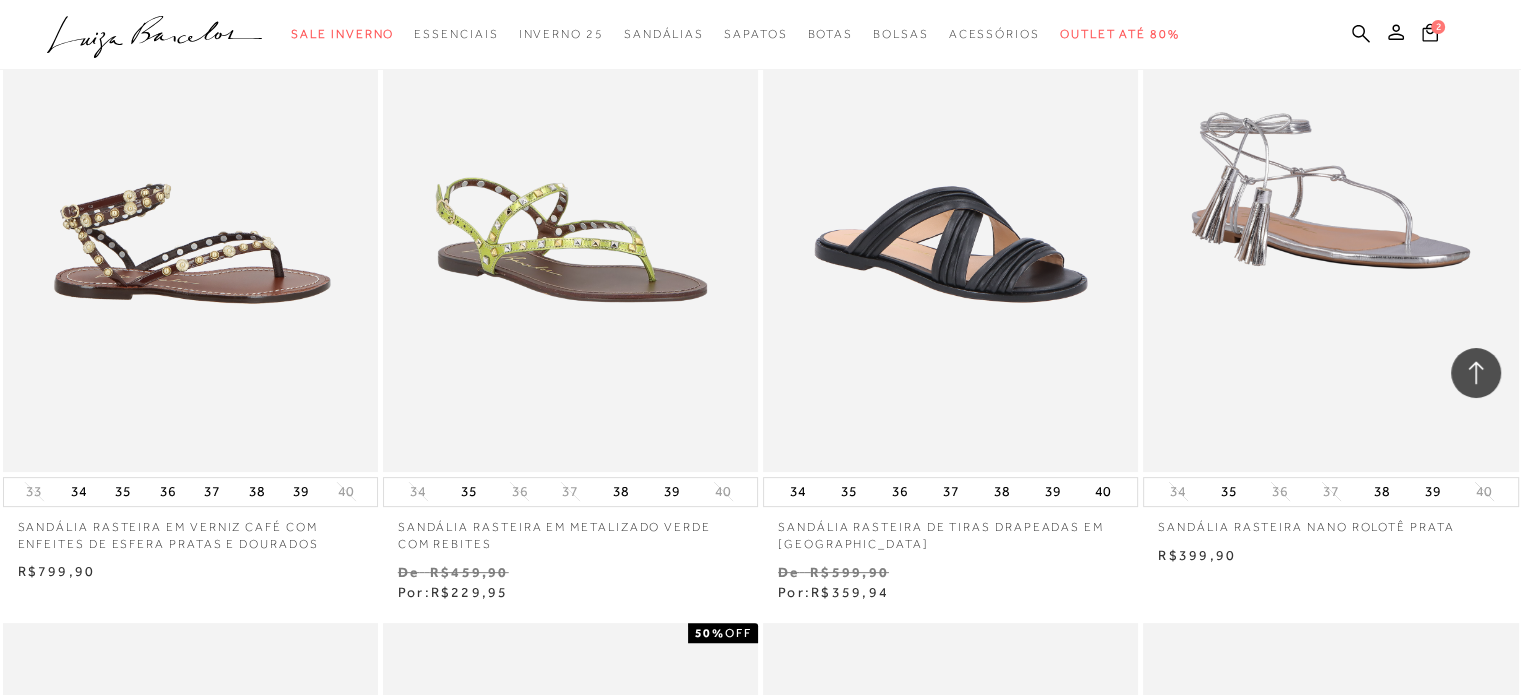 scroll, scrollTop: 15700, scrollLeft: 0, axis: vertical 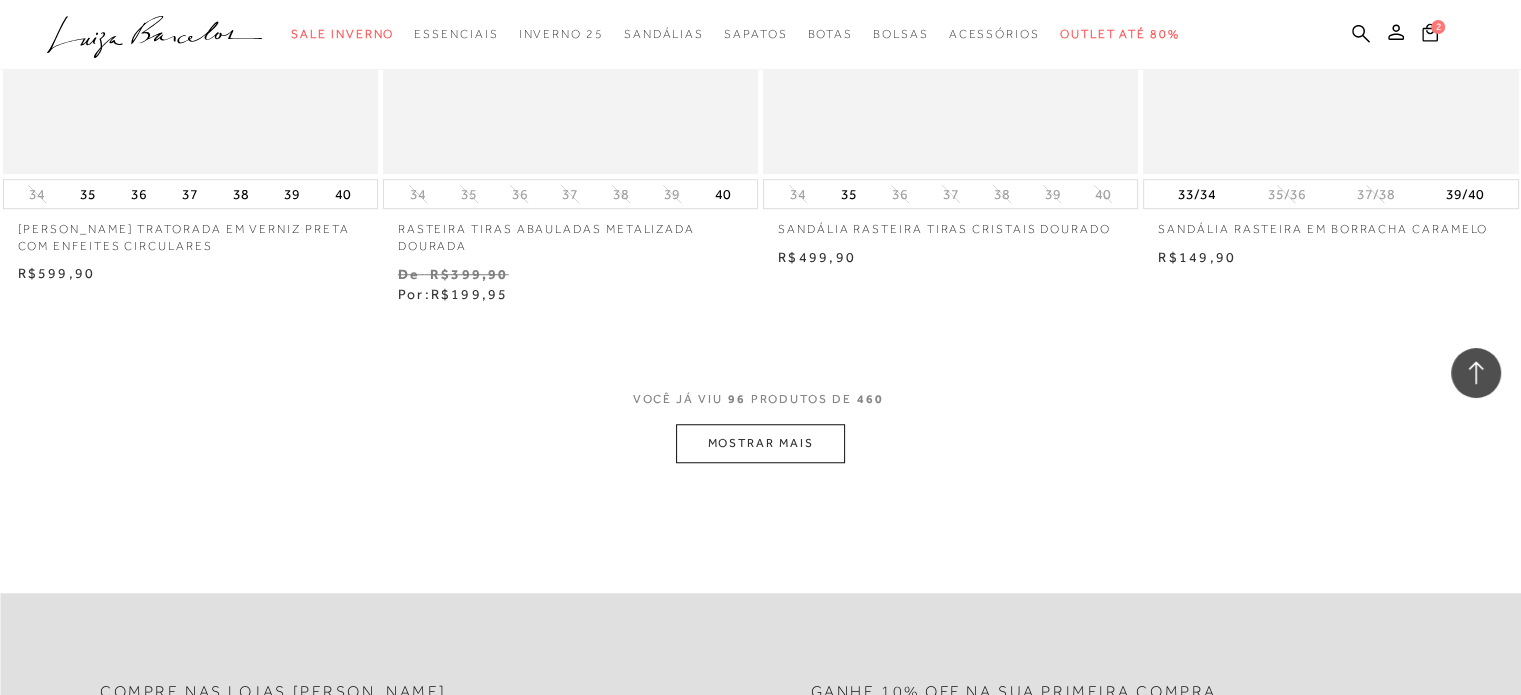 click on "MOSTRAR MAIS" at bounding box center (760, 443) 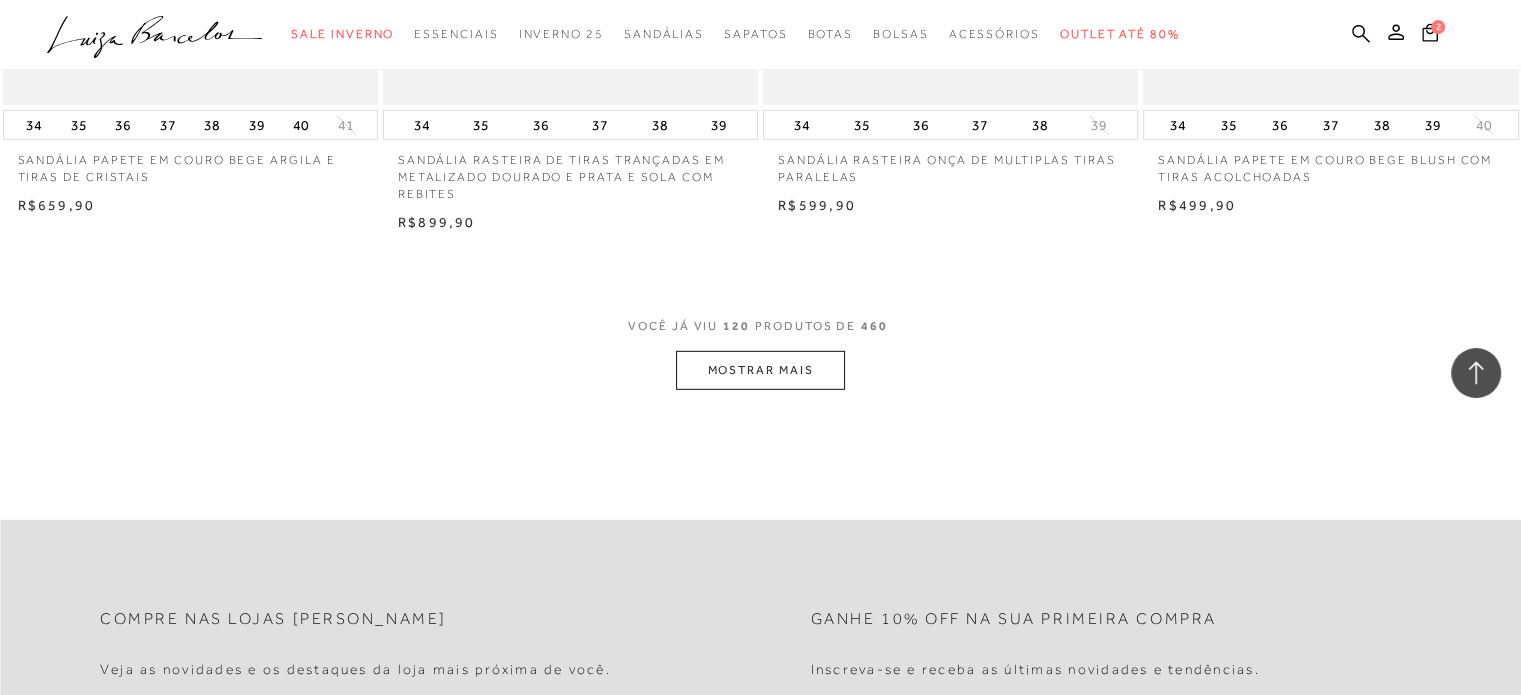 scroll, scrollTop: 21000, scrollLeft: 0, axis: vertical 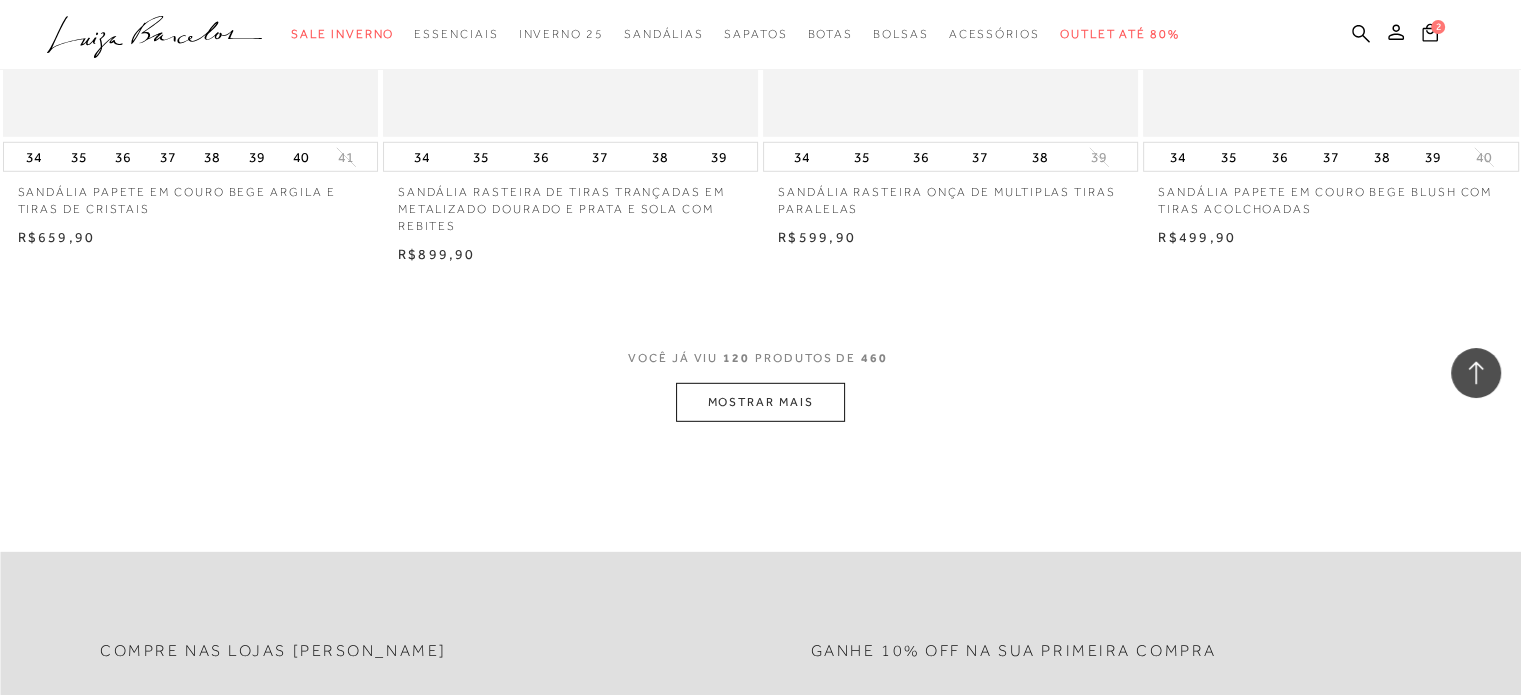 click on "MOSTRAR MAIS" at bounding box center (760, 402) 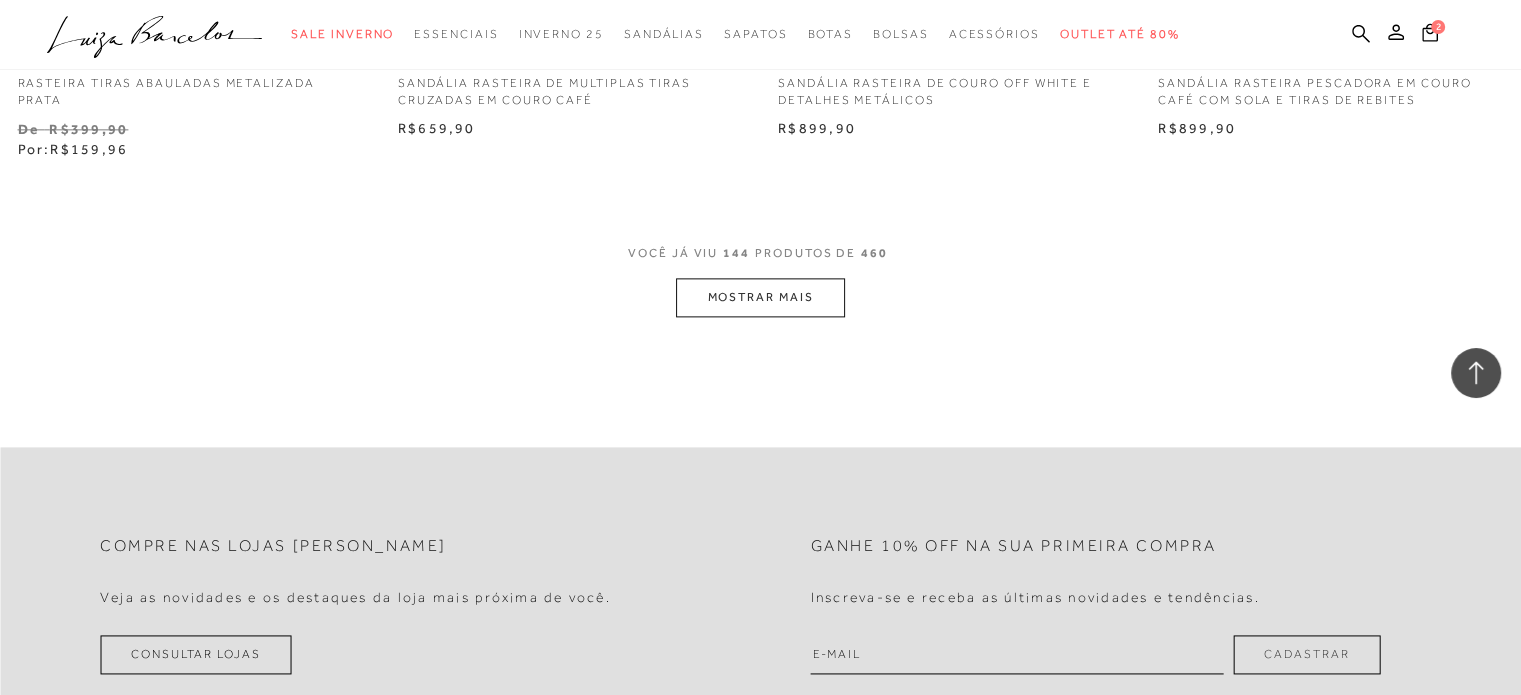 scroll, scrollTop: 25400, scrollLeft: 0, axis: vertical 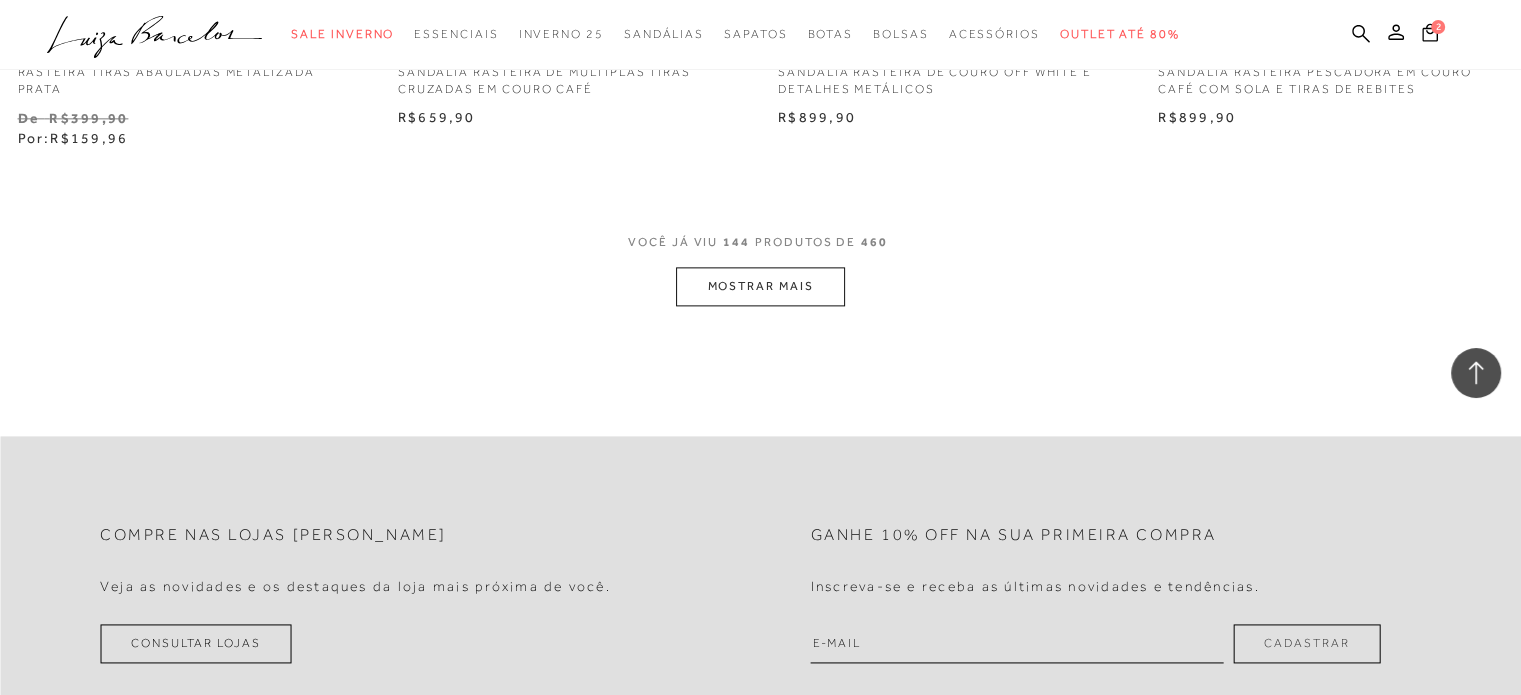 click on "MOSTRAR MAIS" at bounding box center (760, 286) 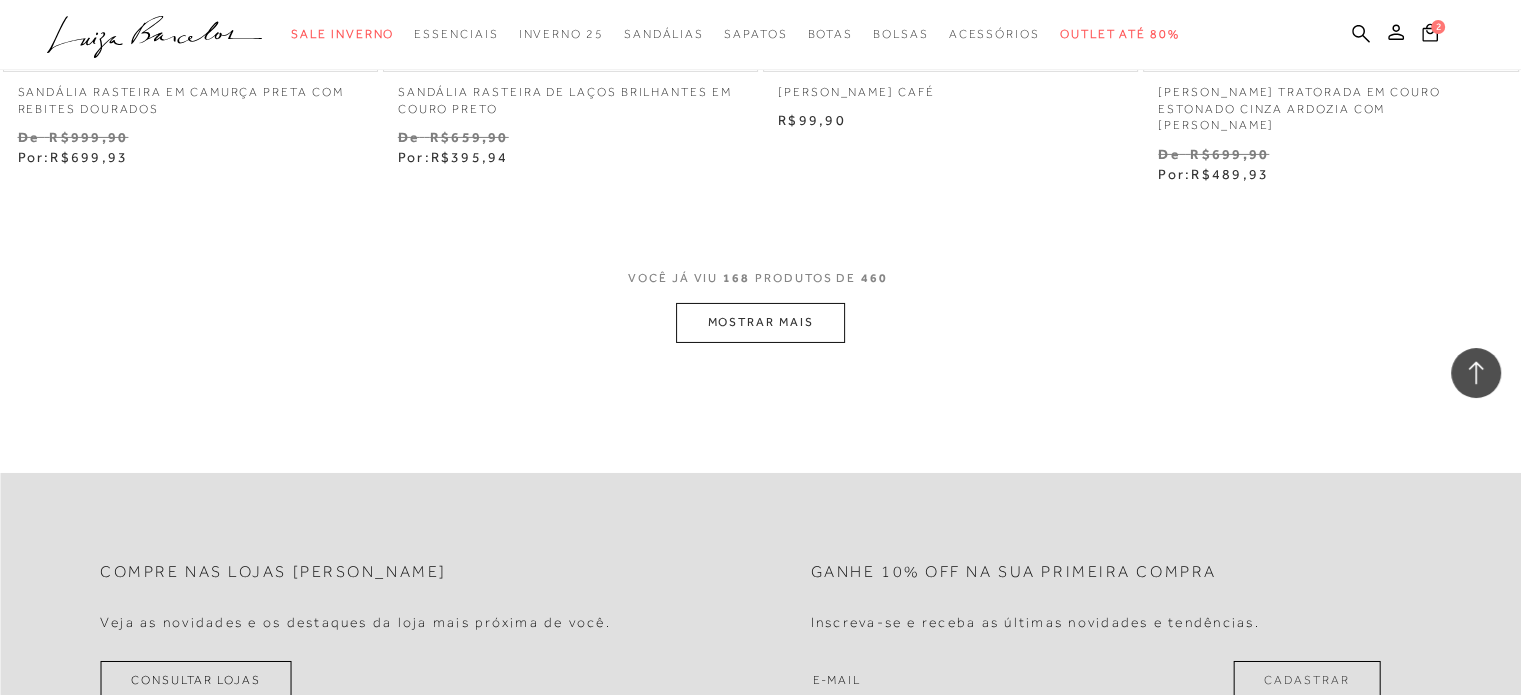 scroll, scrollTop: 29700, scrollLeft: 0, axis: vertical 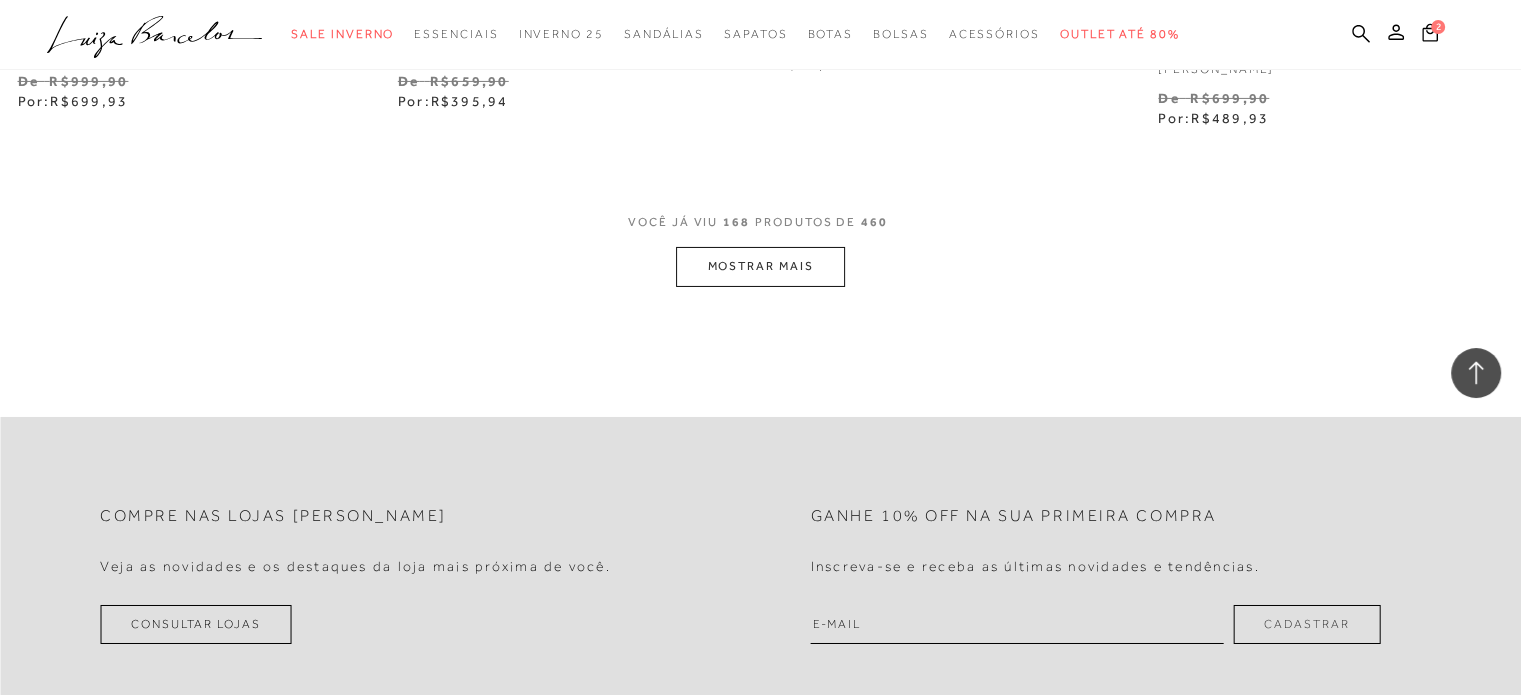 click on "MOSTRAR MAIS" at bounding box center [760, 266] 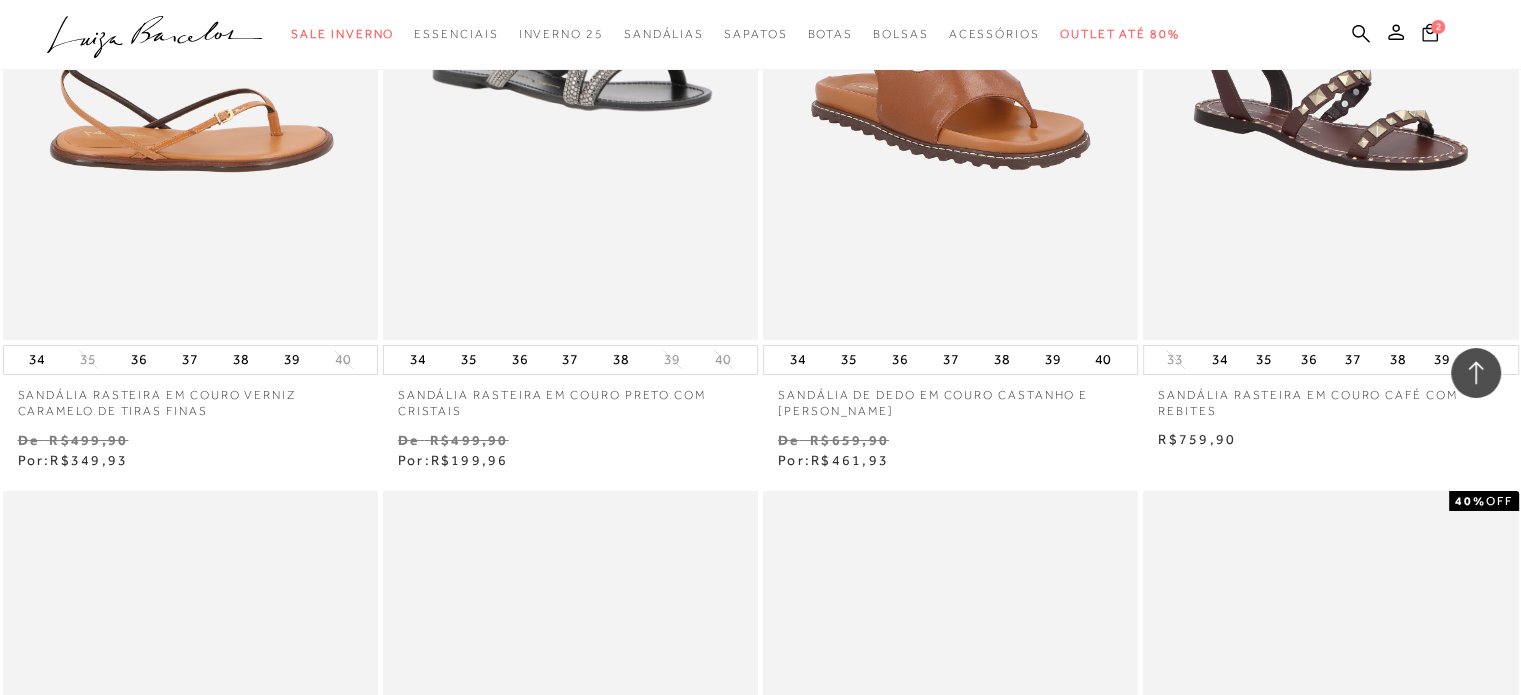 scroll, scrollTop: 30100, scrollLeft: 0, axis: vertical 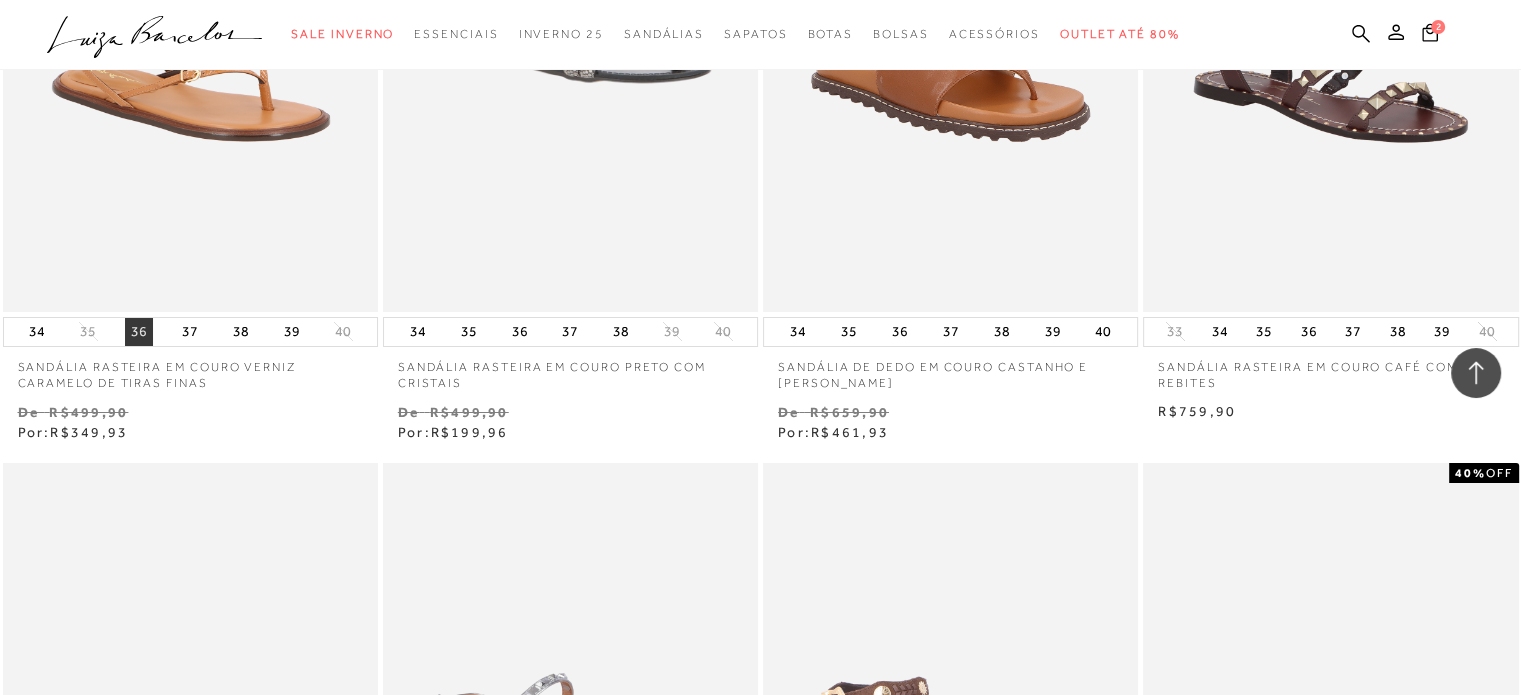 click on "36" at bounding box center [139, 332] 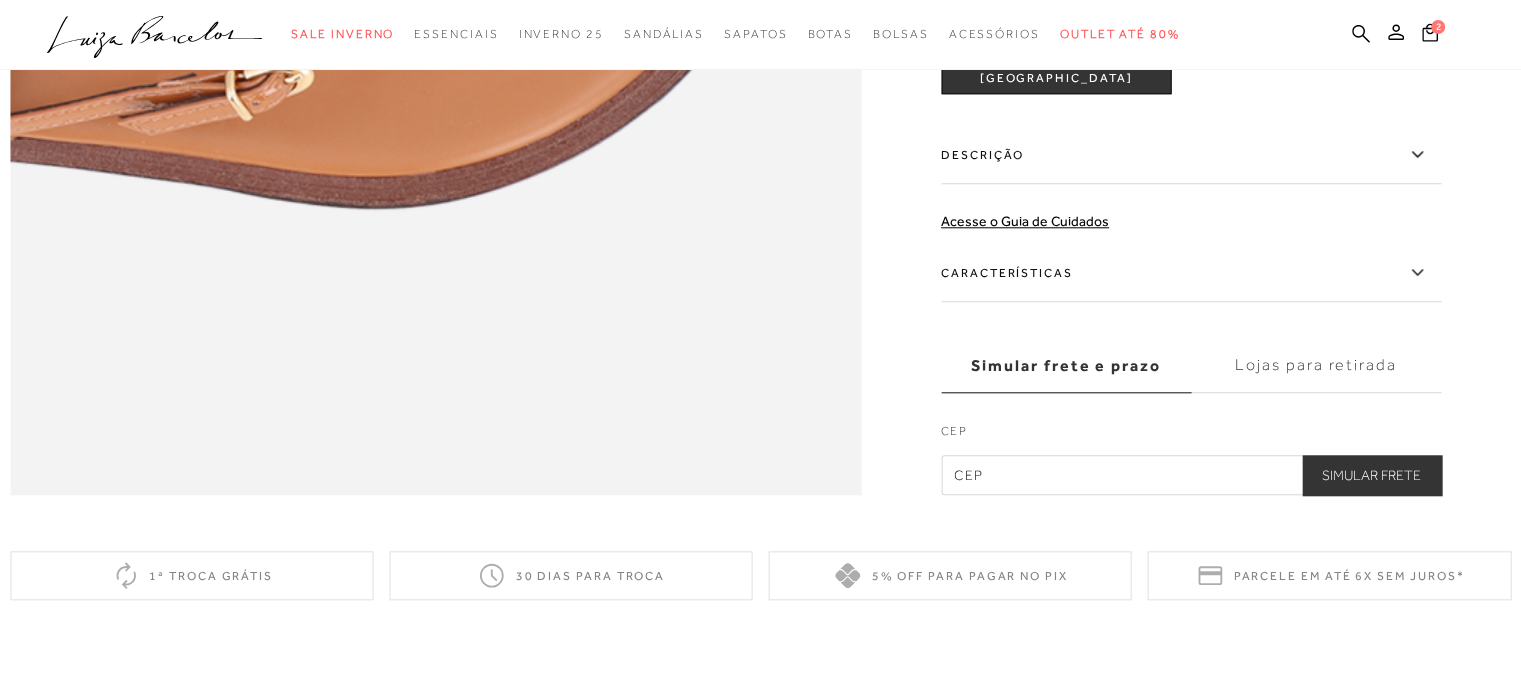 scroll, scrollTop: 2000, scrollLeft: 0, axis: vertical 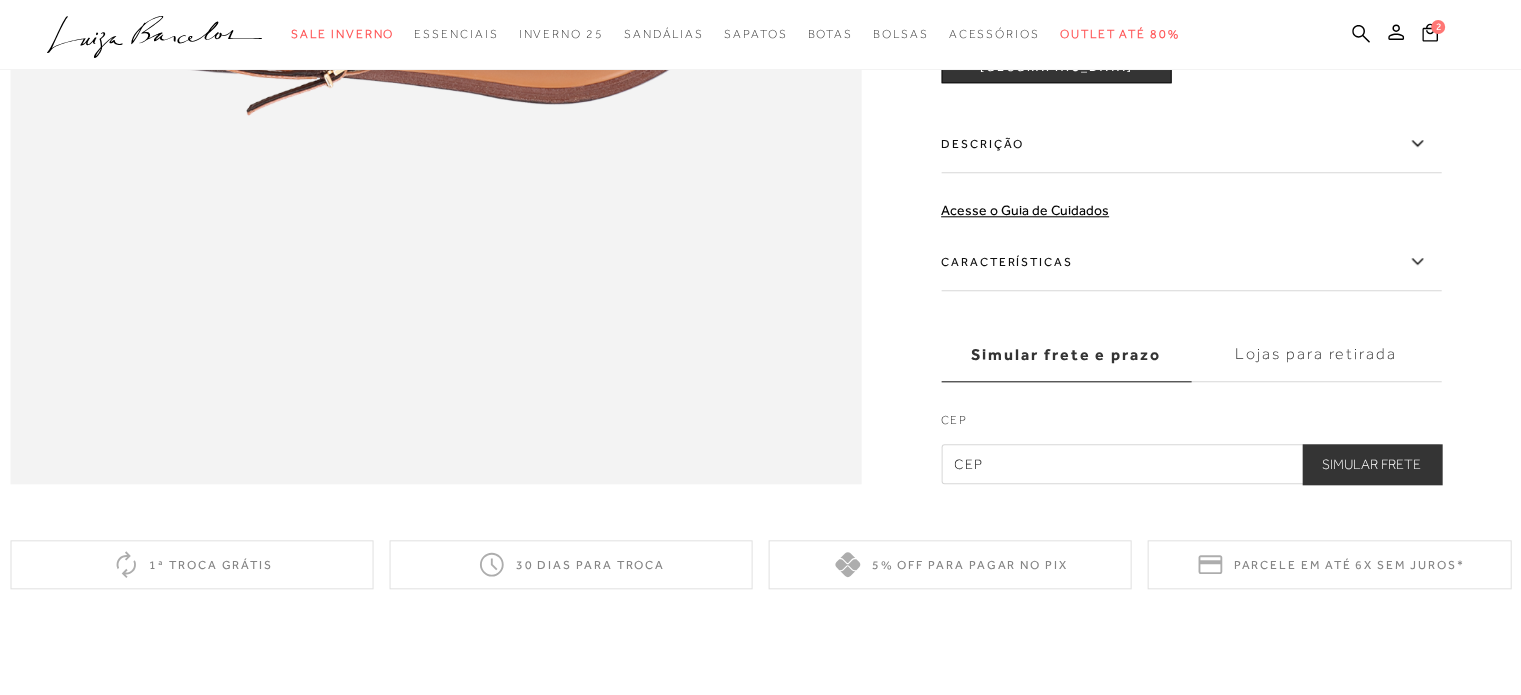 click on "Características" at bounding box center (1191, 262) 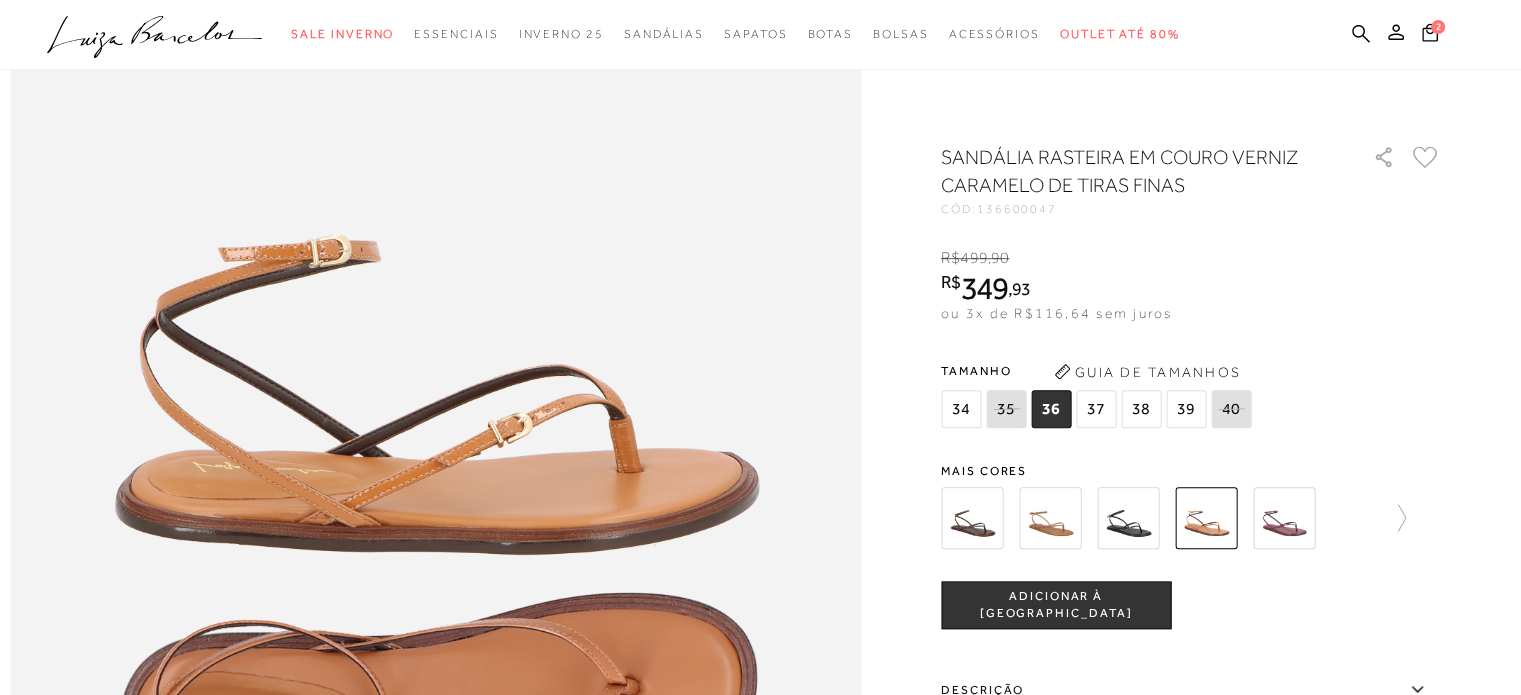 scroll, scrollTop: 1200, scrollLeft: 0, axis: vertical 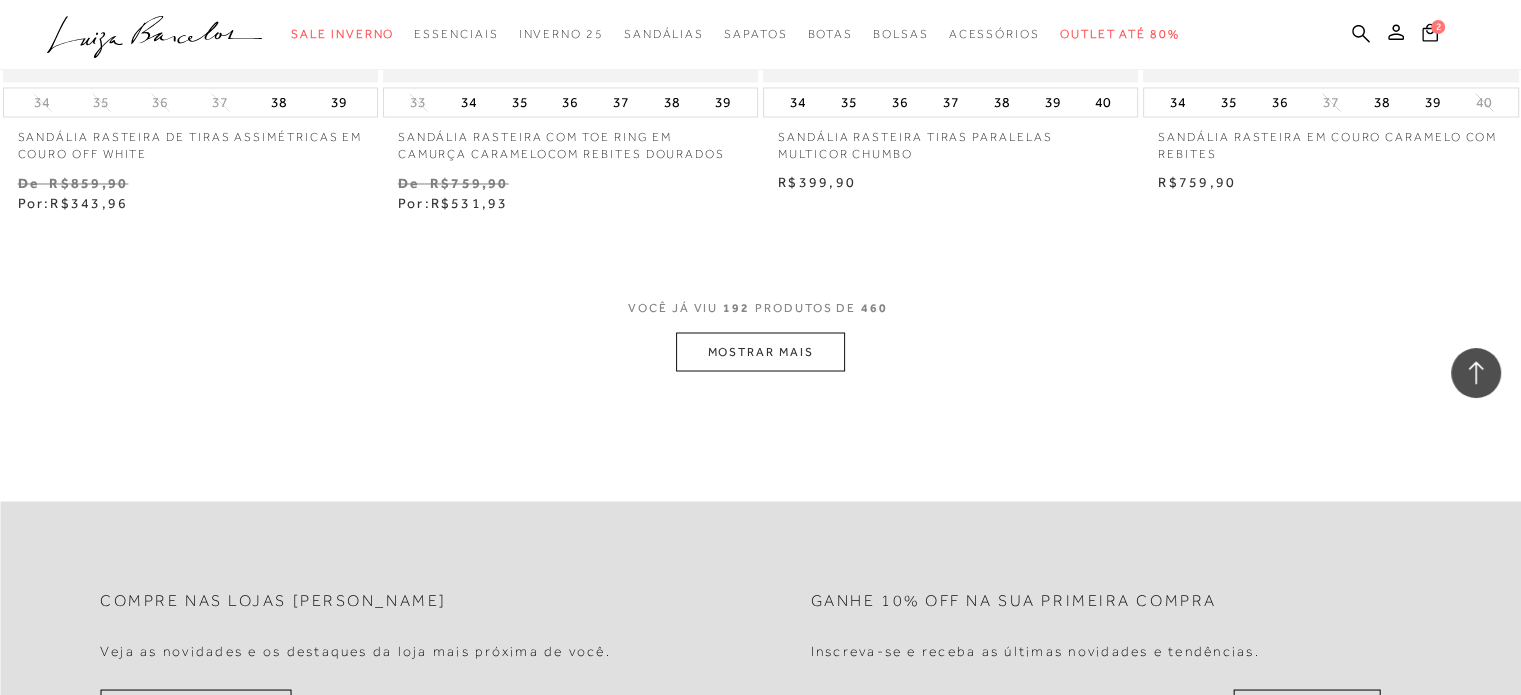click on "MOSTRAR MAIS" at bounding box center (760, 351) 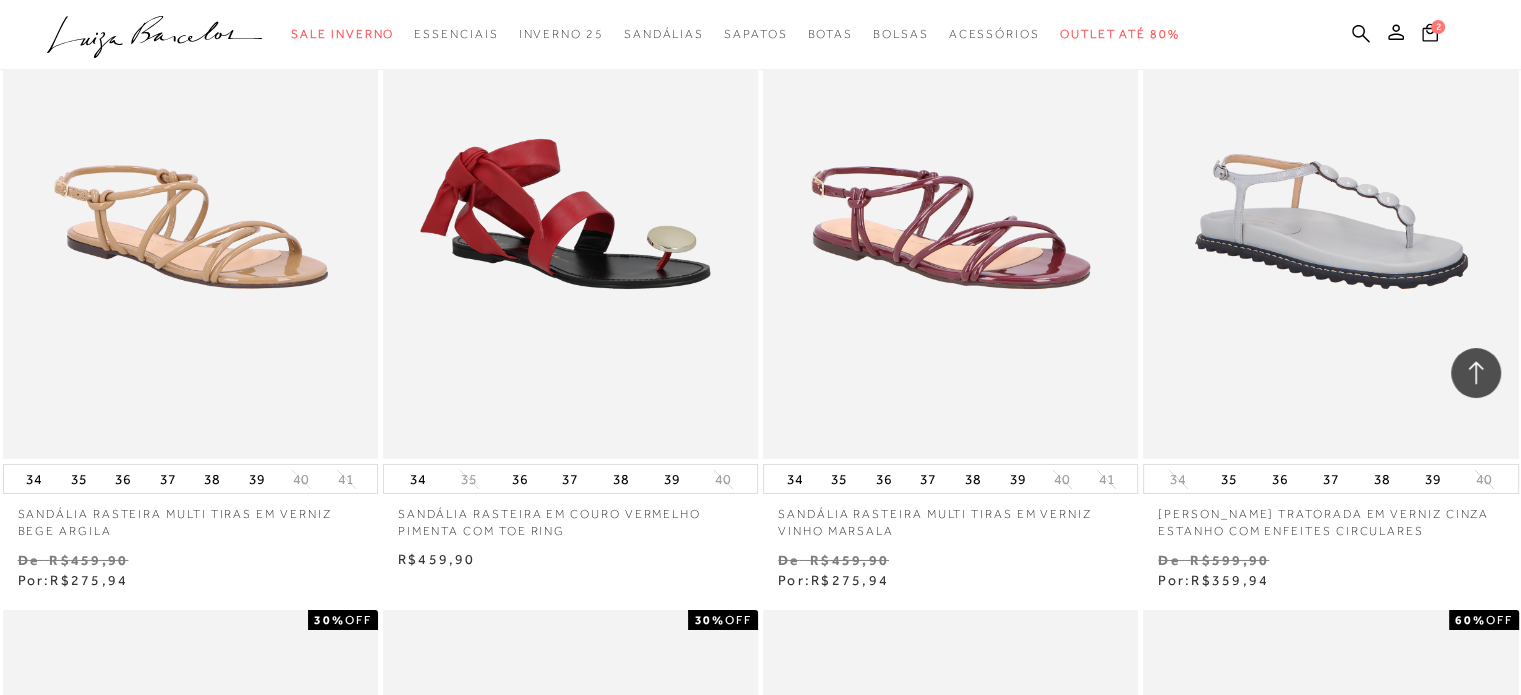 scroll, scrollTop: 37100, scrollLeft: 0, axis: vertical 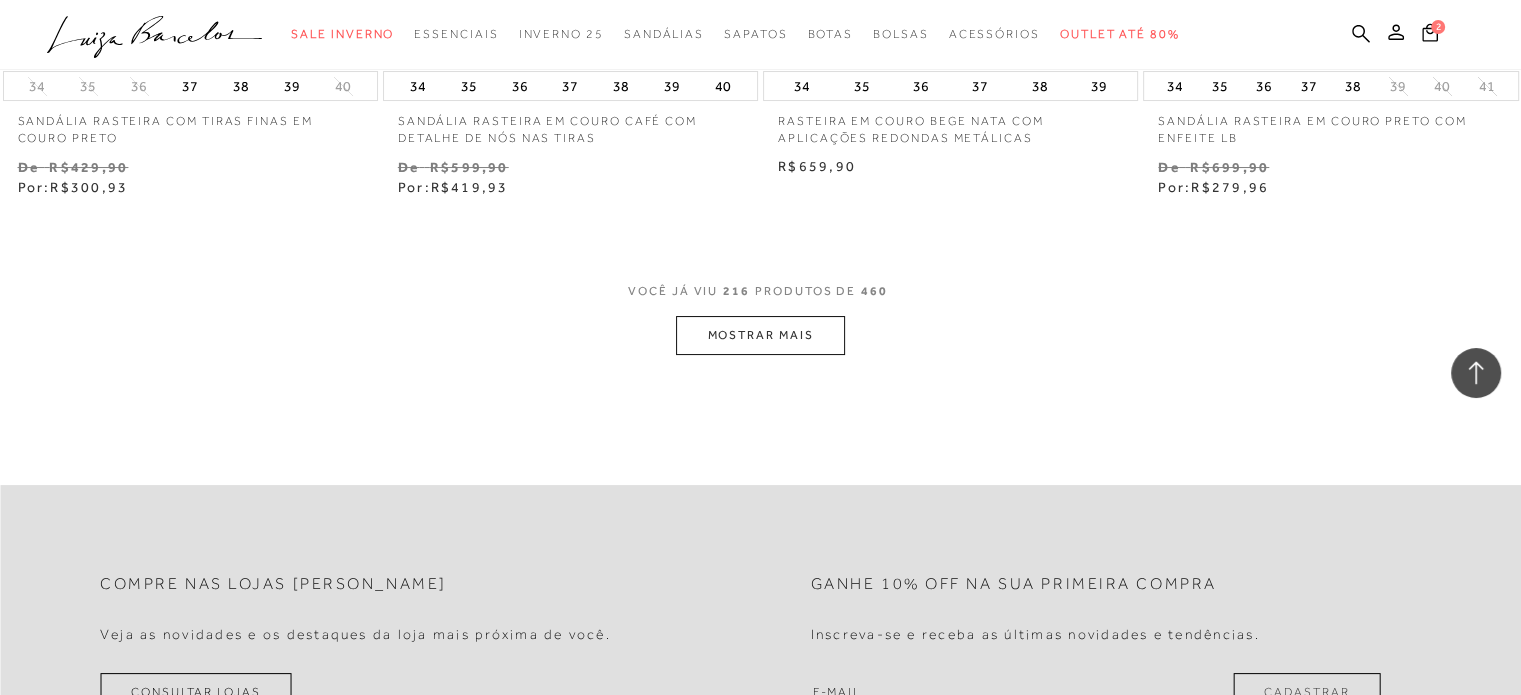 click on "MOSTRAR MAIS" at bounding box center (760, 335) 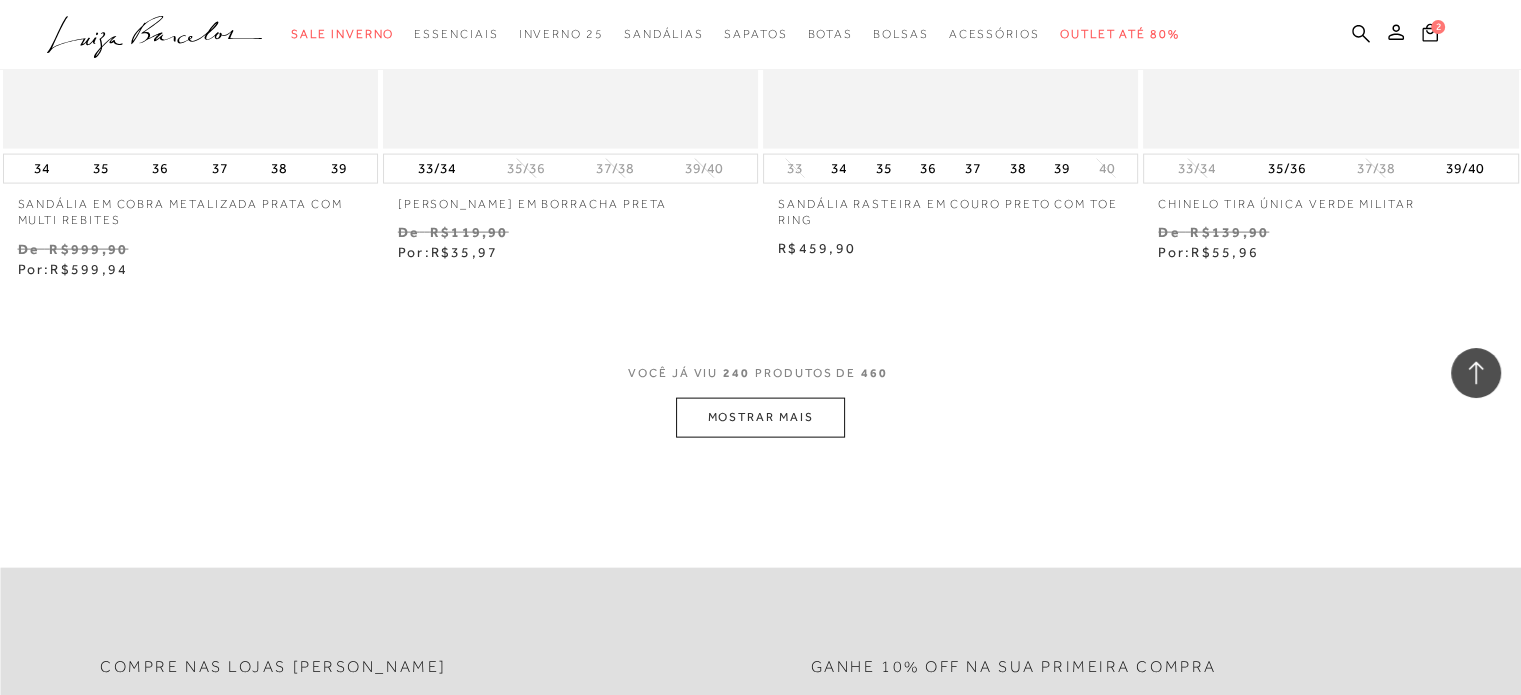 scroll, scrollTop: 42400, scrollLeft: 0, axis: vertical 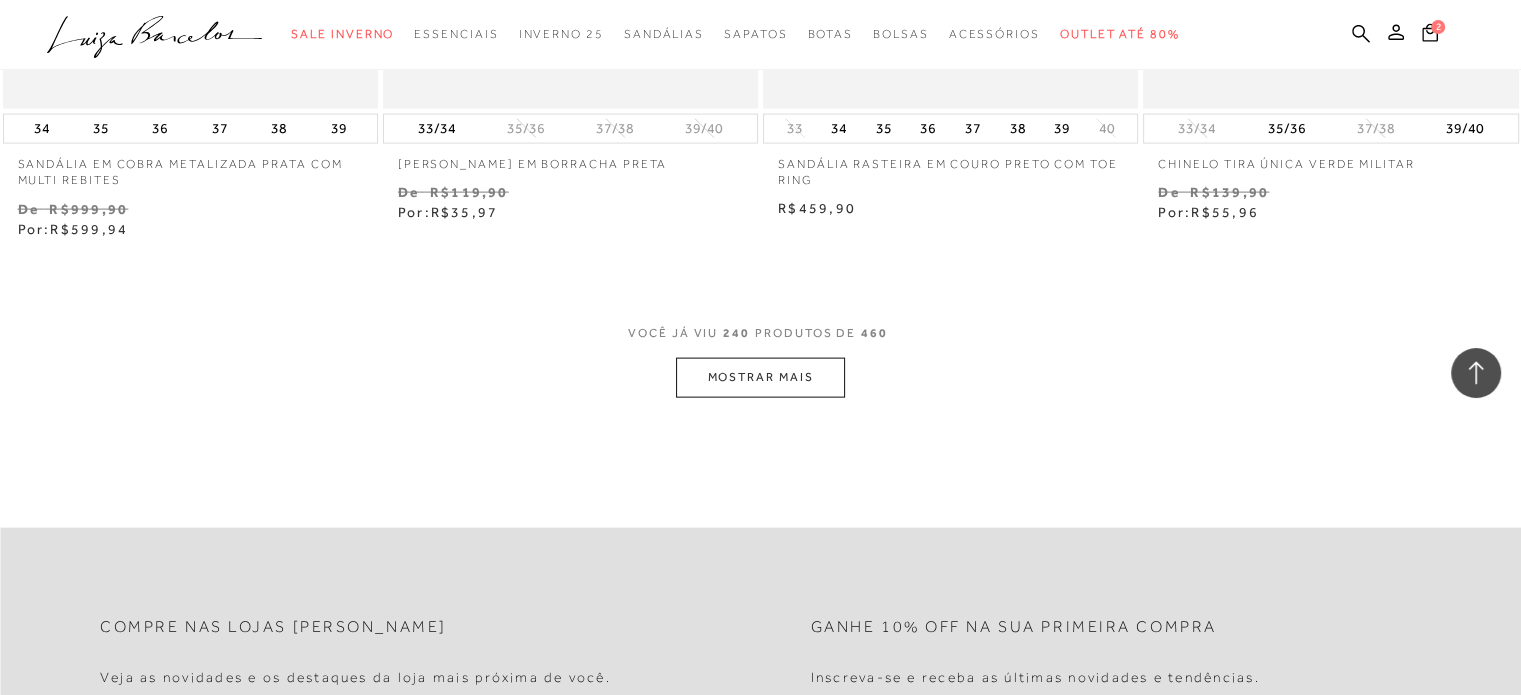 click on "MOSTRAR MAIS" at bounding box center [760, 377] 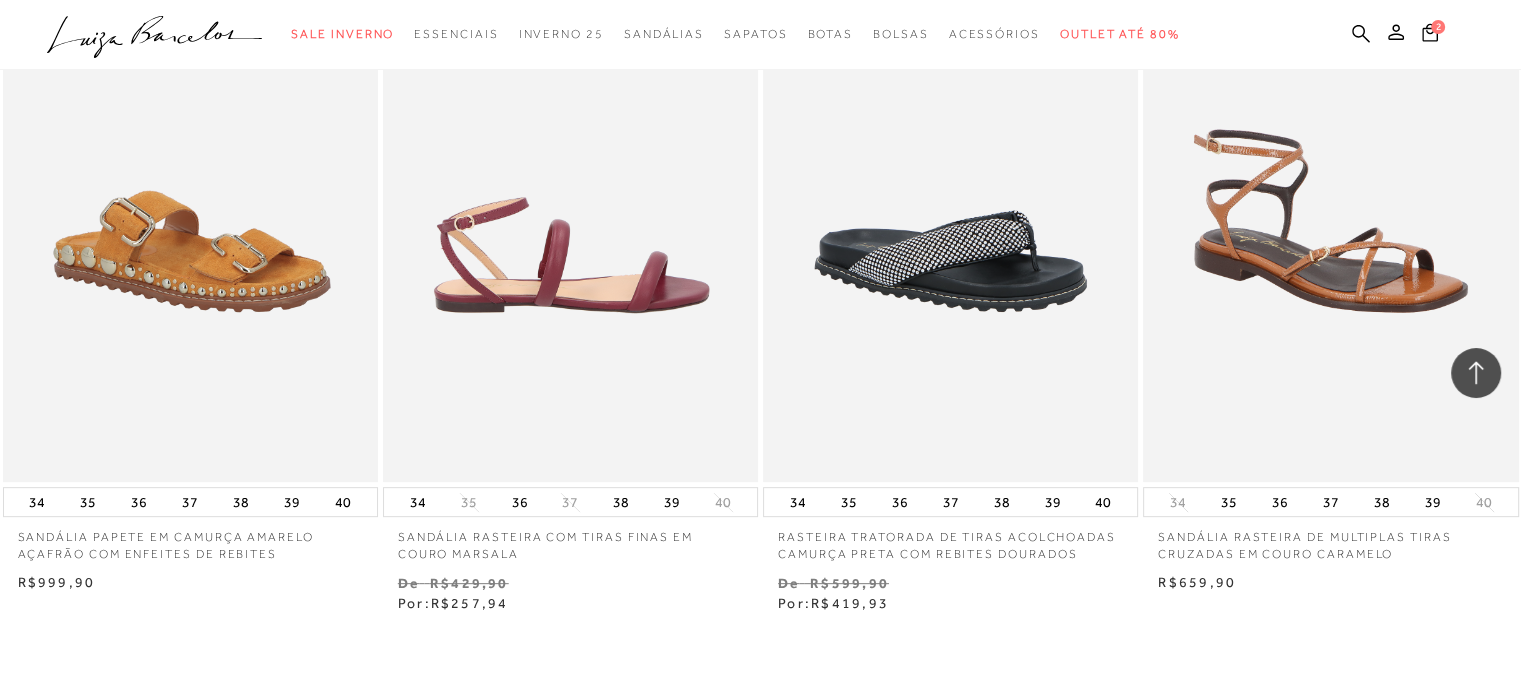 scroll, scrollTop: 46700, scrollLeft: 0, axis: vertical 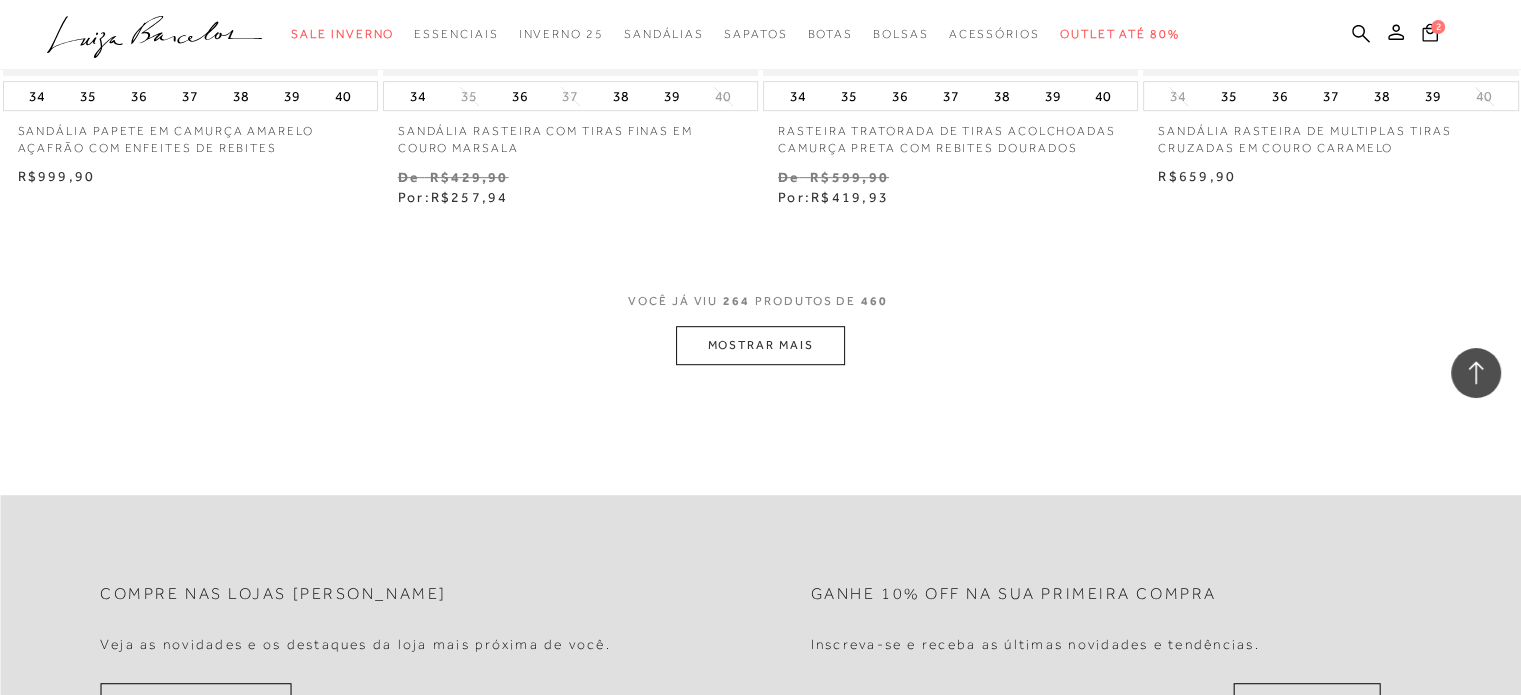 click on "MOSTRAR MAIS" at bounding box center (760, 345) 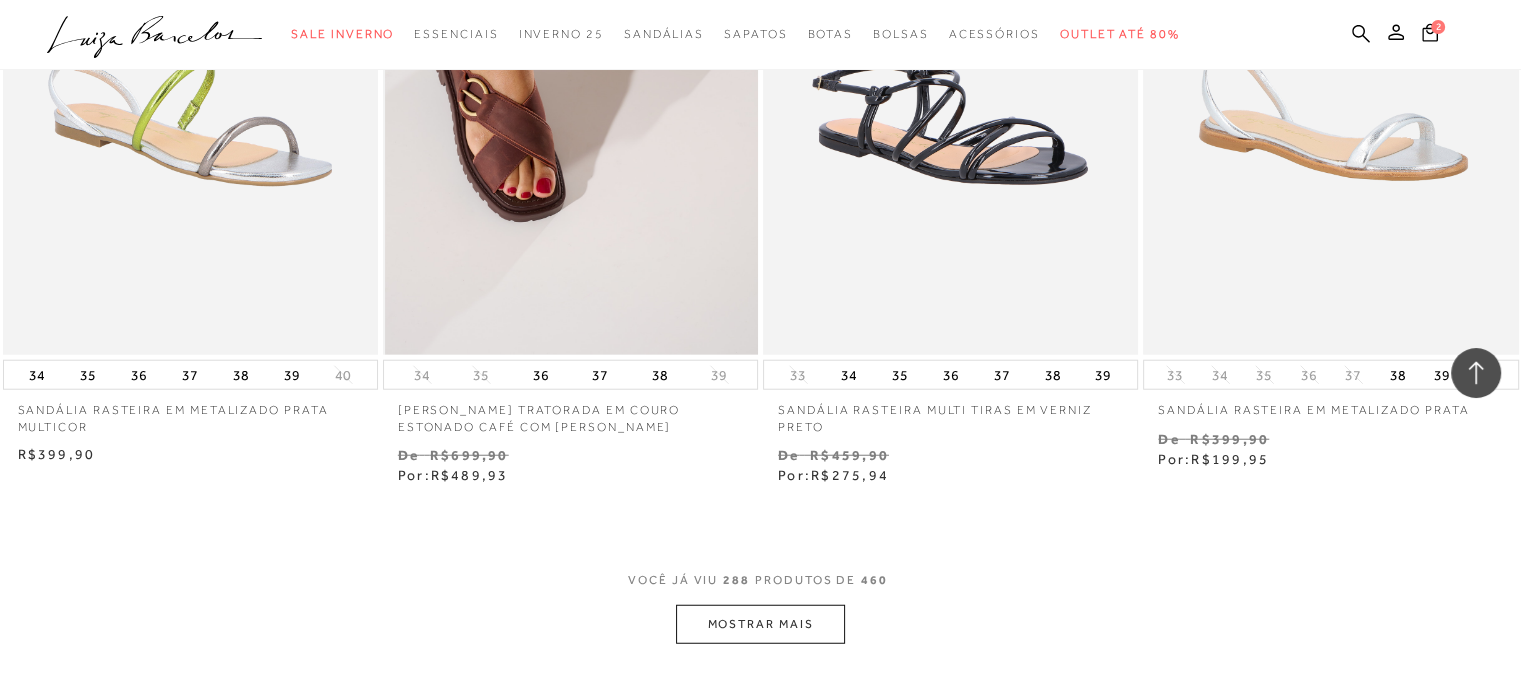 scroll, scrollTop: 50700, scrollLeft: 0, axis: vertical 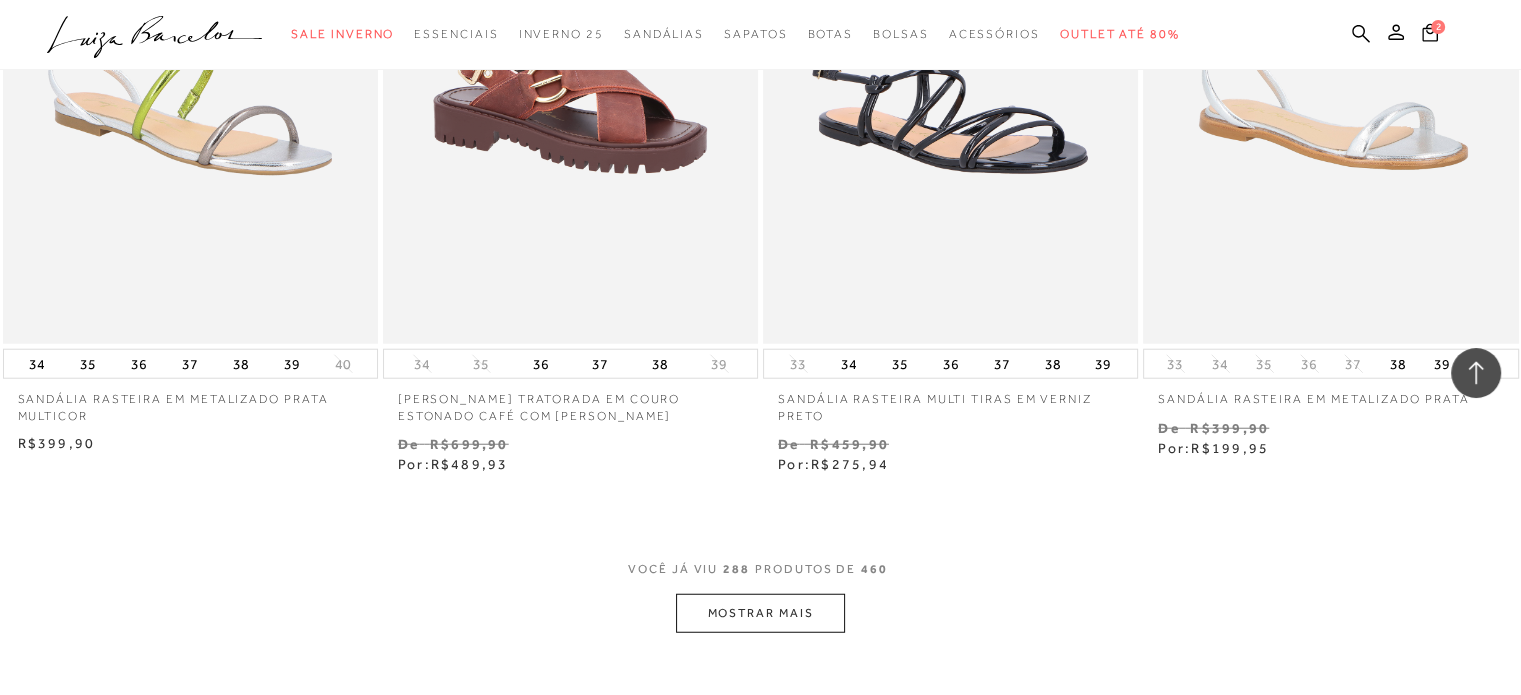 click on "MOSTRAR MAIS" at bounding box center (760, 613) 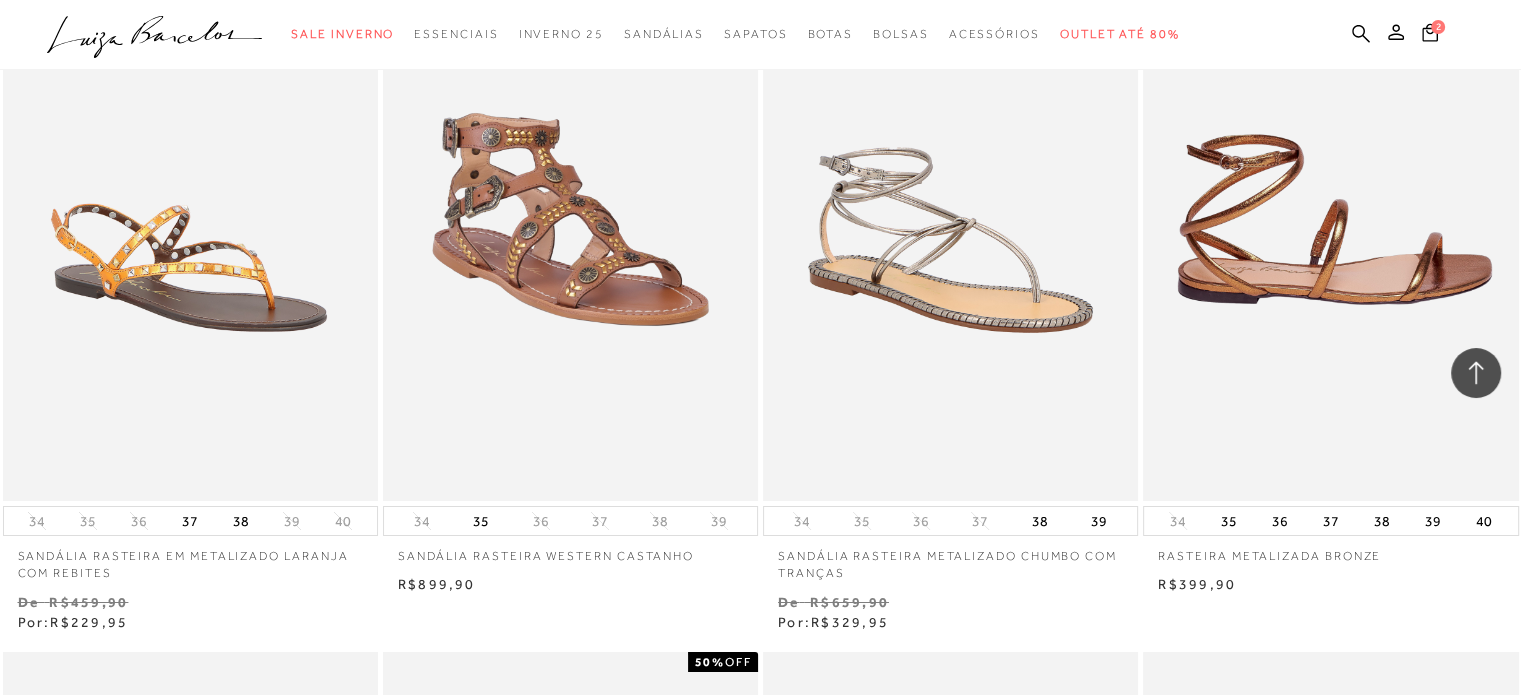 scroll, scrollTop: 52700, scrollLeft: 0, axis: vertical 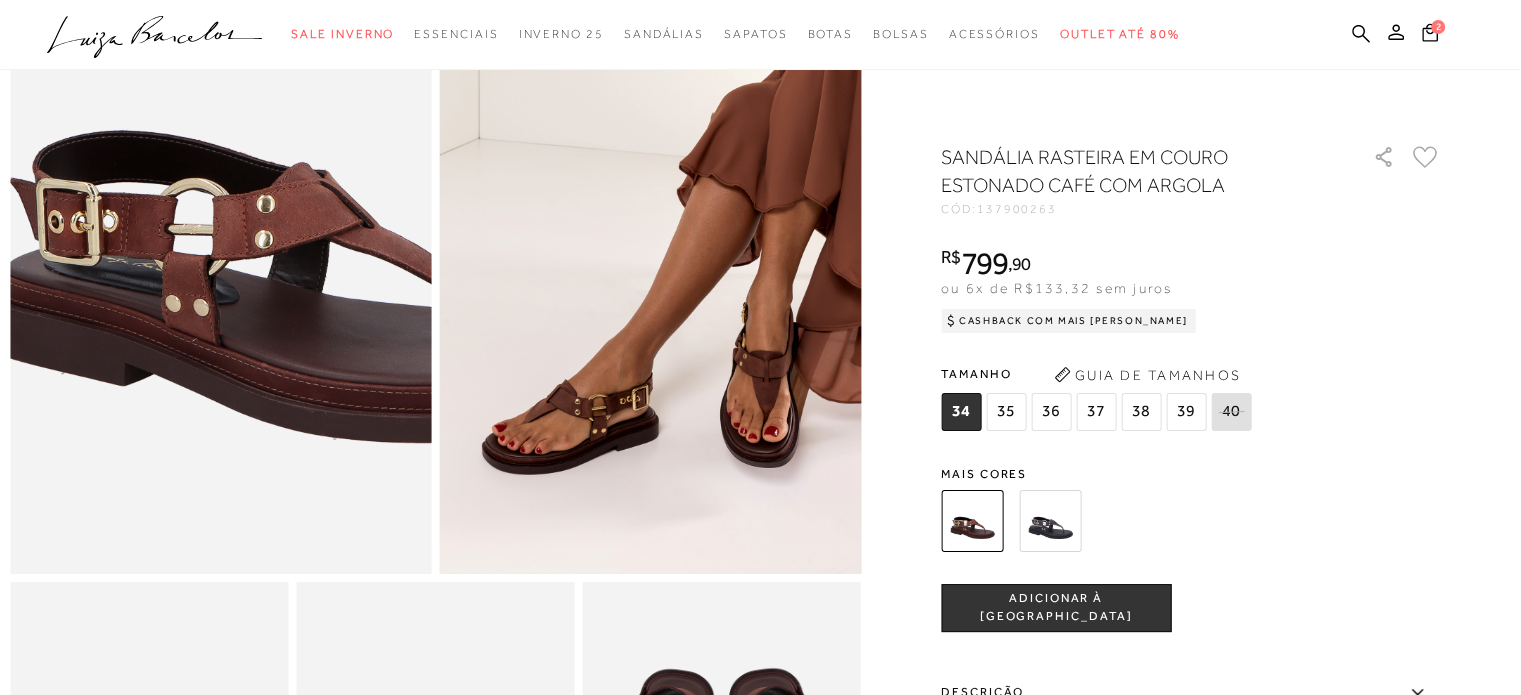 click at bounding box center (295, 192) 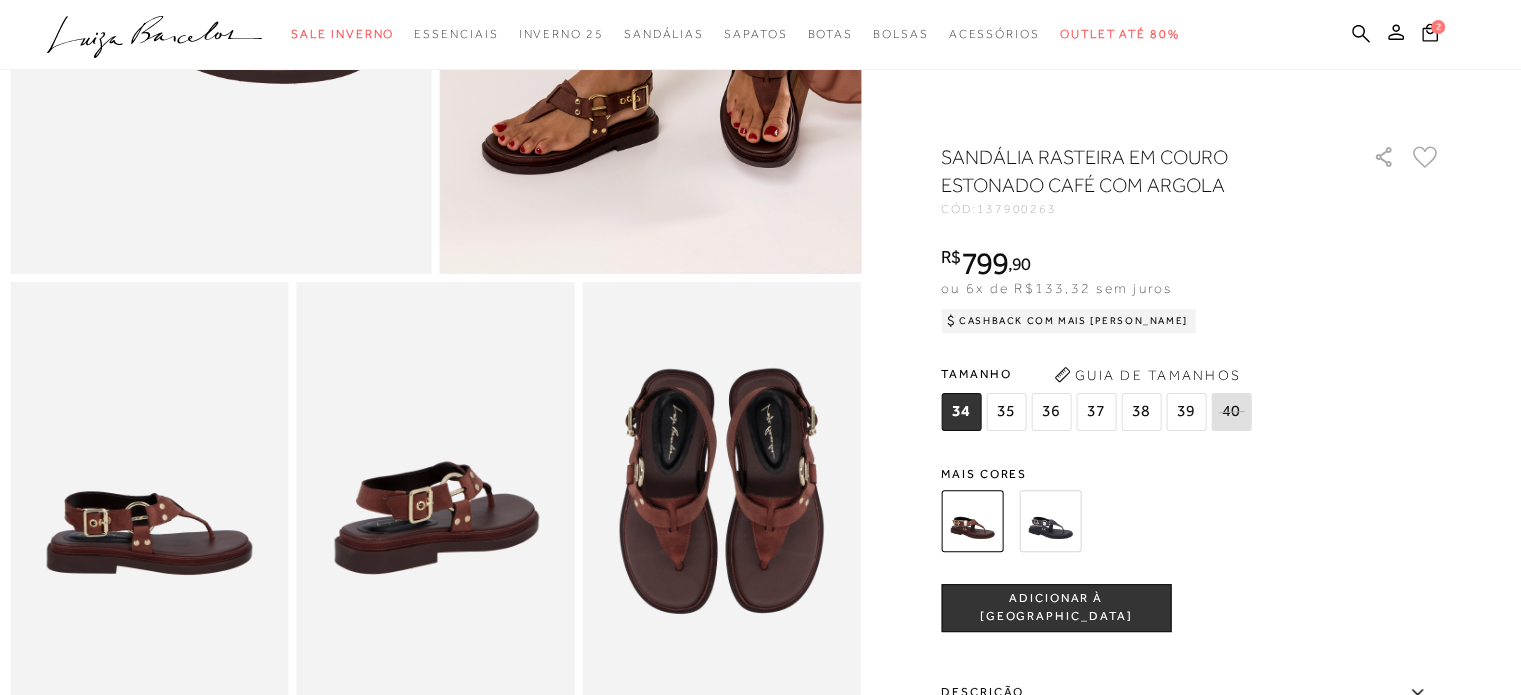 scroll, scrollTop: 600, scrollLeft: 0, axis: vertical 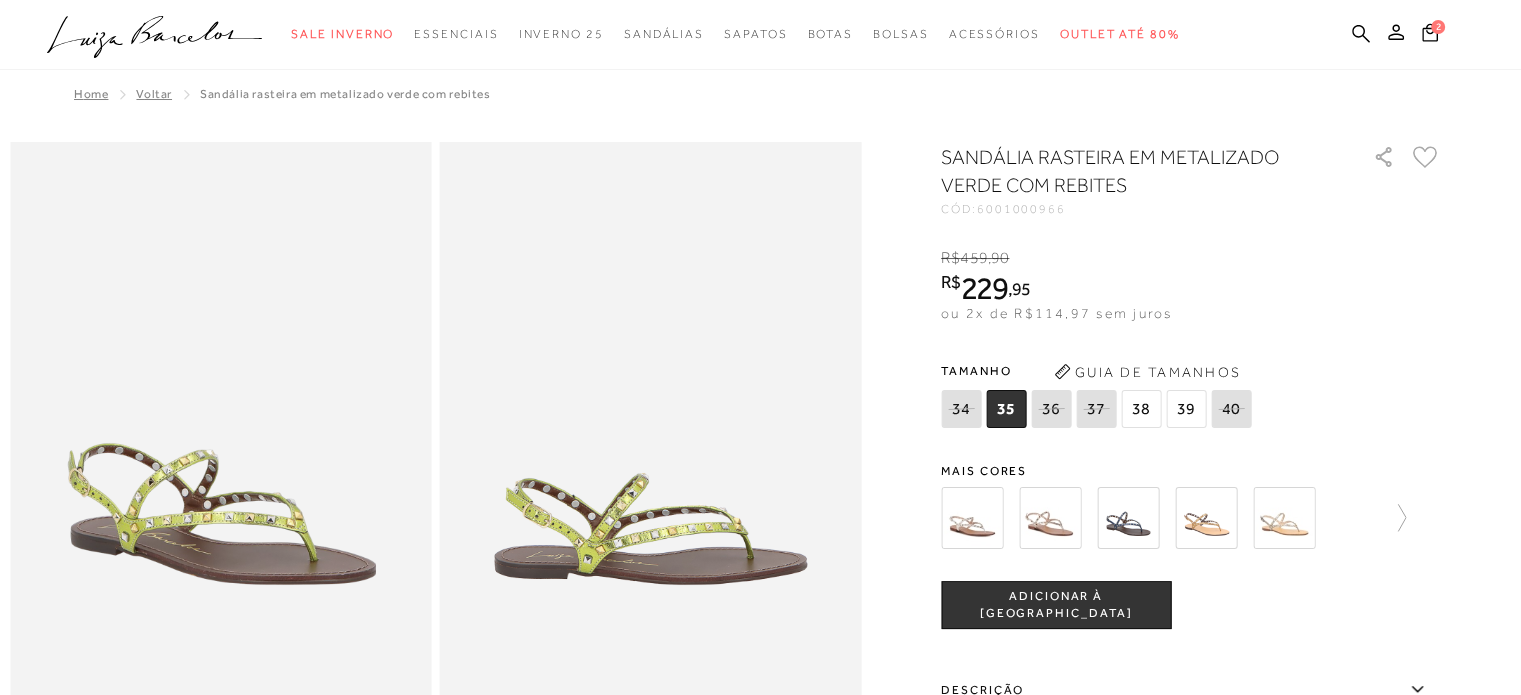 click at bounding box center (972, 518) 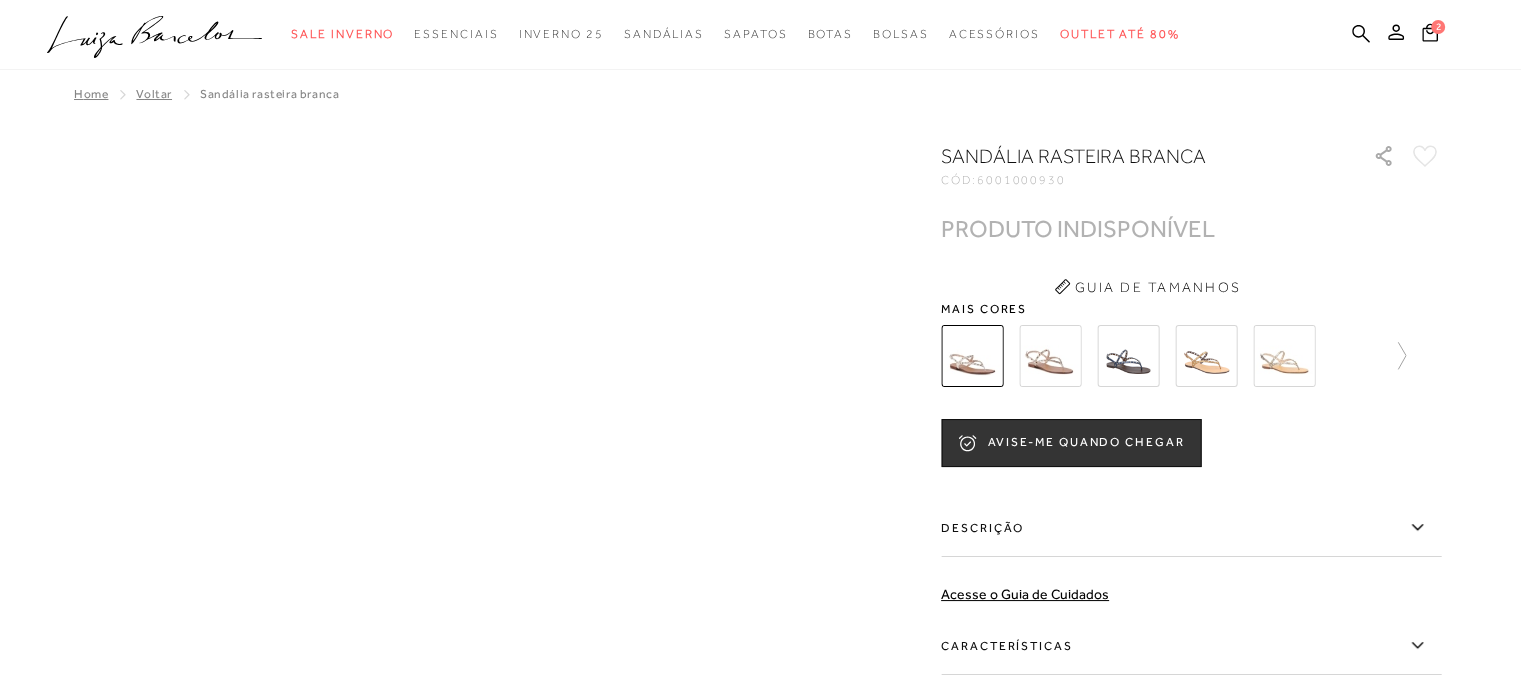 click at bounding box center [1050, 356] 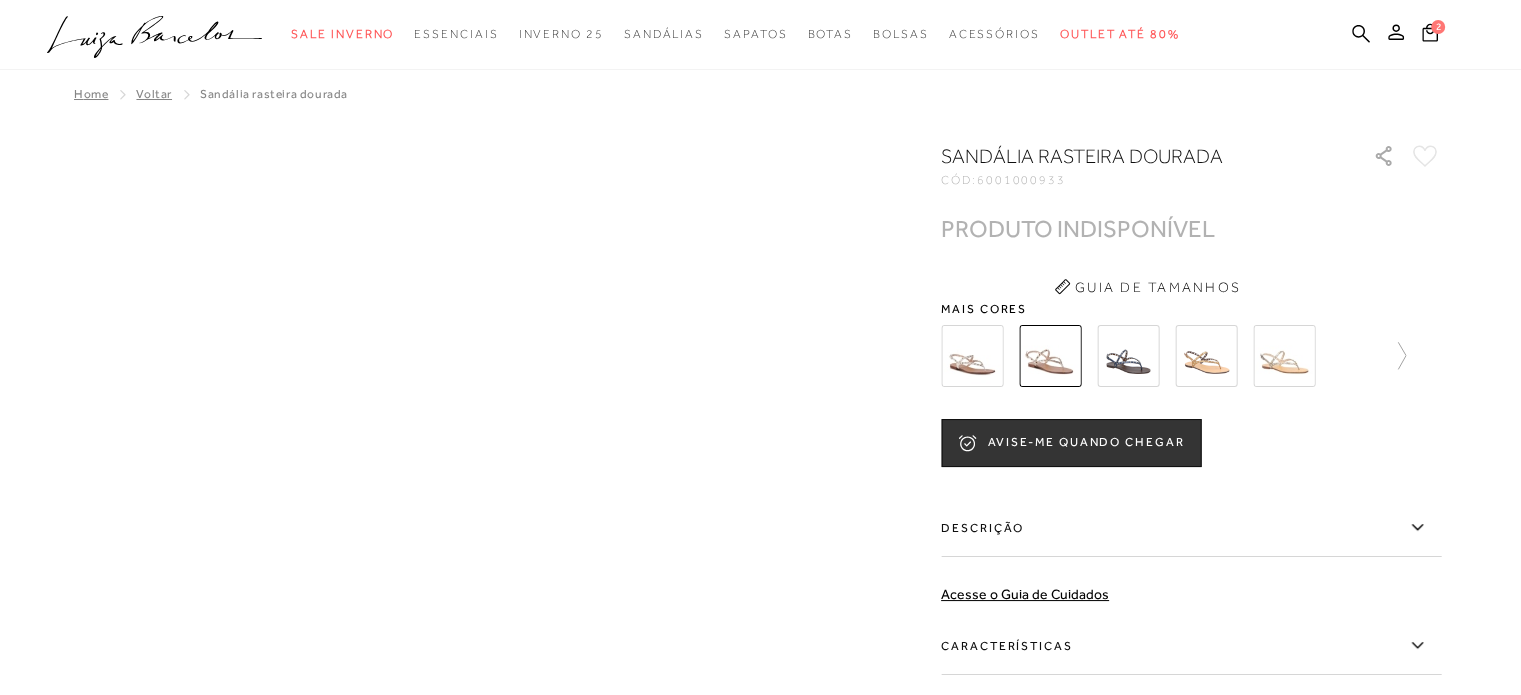 scroll, scrollTop: 0, scrollLeft: 0, axis: both 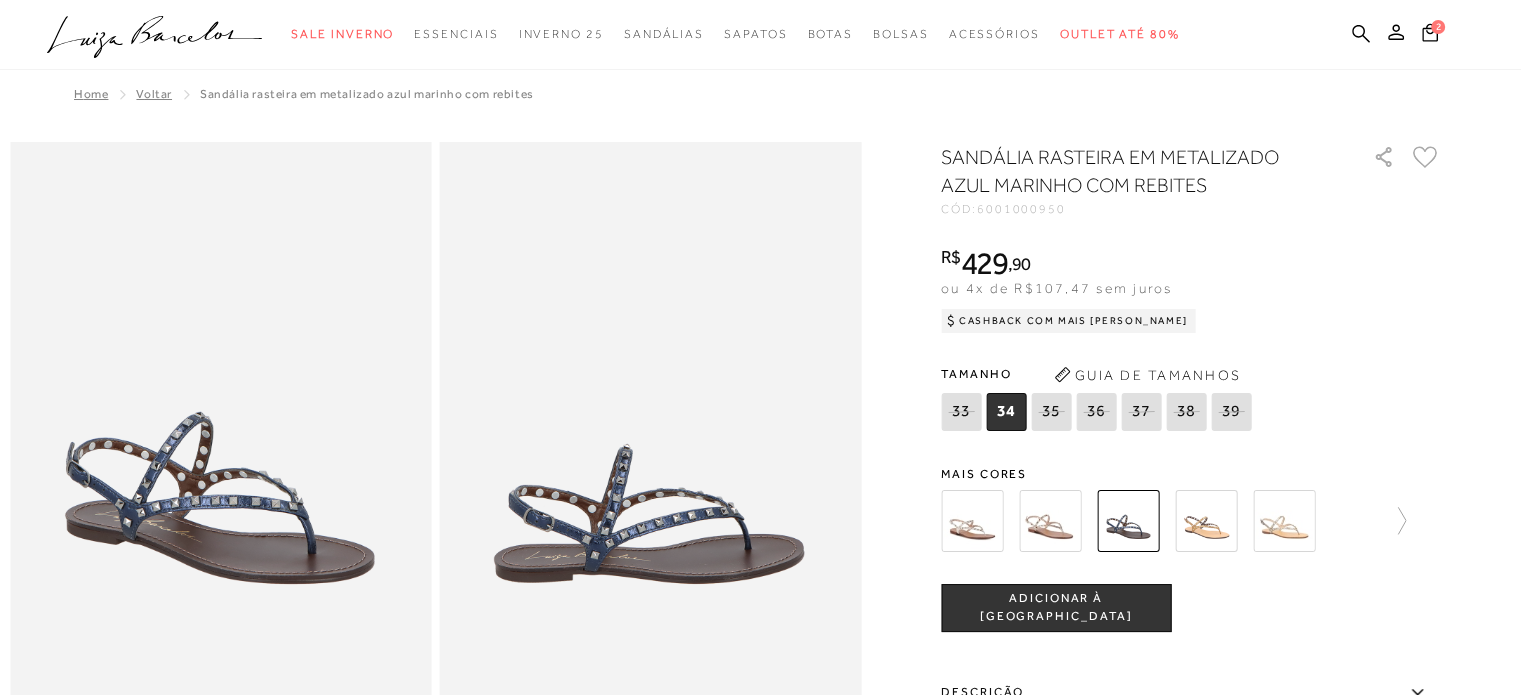 click at bounding box center (1206, 521) 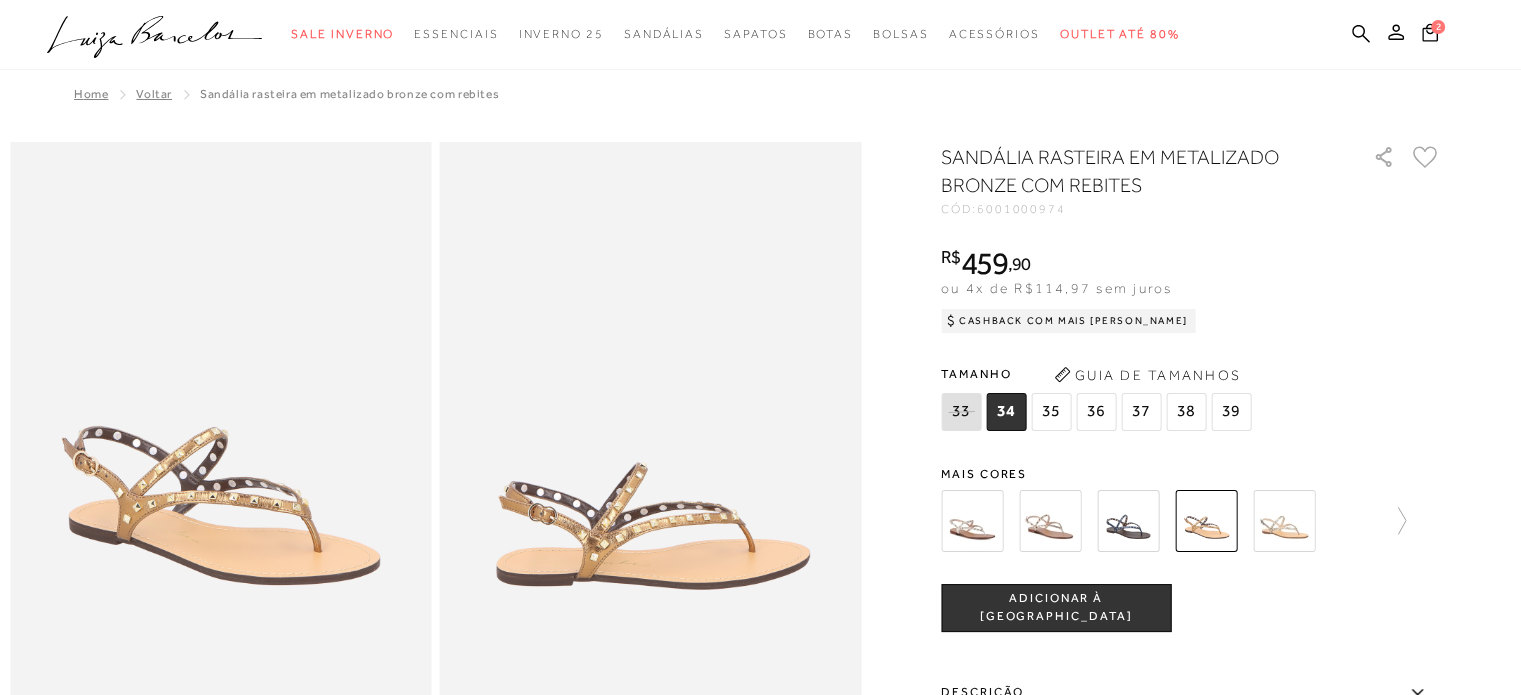 click at bounding box center (1284, 521) 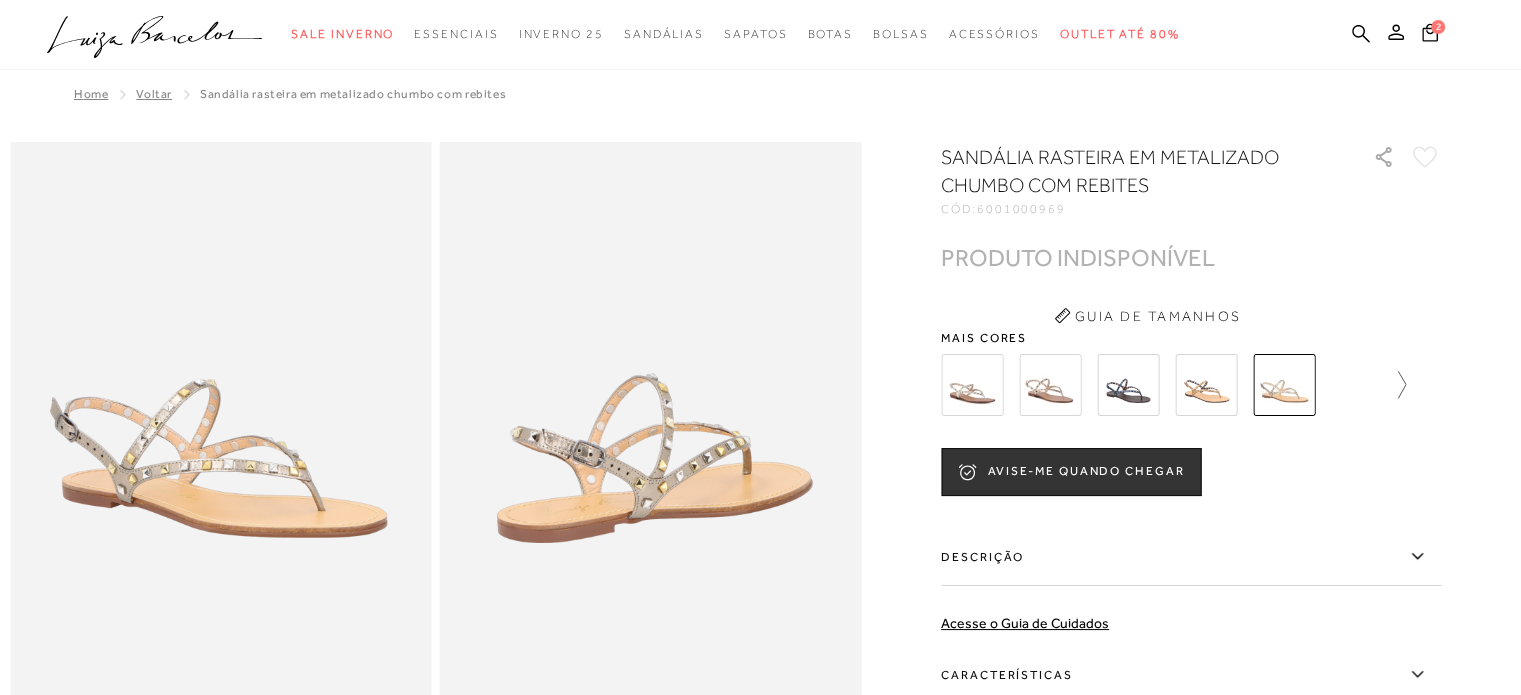 click 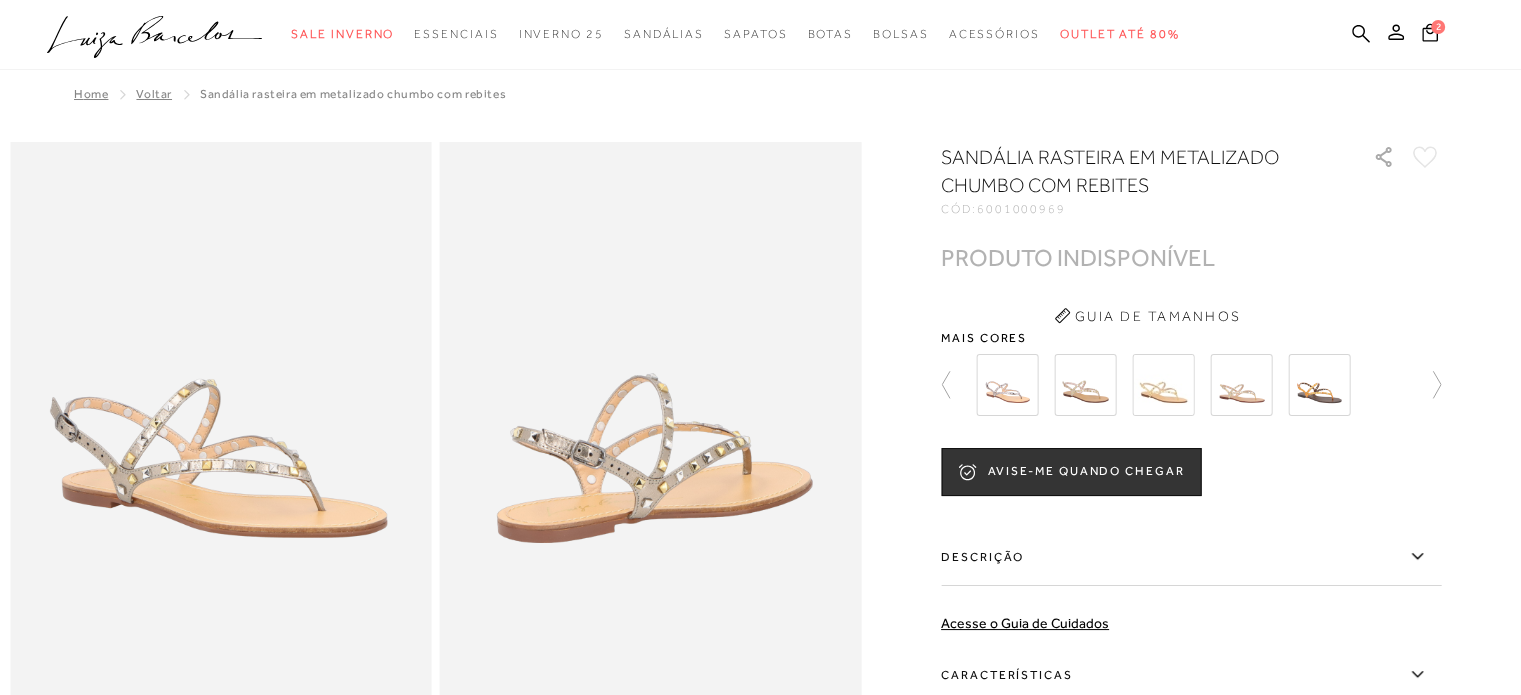 click at bounding box center (1007, 385) 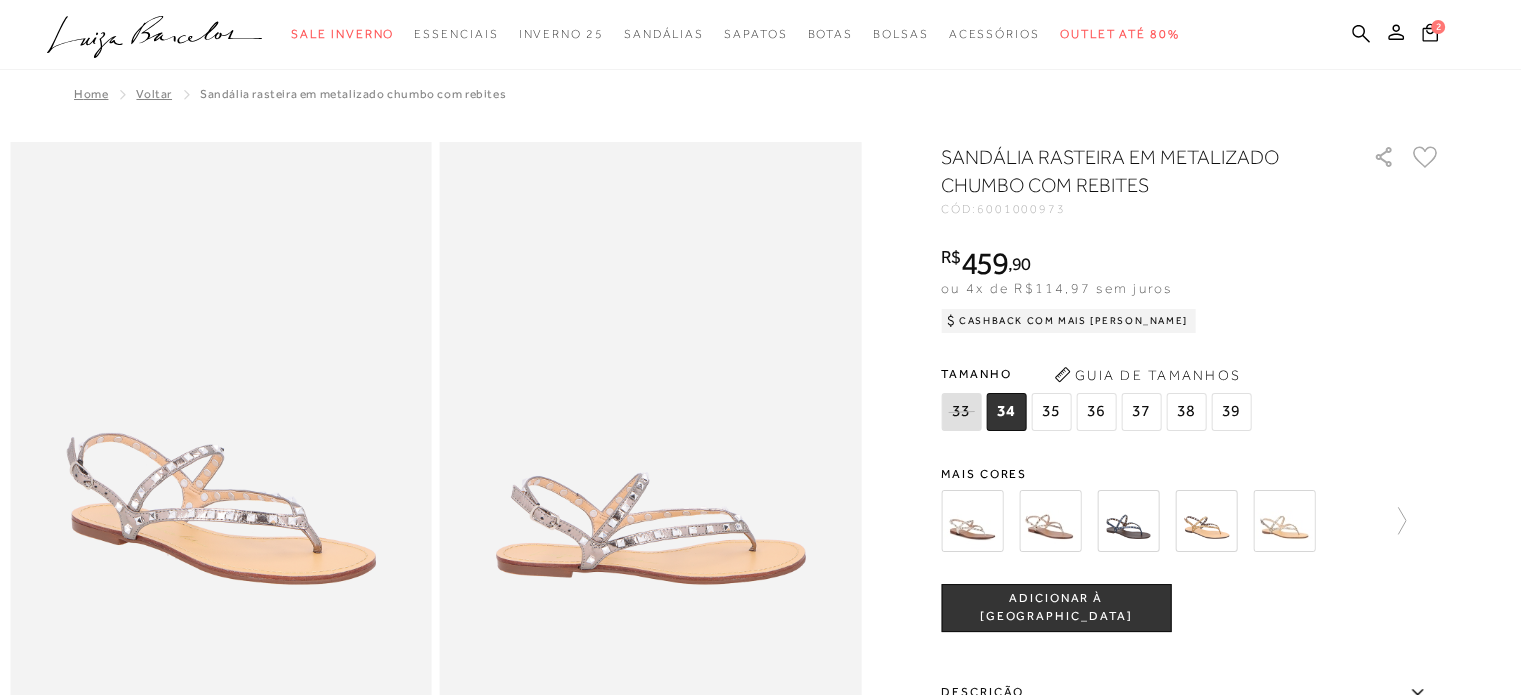 click on "SANDÁLIA RASTEIRA EM METALIZADO CHUMBO COM REBITES
CÓD:
6001000973
×
É necessário selecionar um tamanho para adicionar o produto como favorito.
R$ 459 , 90
ou 4x de R$114,97 sem juros
Cashback com Mais Luiza
R$459,90" at bounding box center [1191, 588] 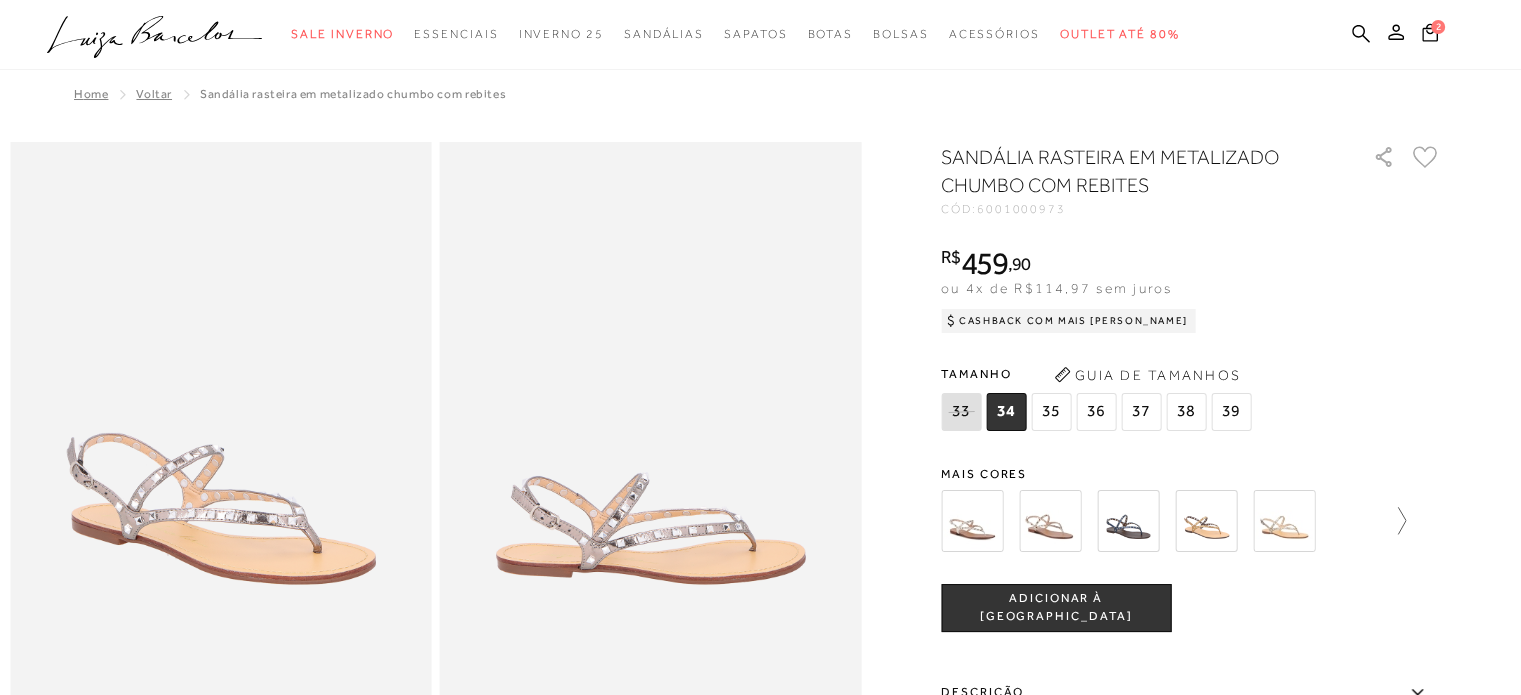 click 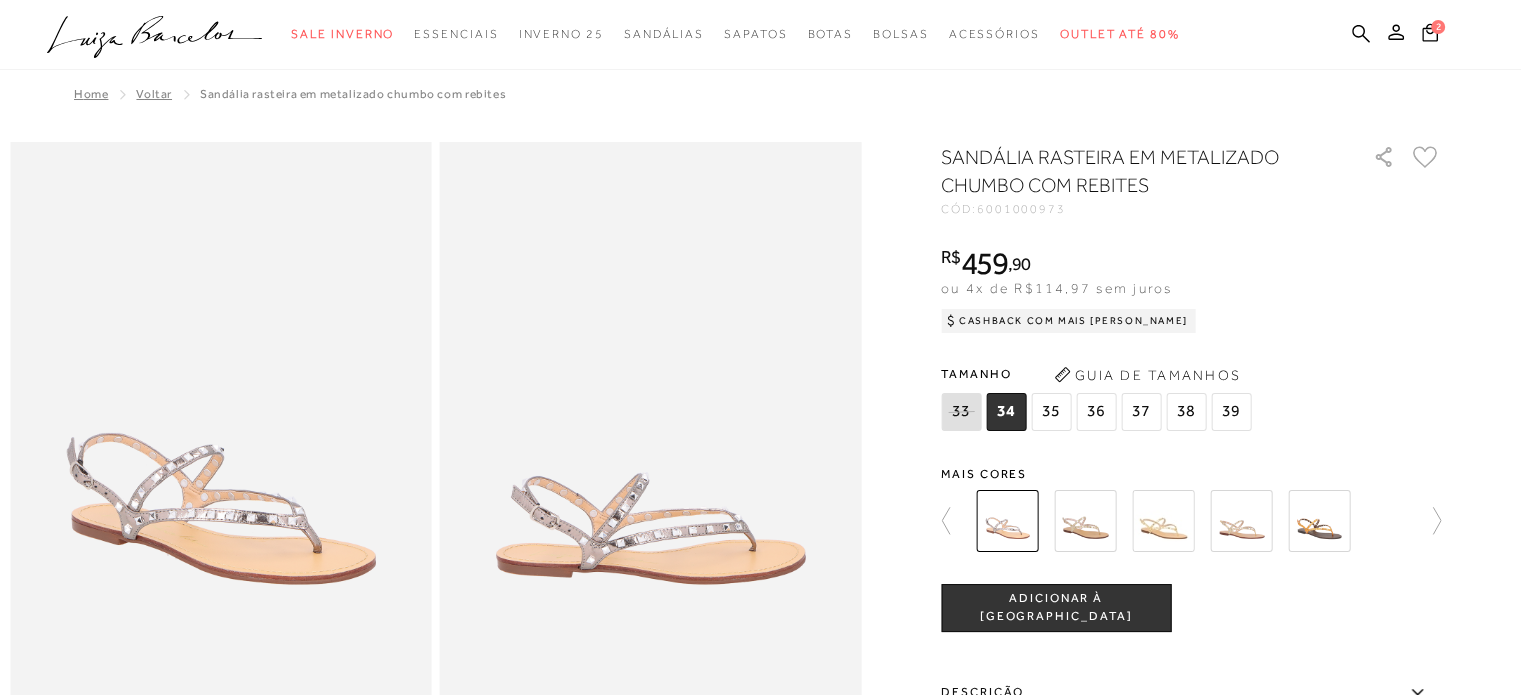 click at bounding box center (1085, 521) 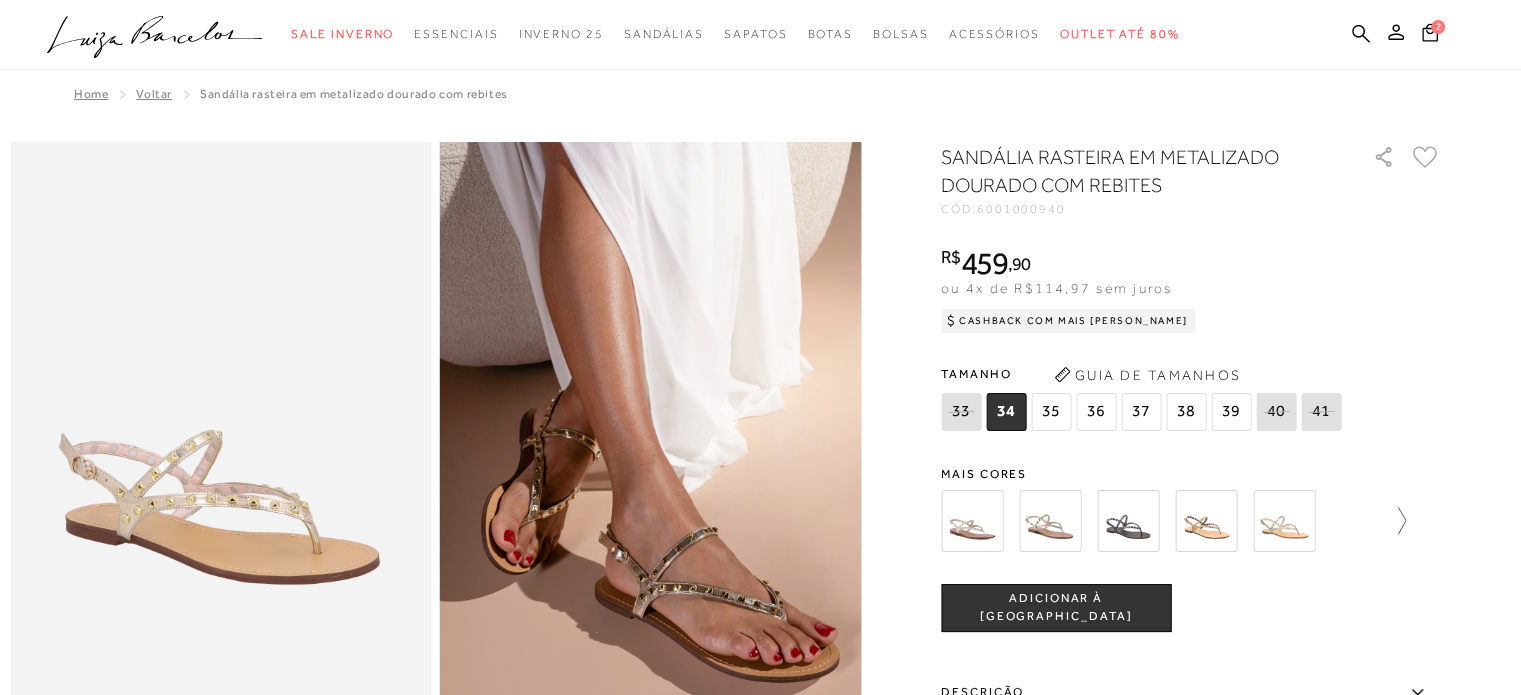 click 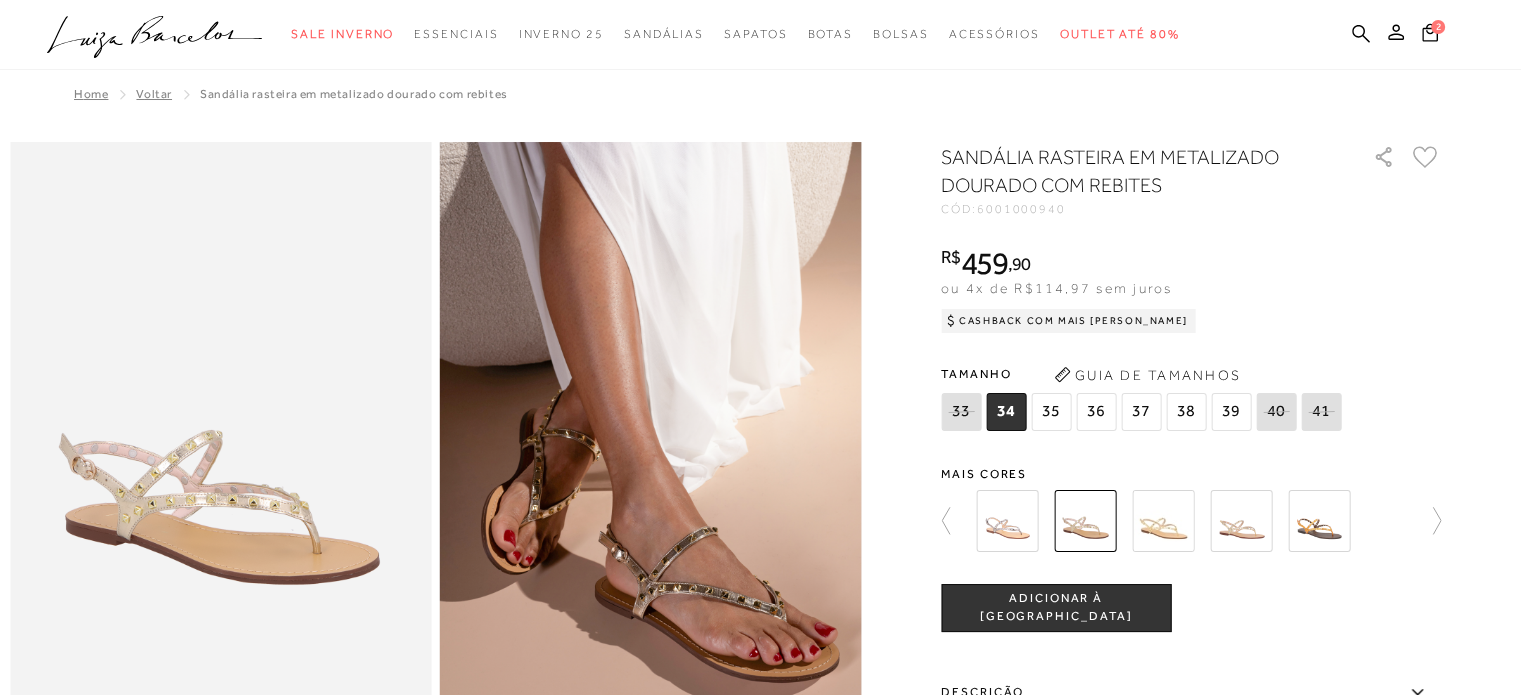 click at bounding box center [1163, 521] 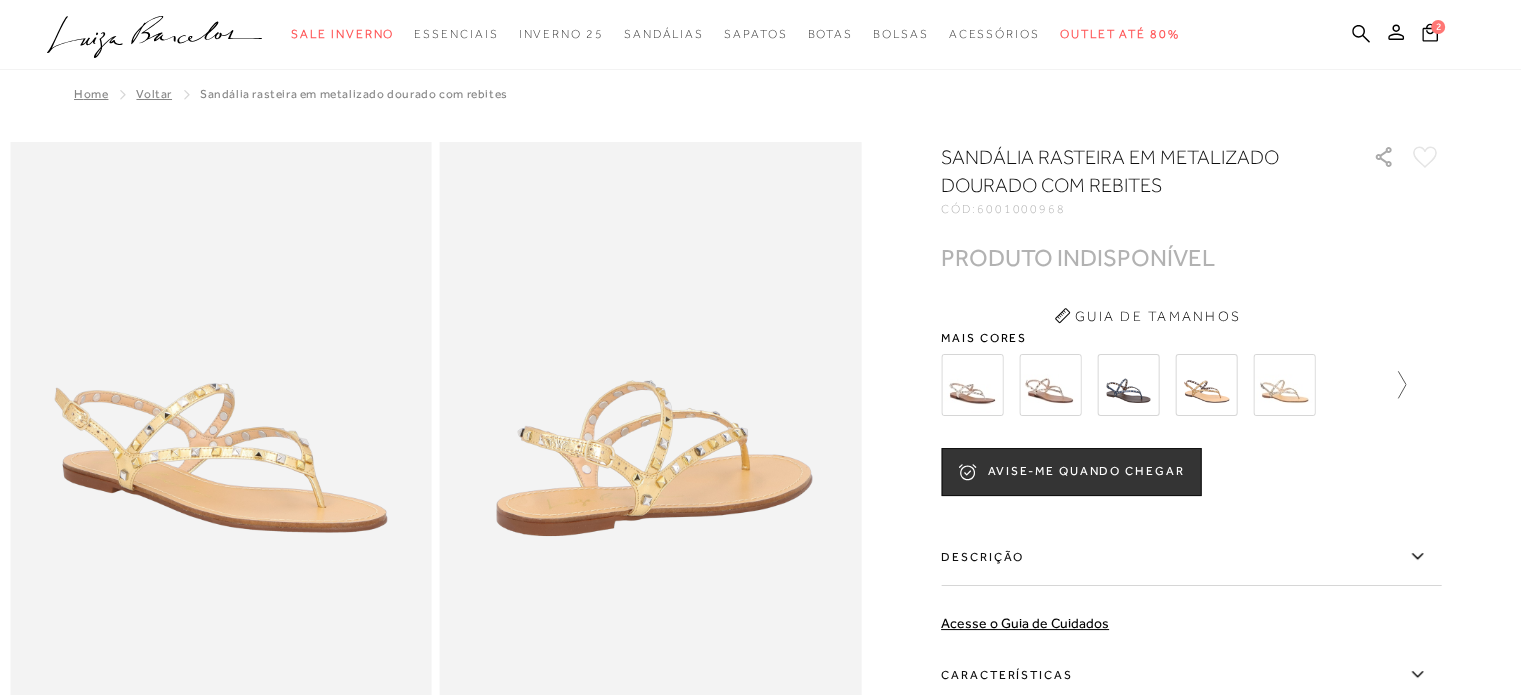 click 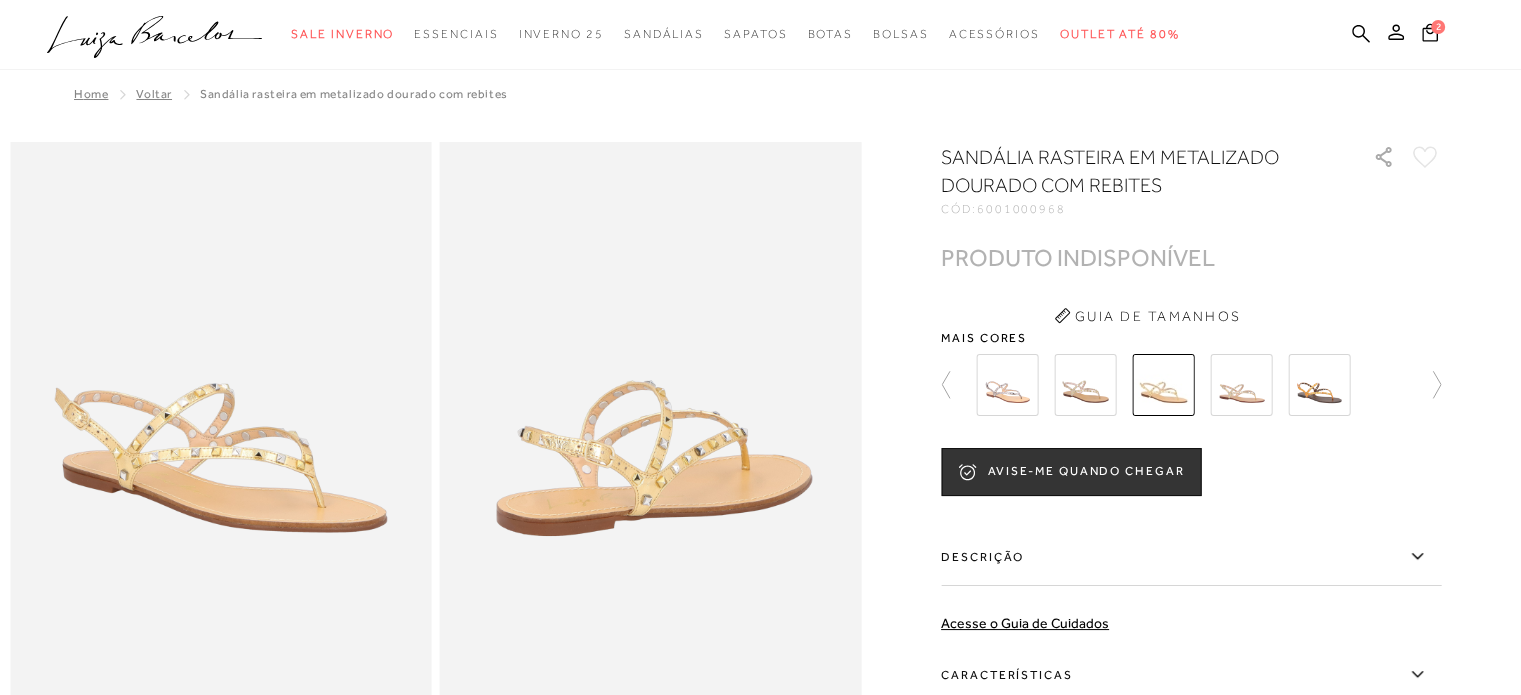 click at bounding box center [1241, 385] 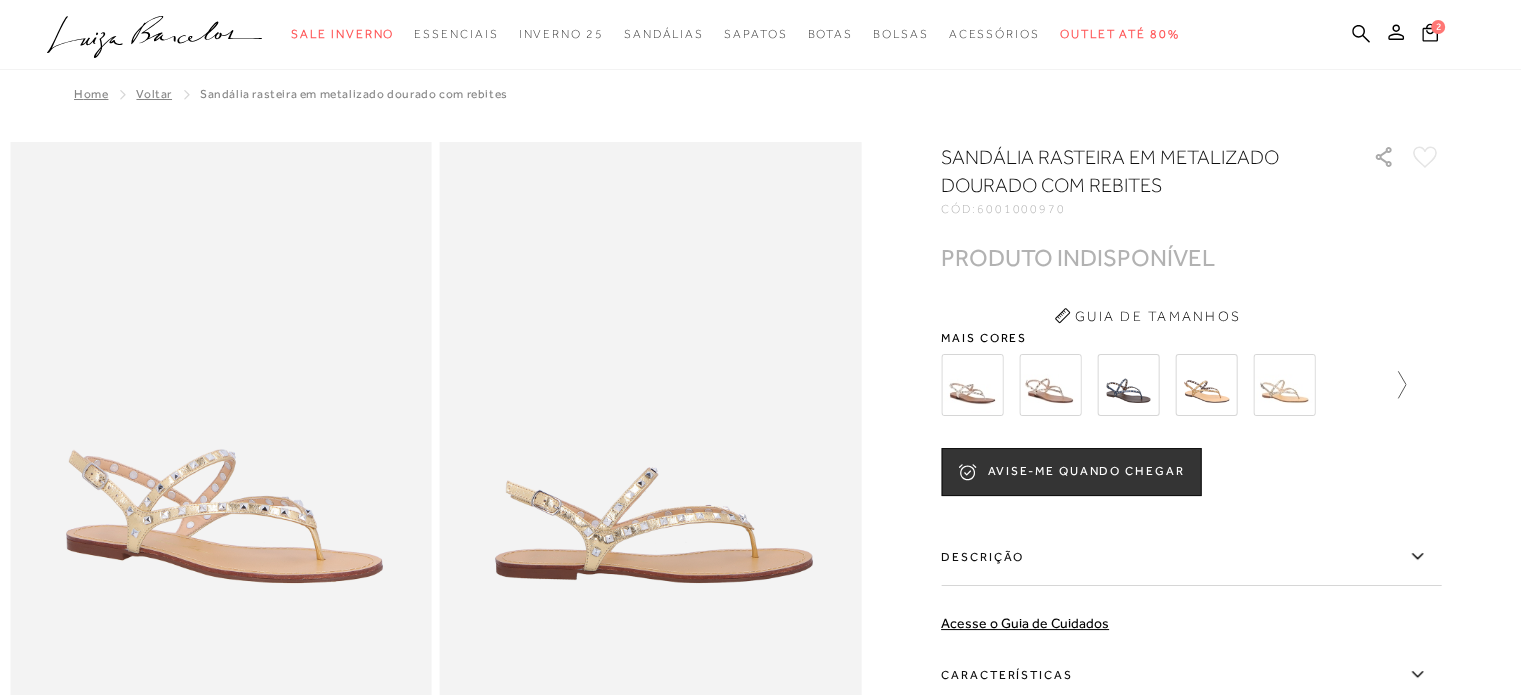 click 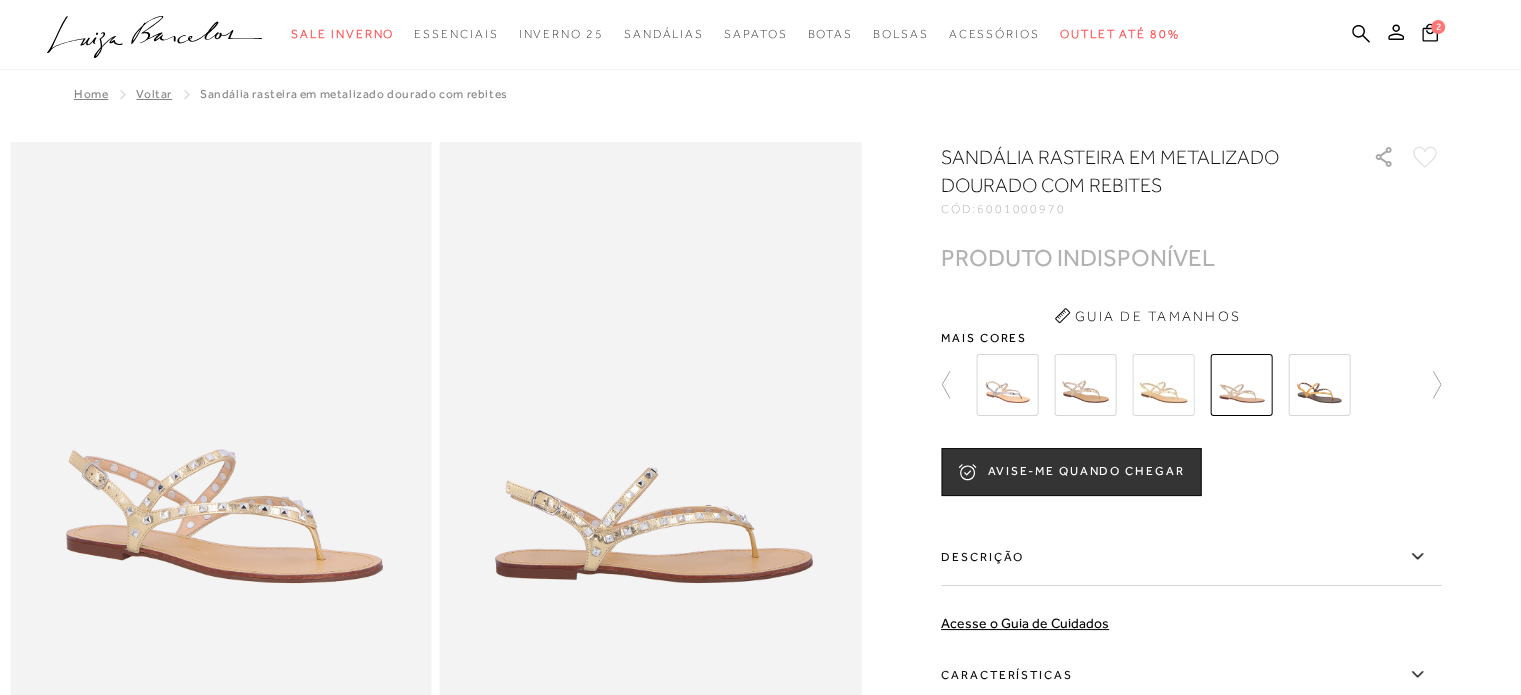 click at bounding box center [1319, 385] 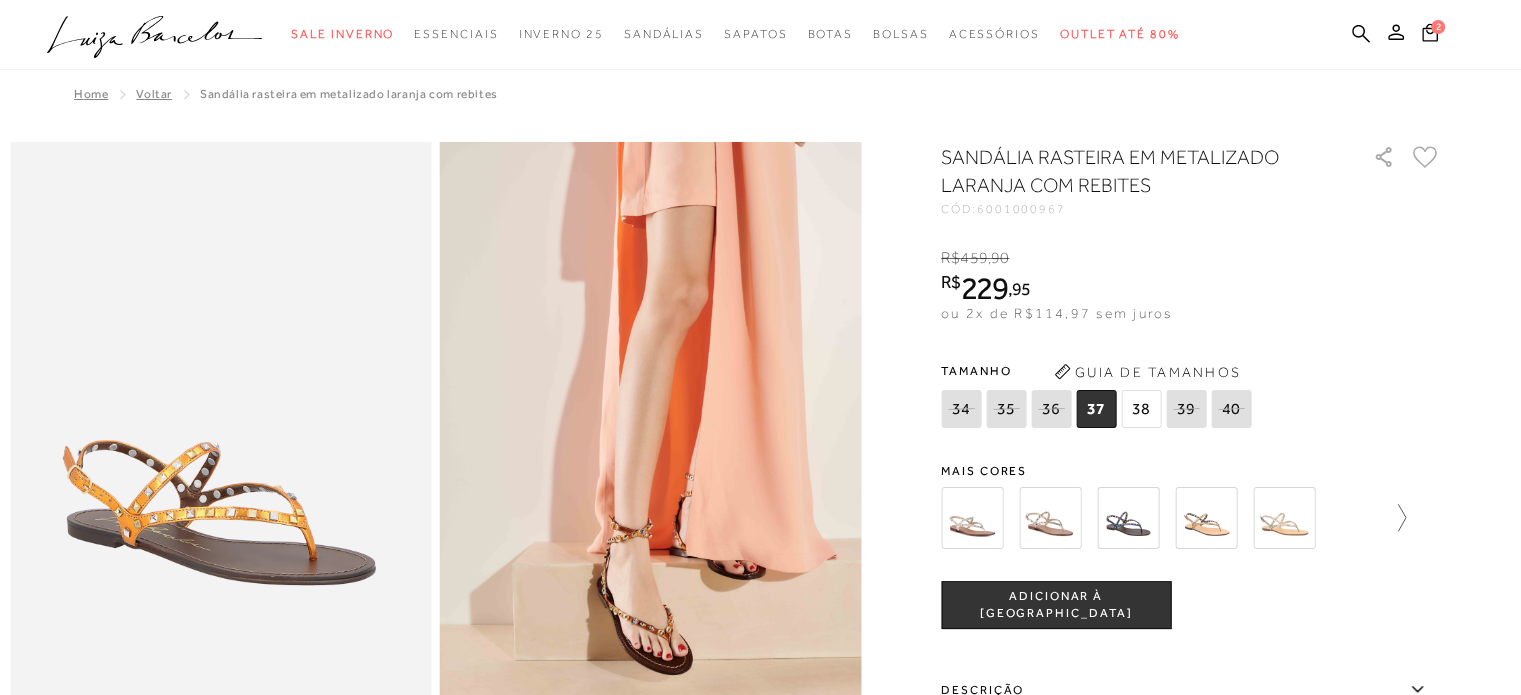 click 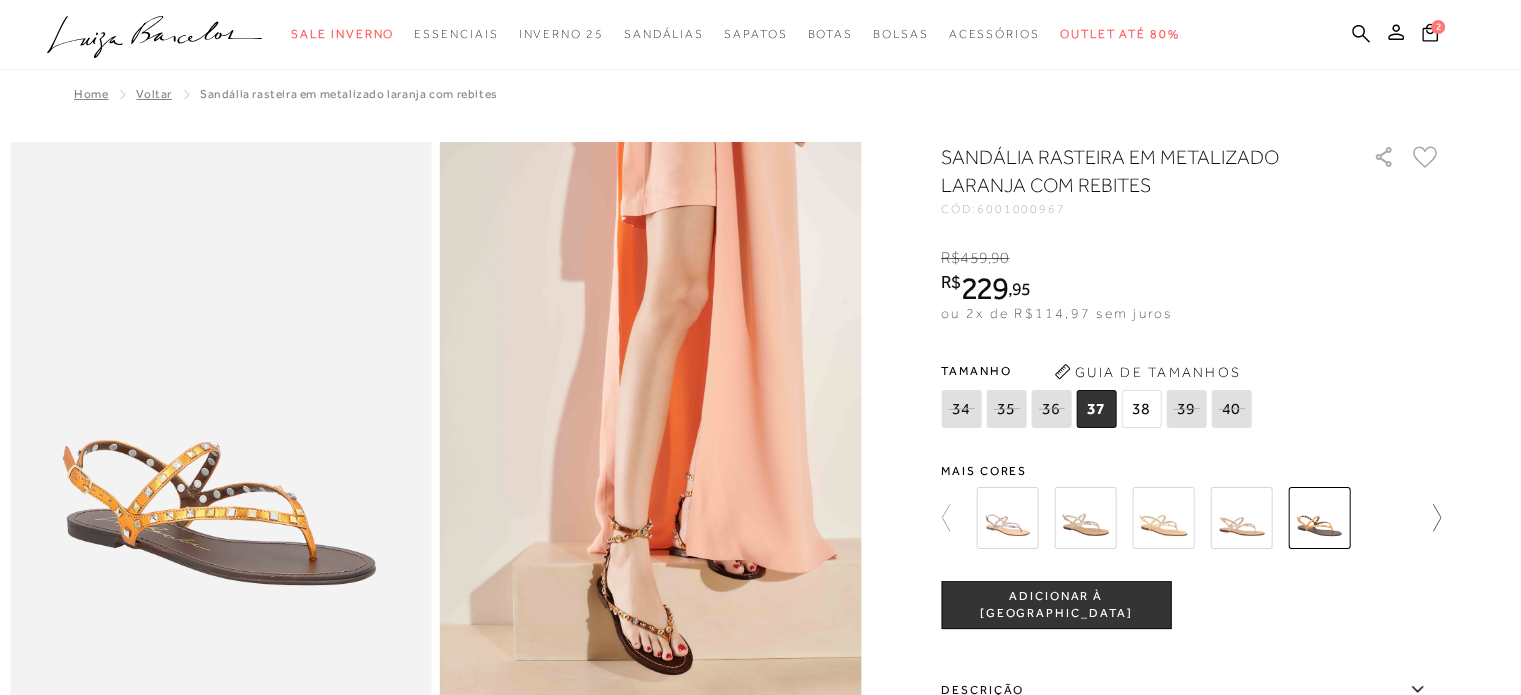 click 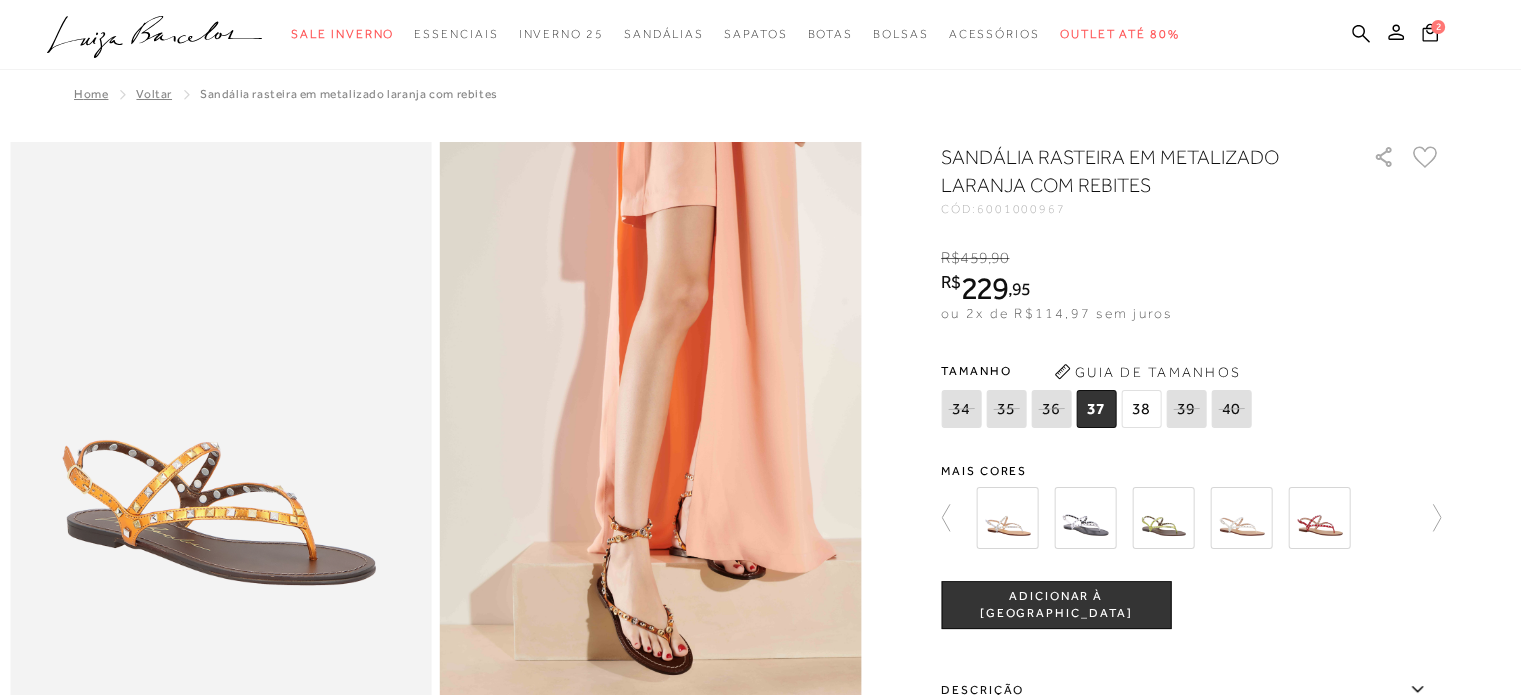 click at bounding box center (1007, 518) 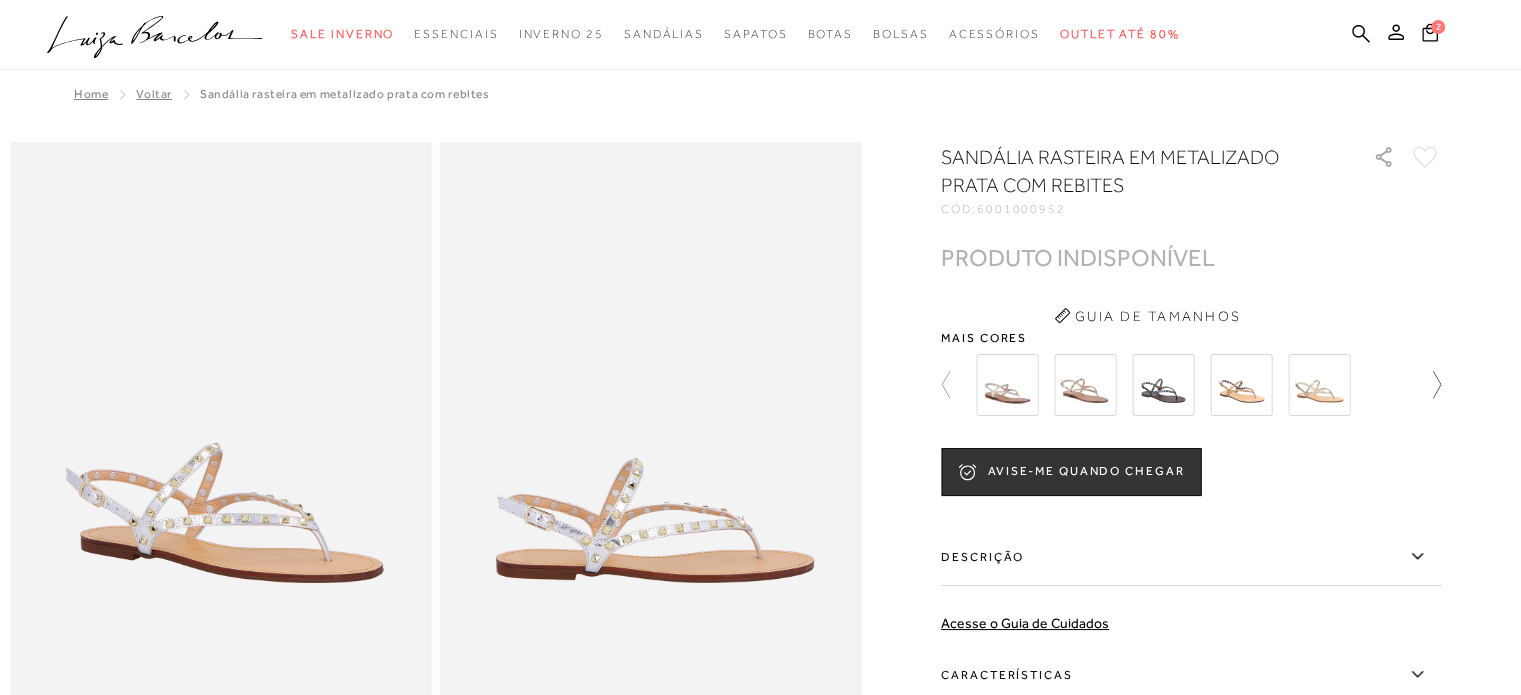 click 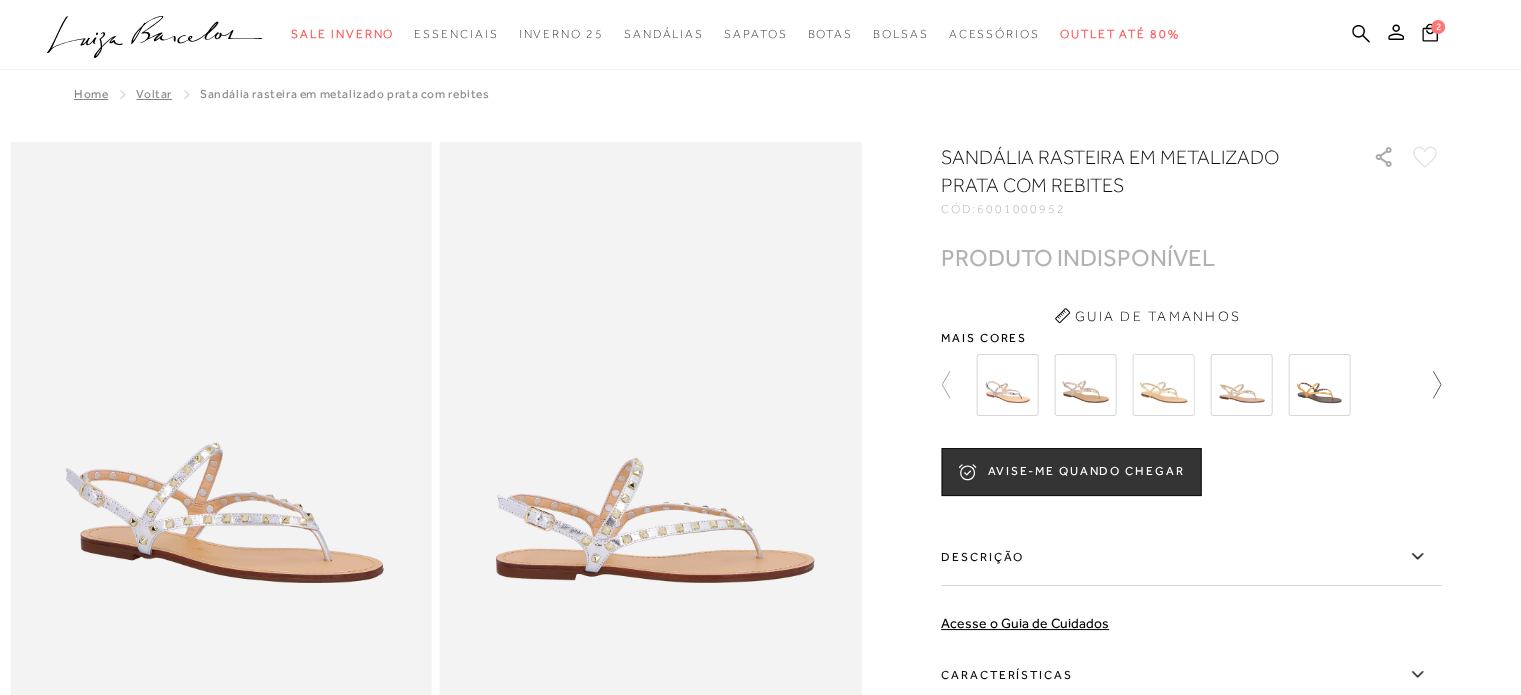 click 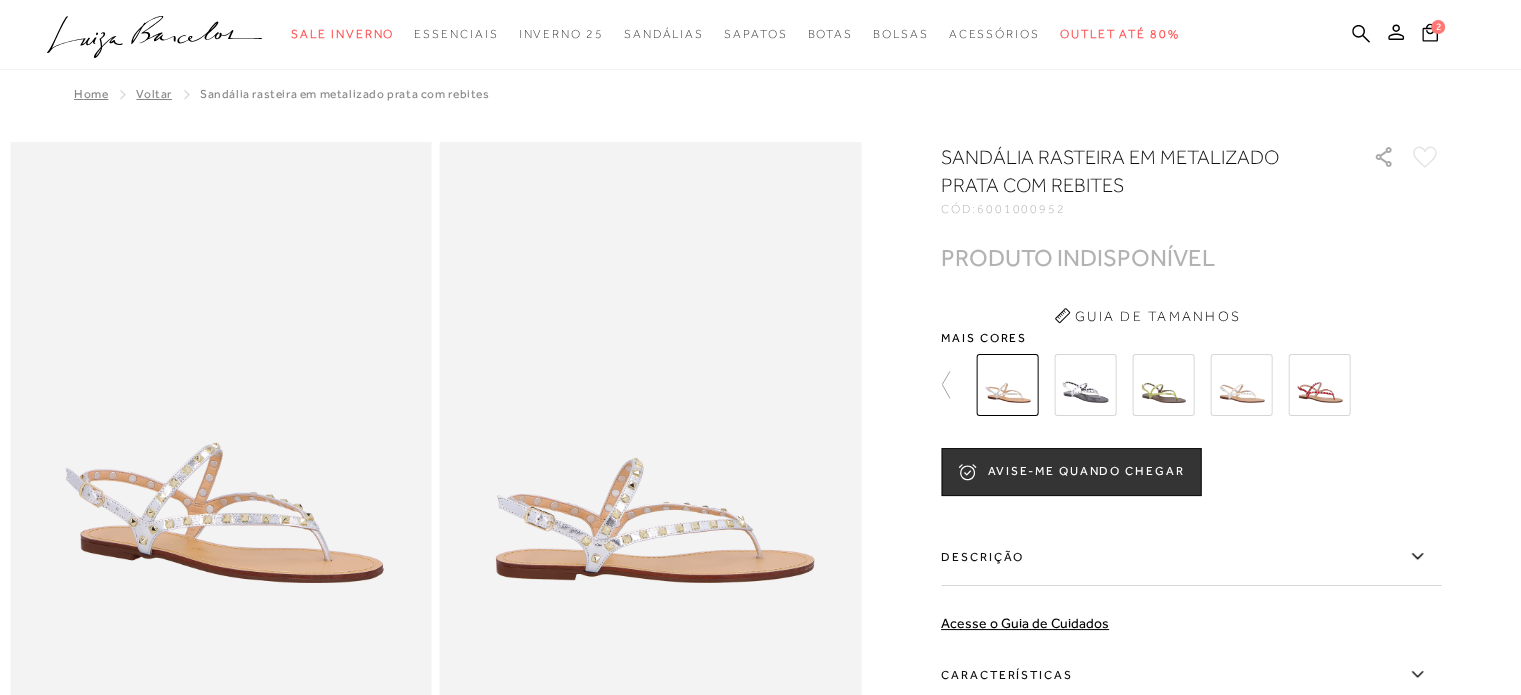 click at bounding box center [1085, 385] 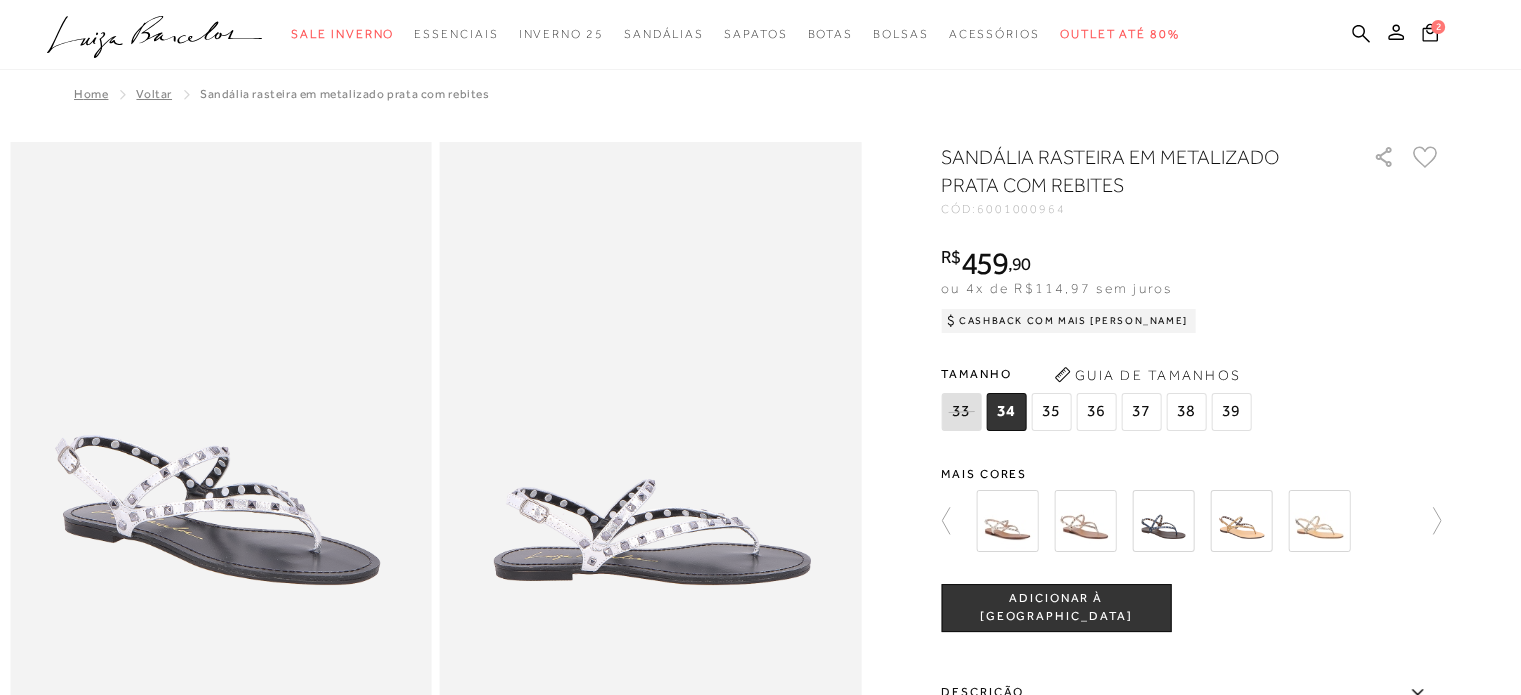 click on "36" at bounding box center (1096, 412) 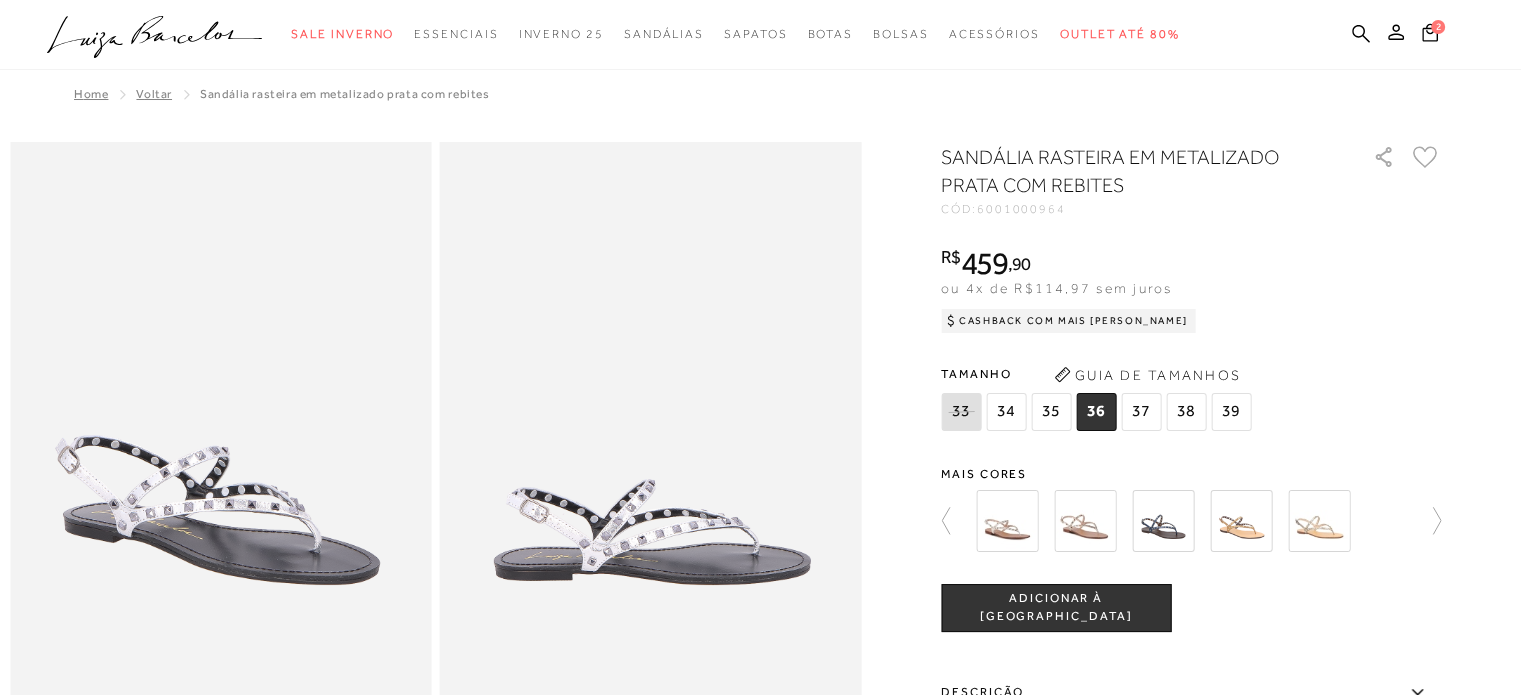 drag, startPoint x: 1015, startPoint y: 607, endPoint x: 1122, endPoint y: 612, distance: 107.11676 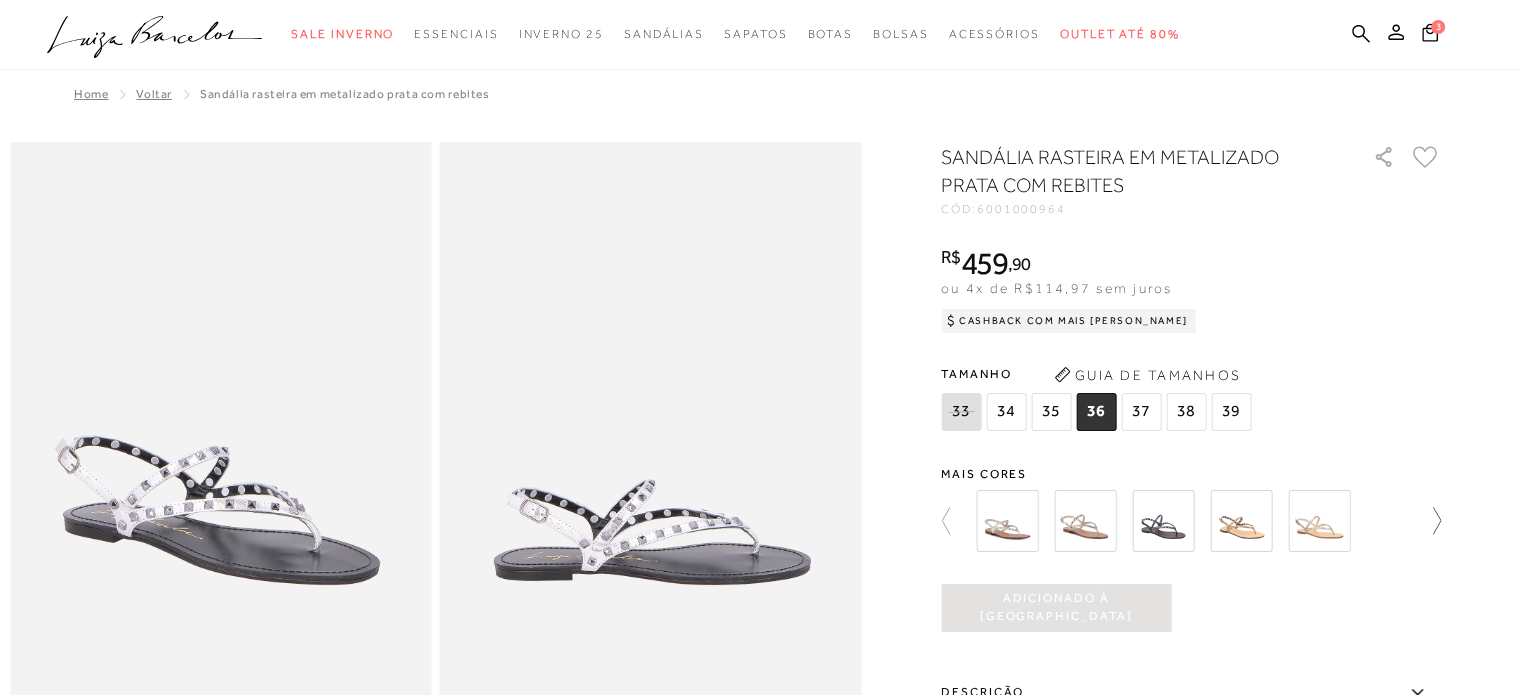 click 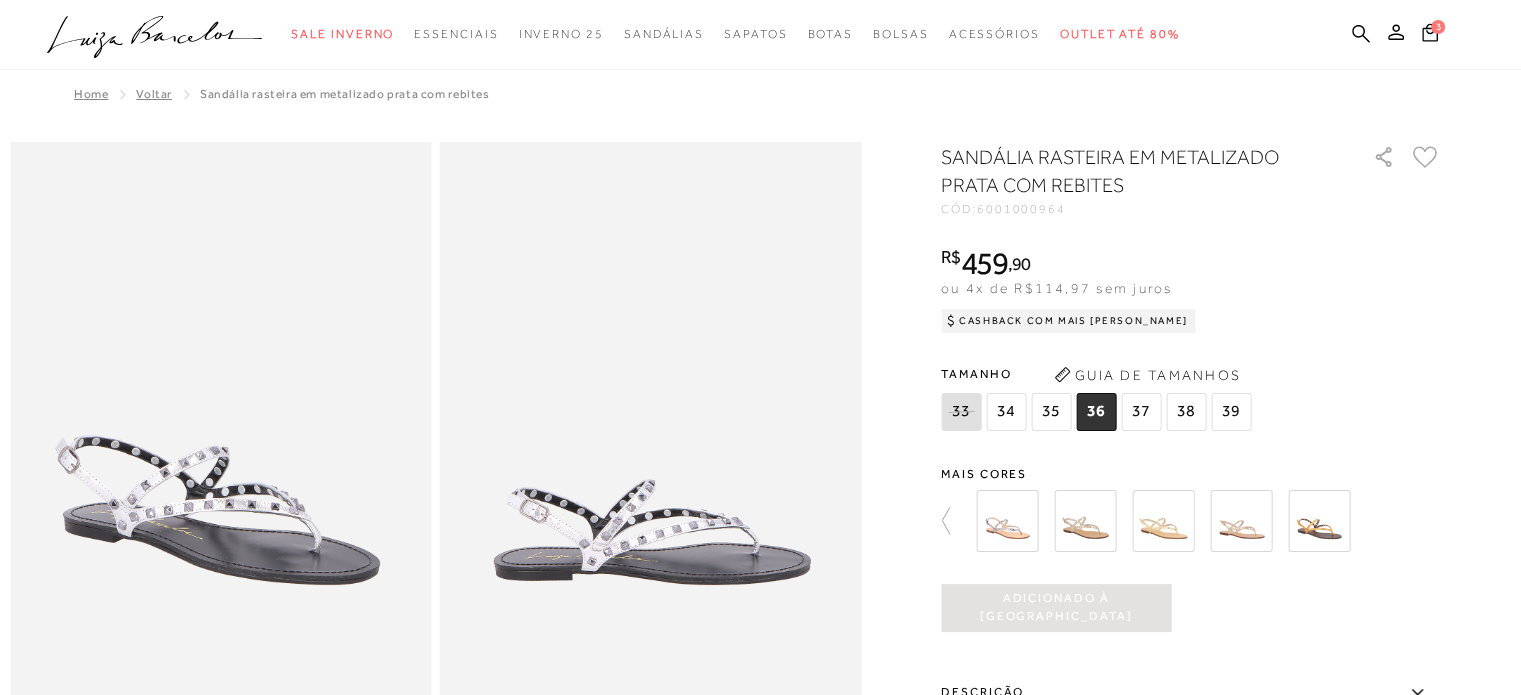 click at bounding box center (1202, 521) 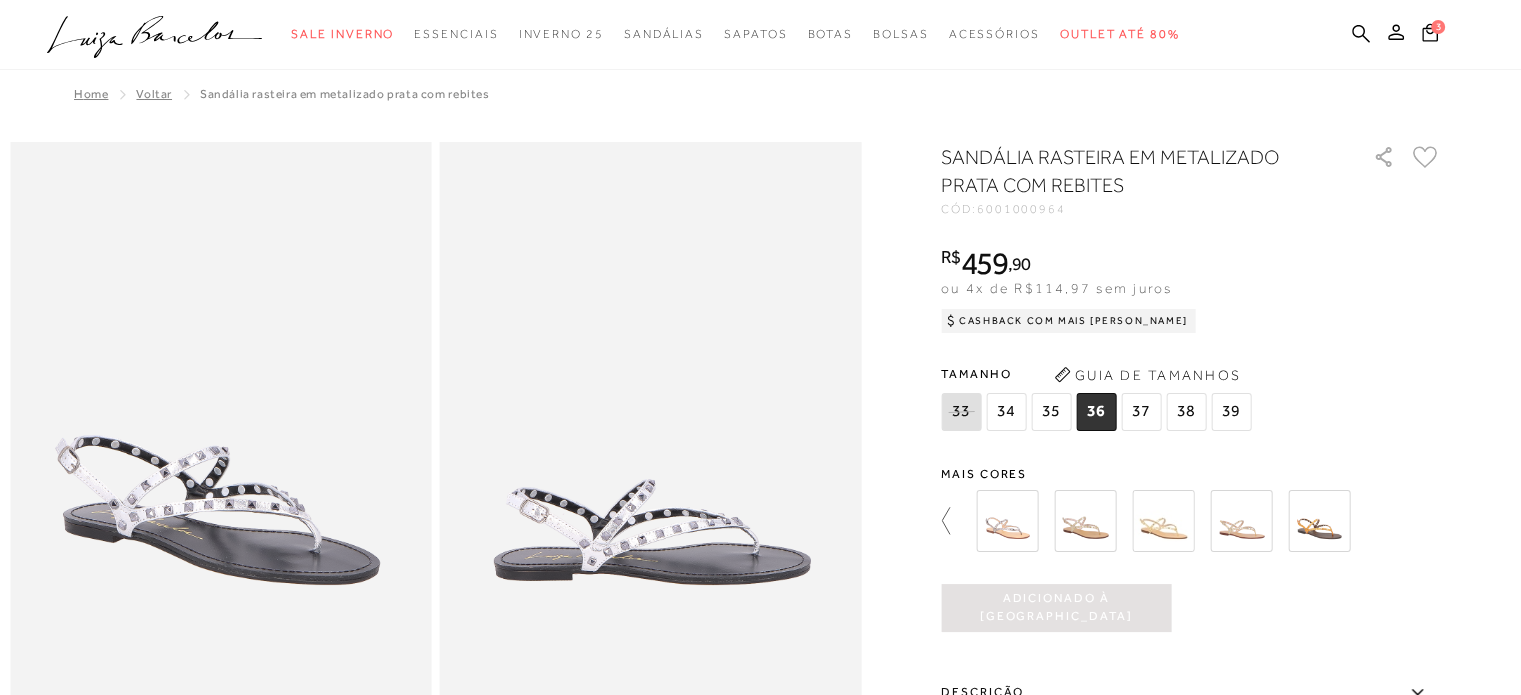 click 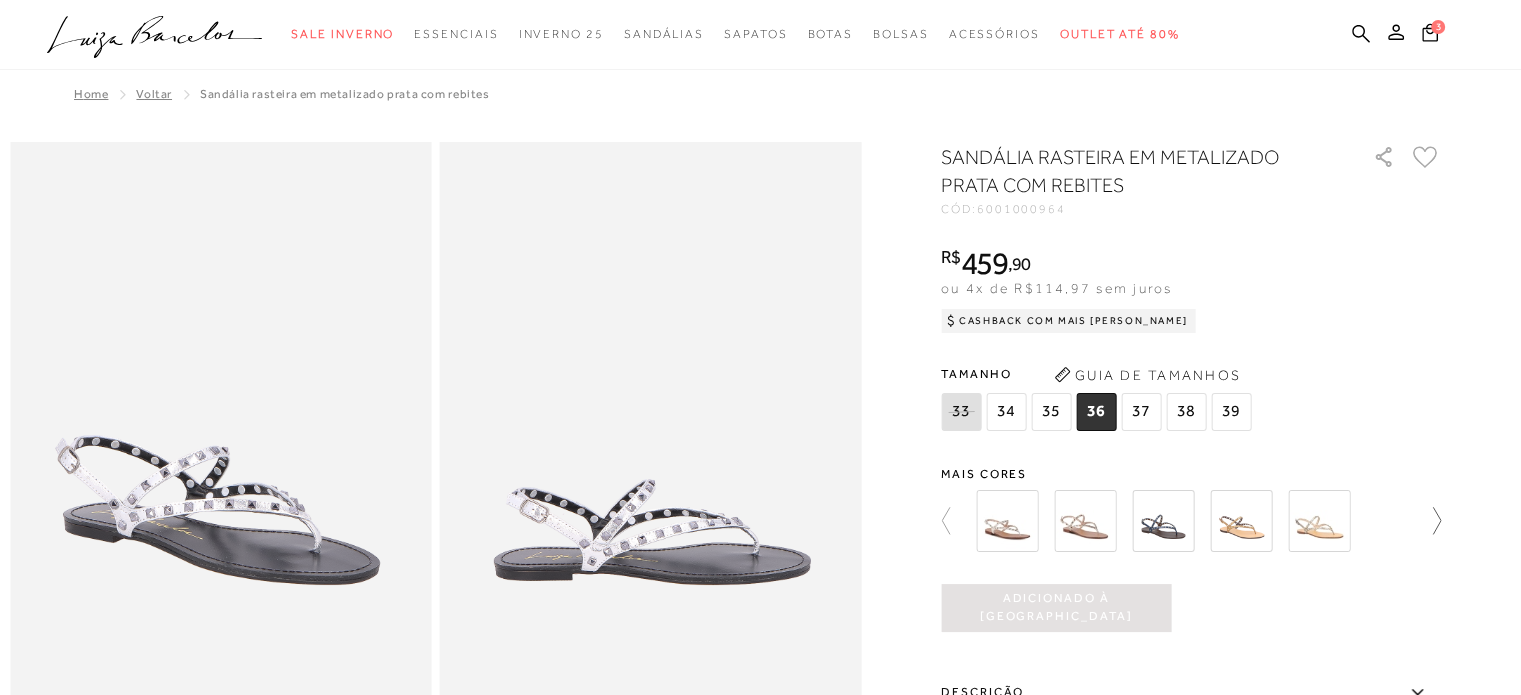 click 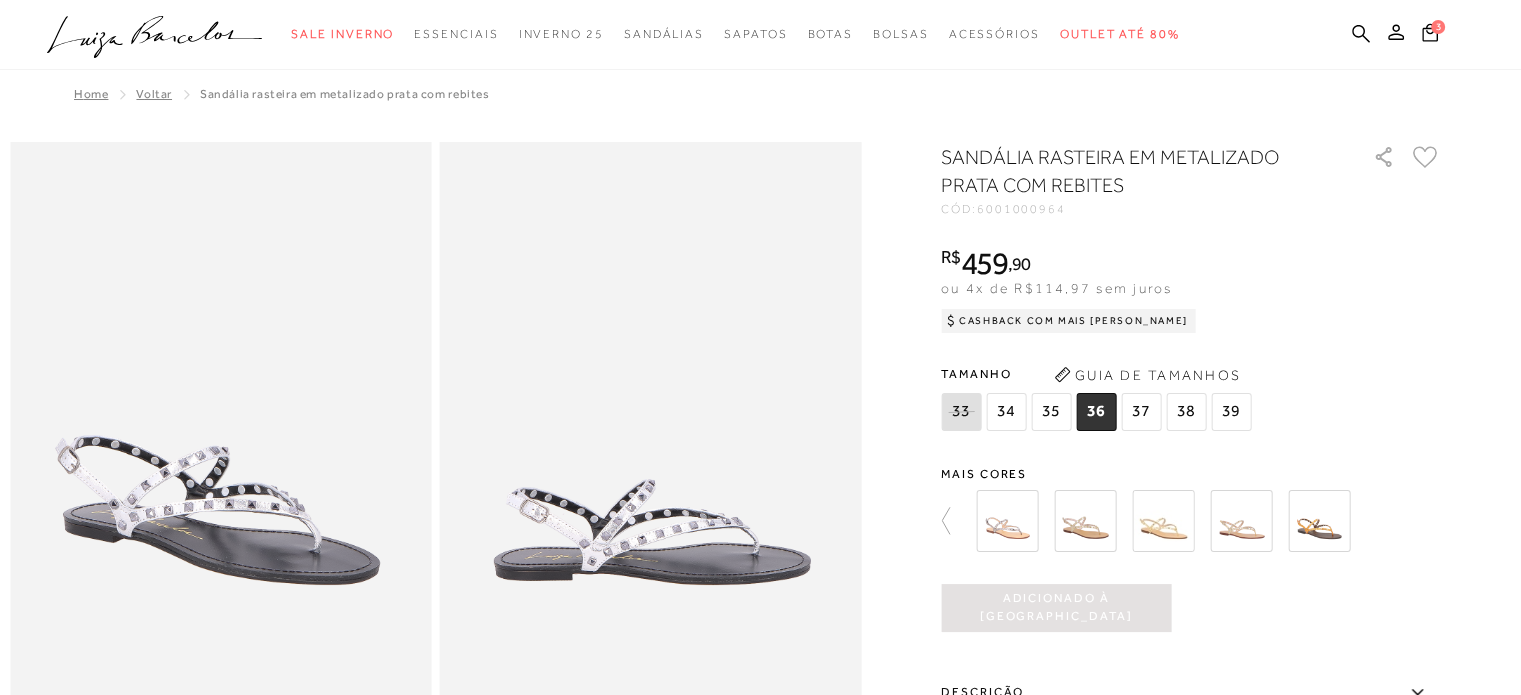 click at bounding box center (760, 1313) 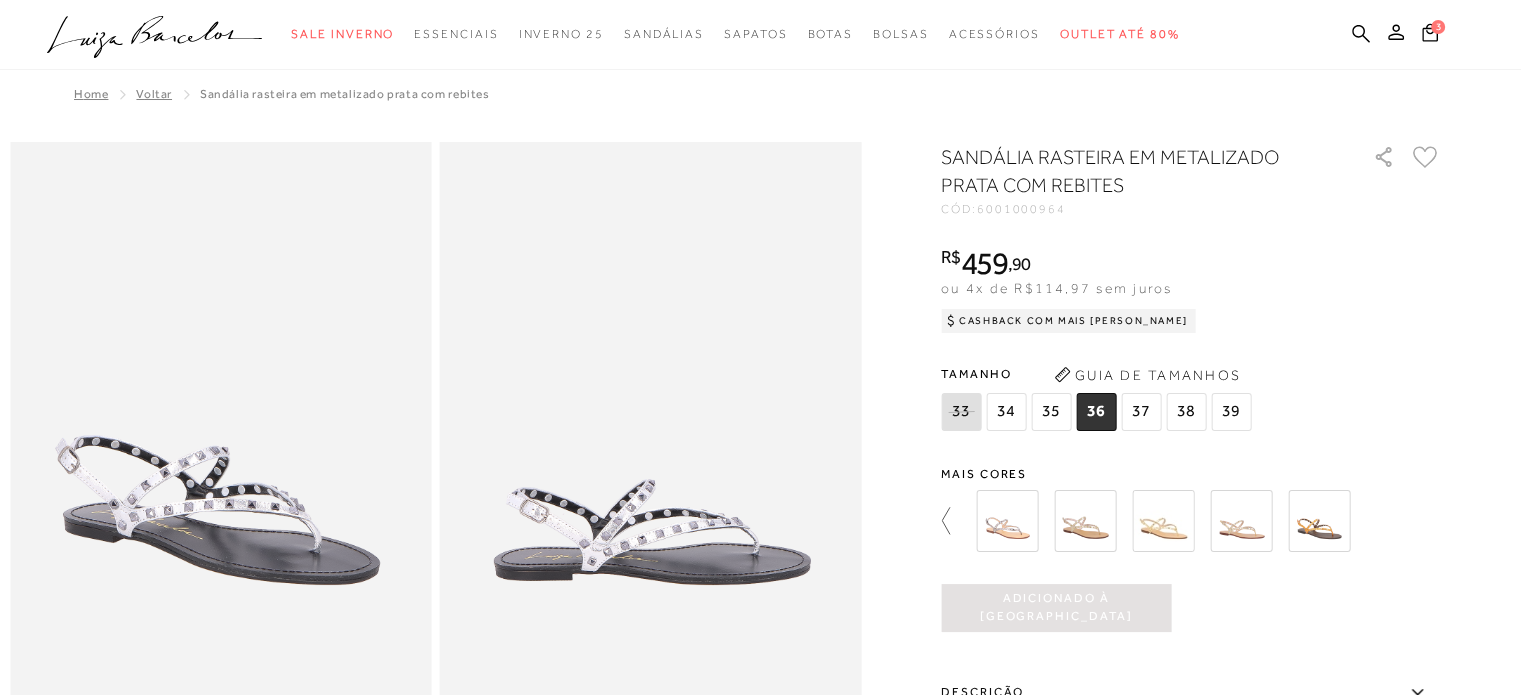 click 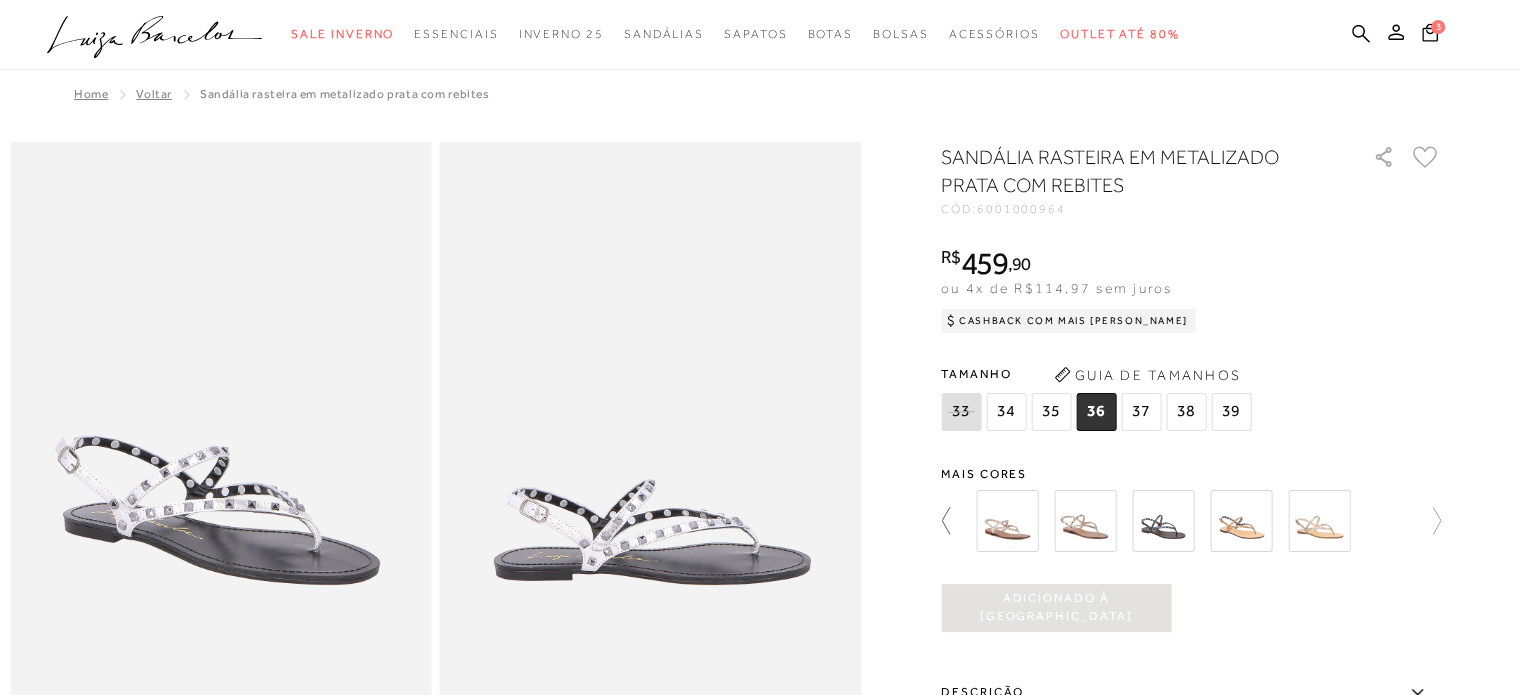 click 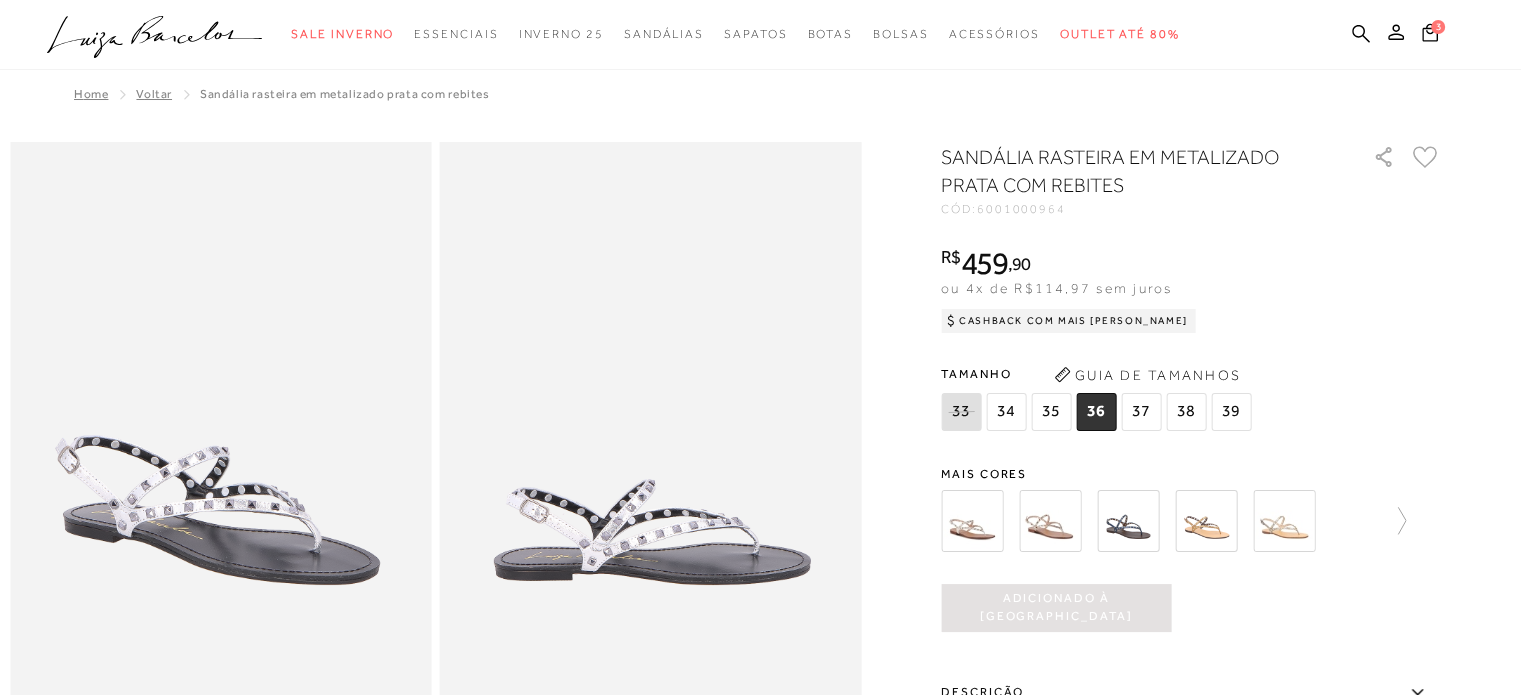 click at bounding box center [1128, 521] 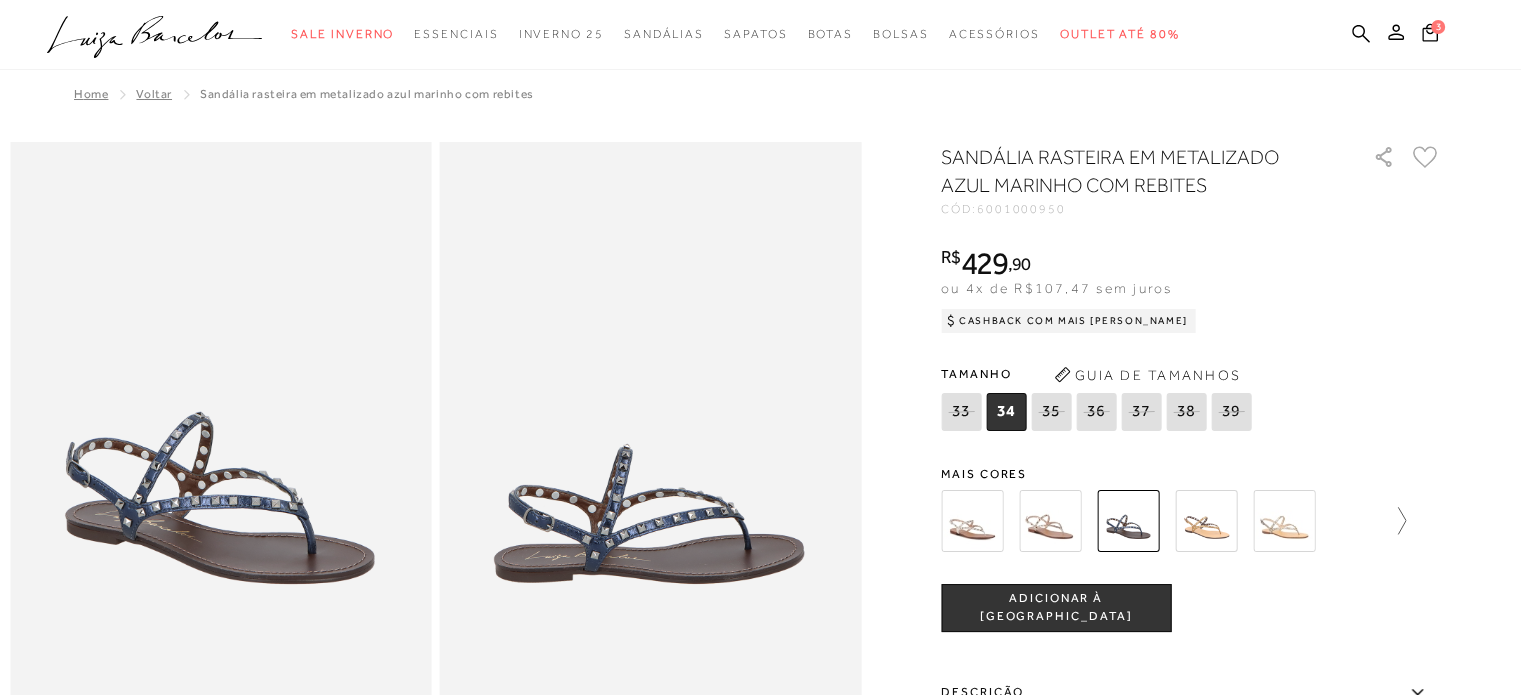 click 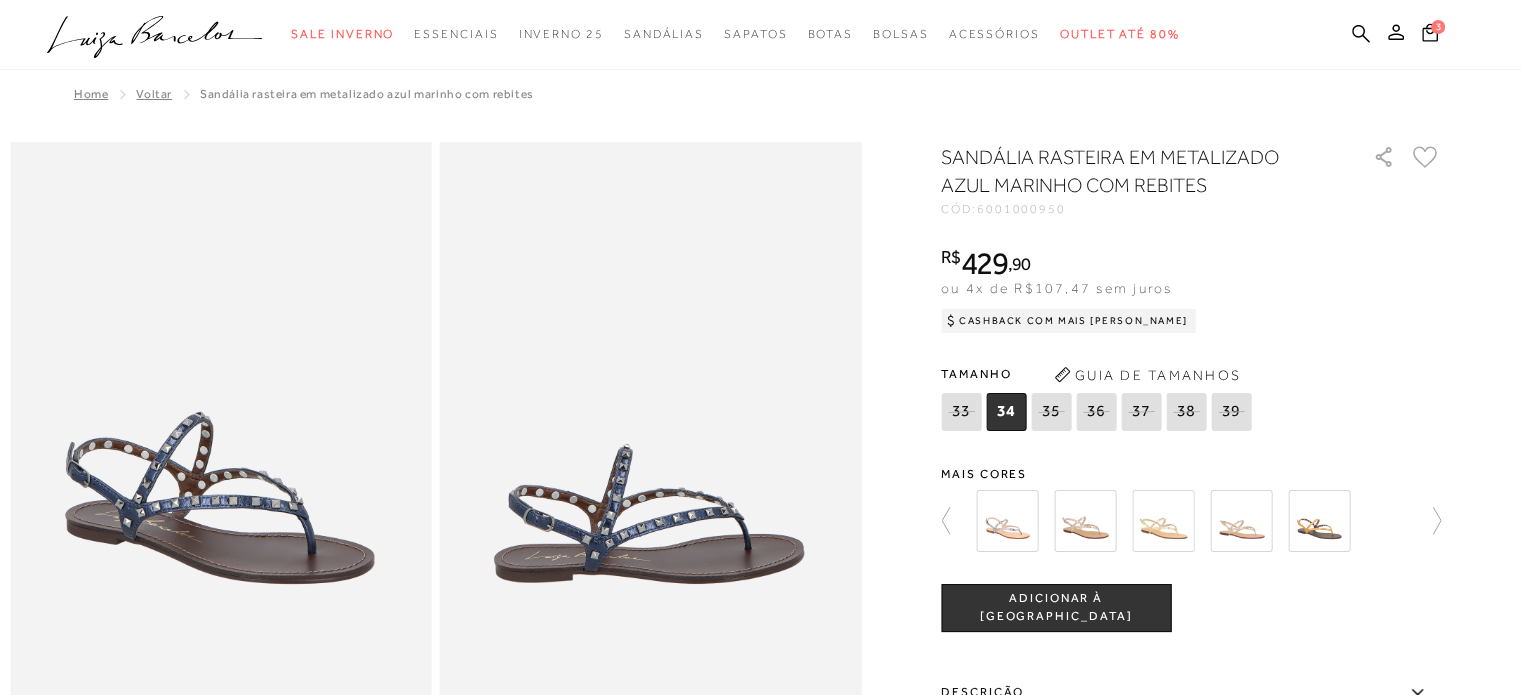 click at bounding box center (1319, 521) 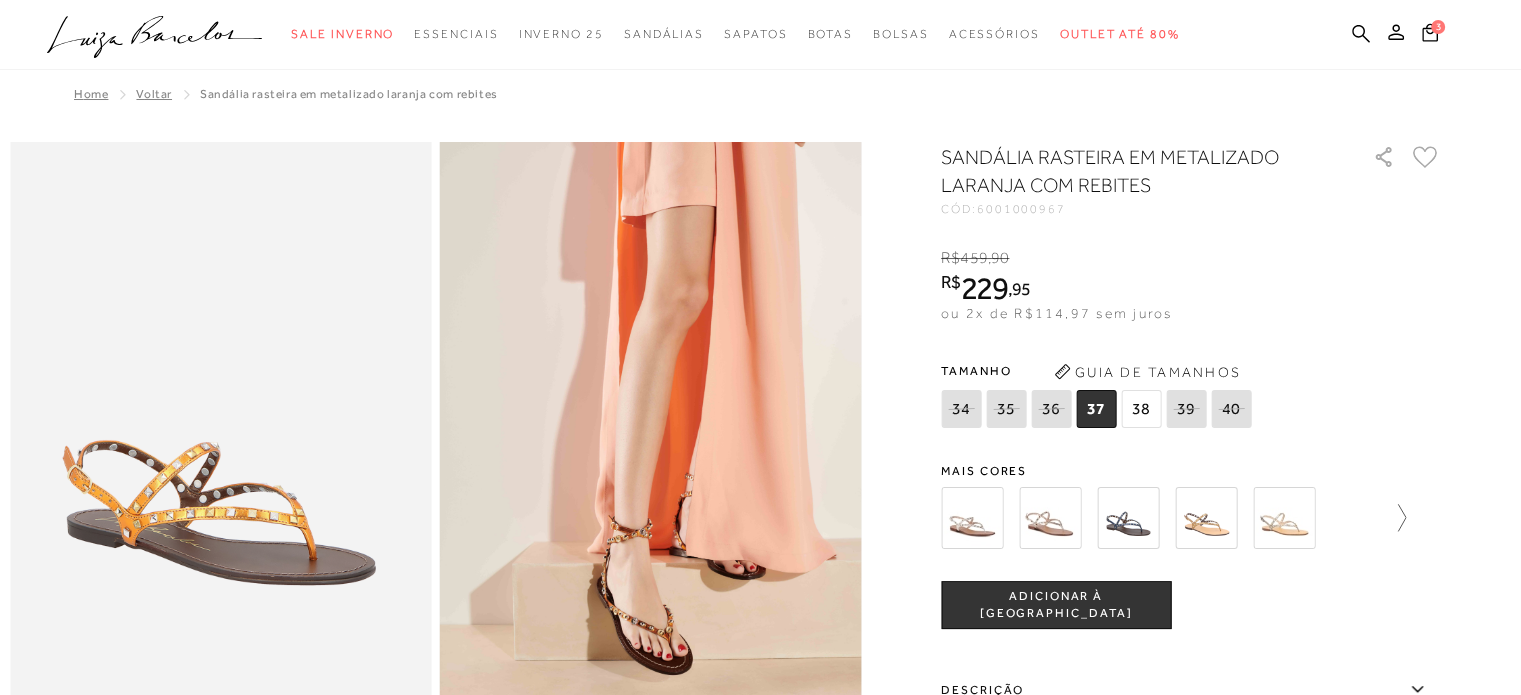 click 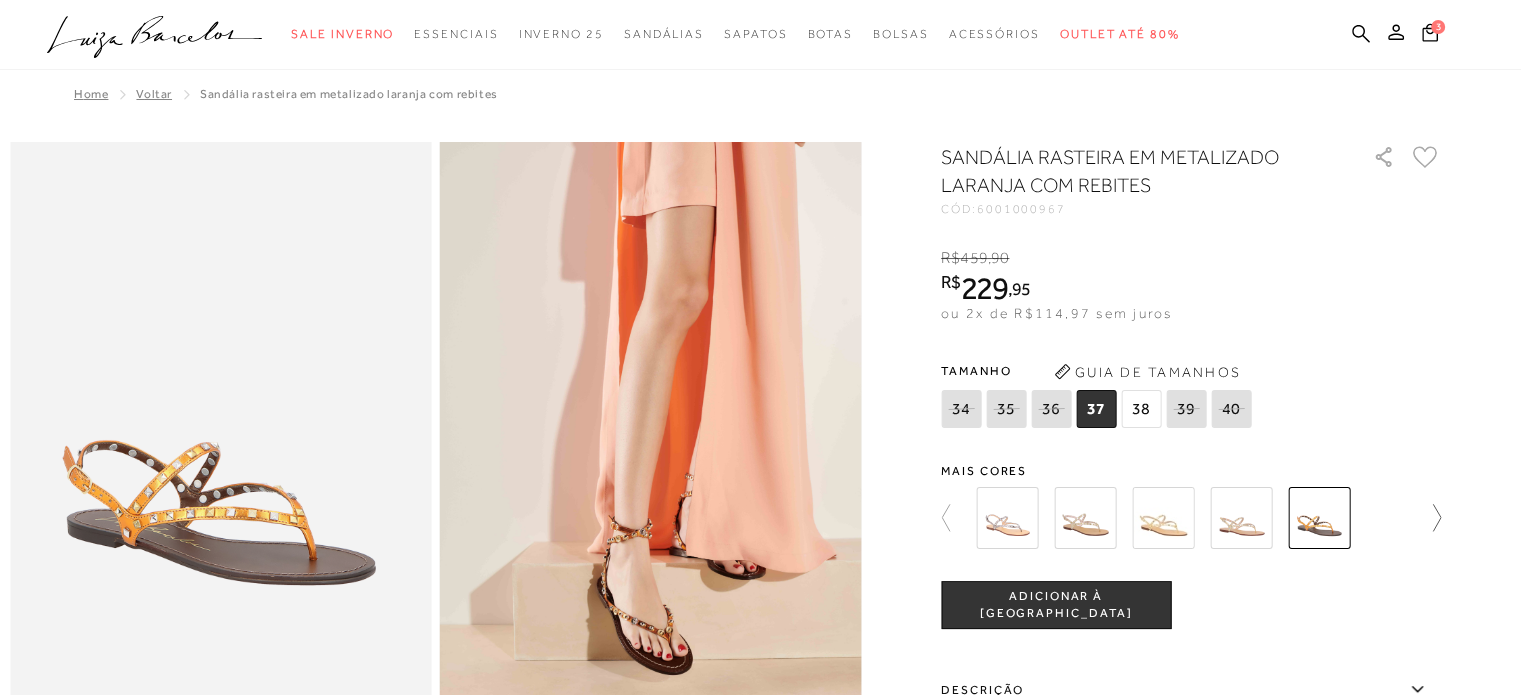 click 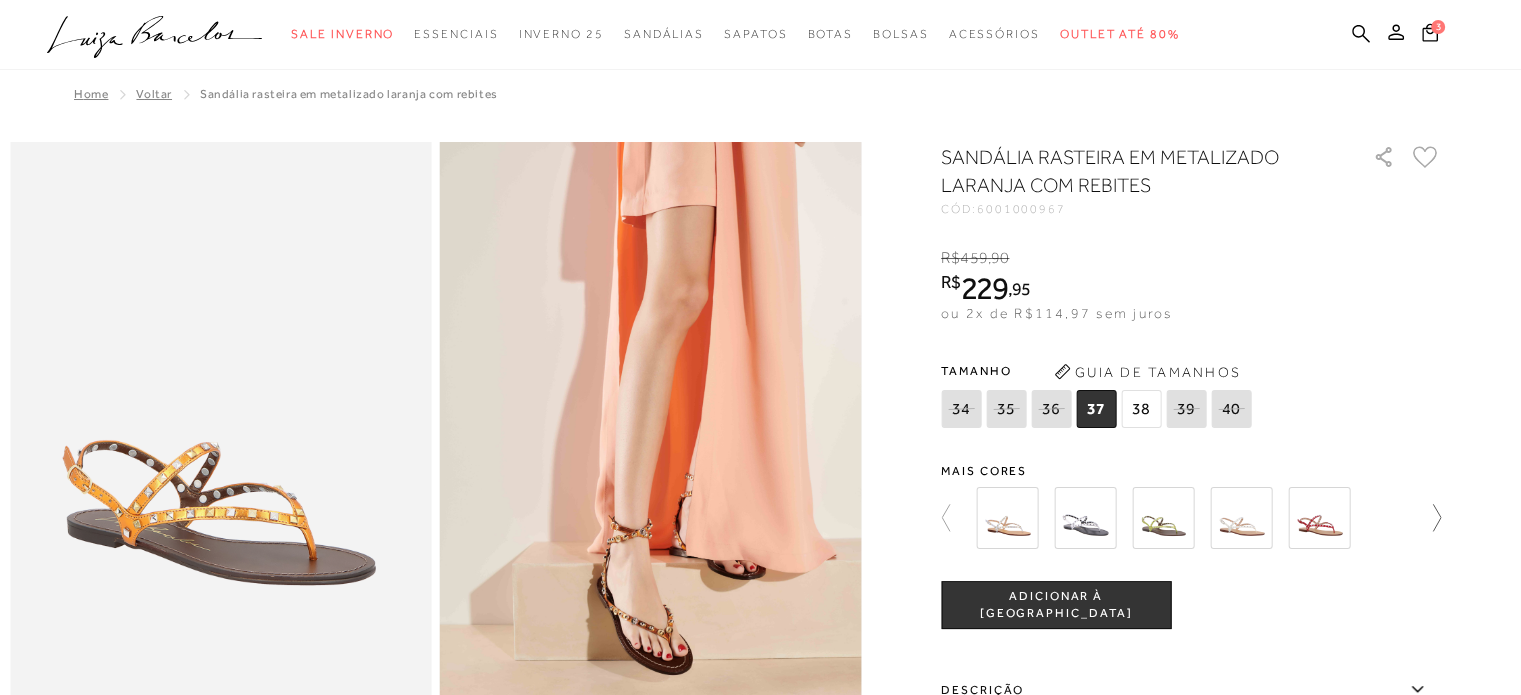 click 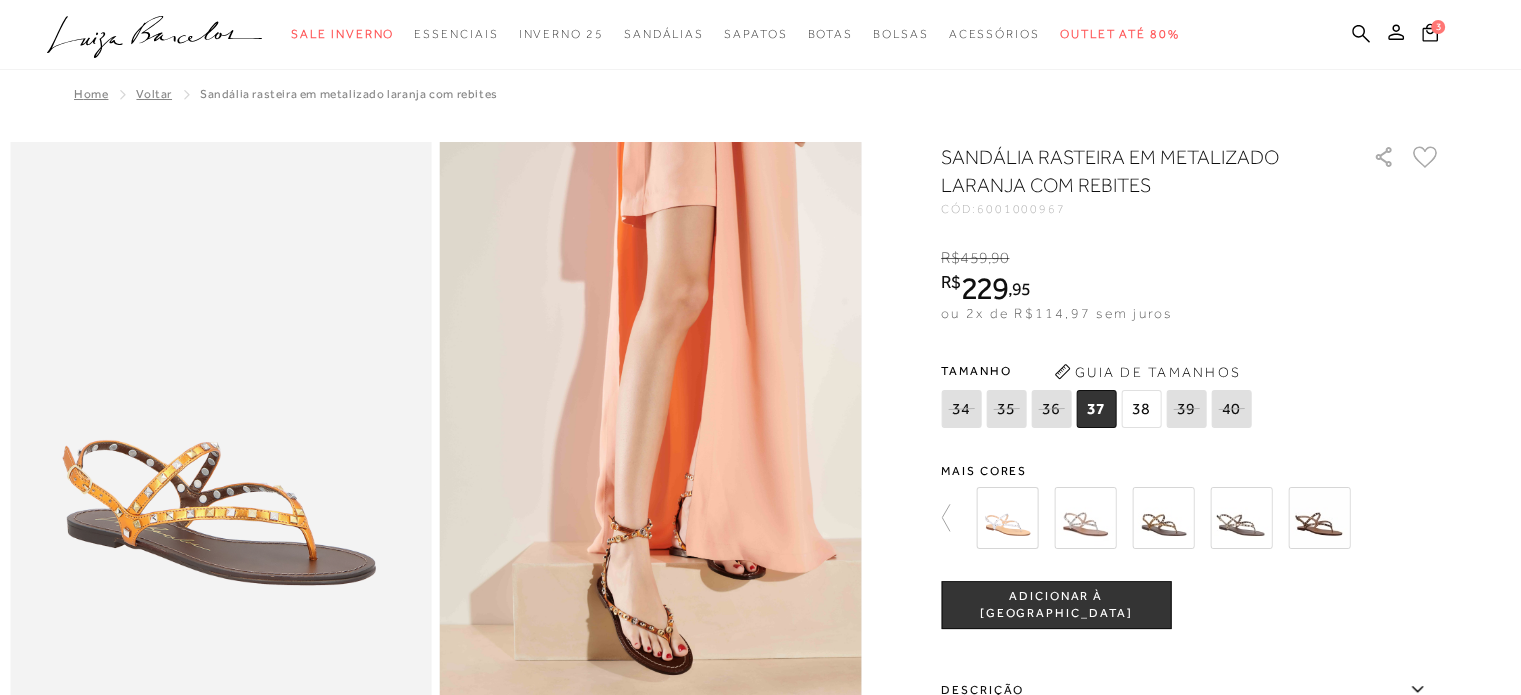 click at bounding box center (1241, 518) 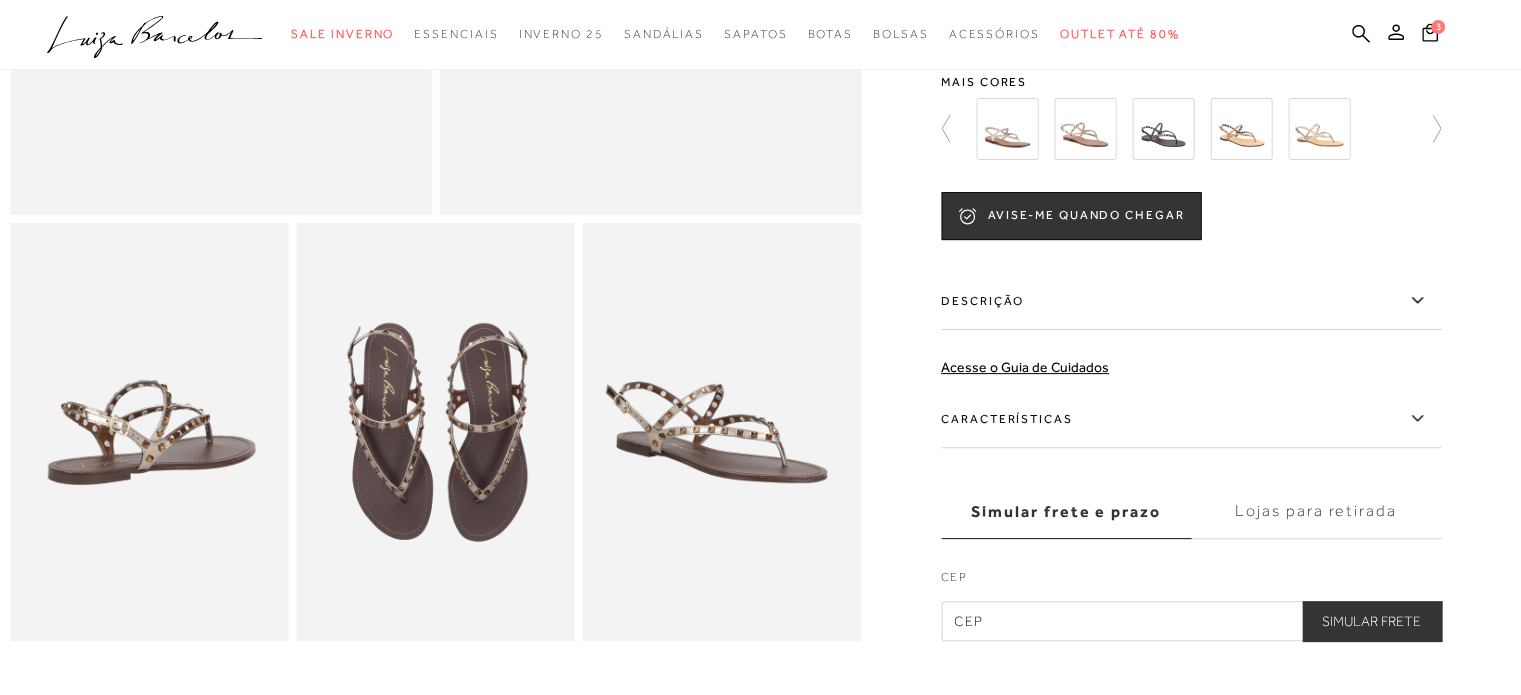 scroll, scrollTop: 600, scrollLeft: 0, axis: vertical 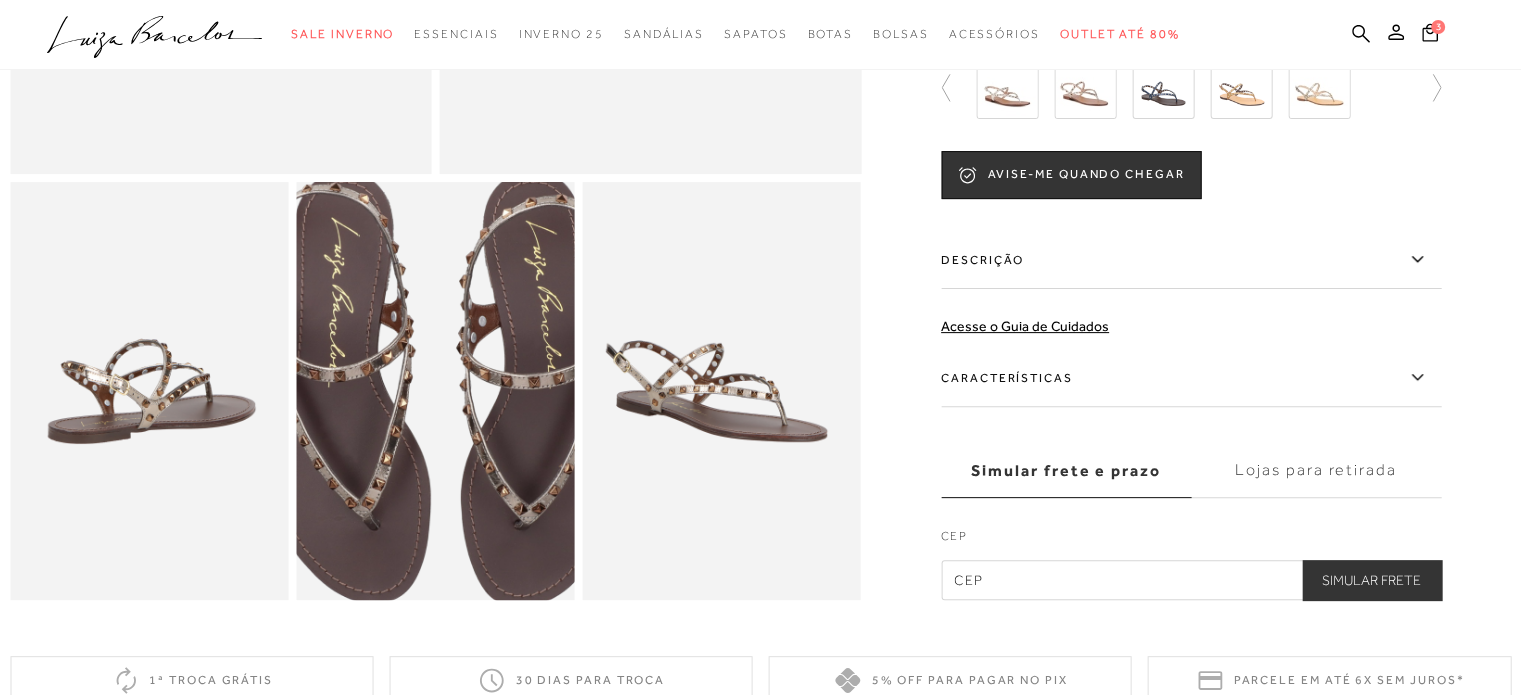 click at bounding box center (436, 389) 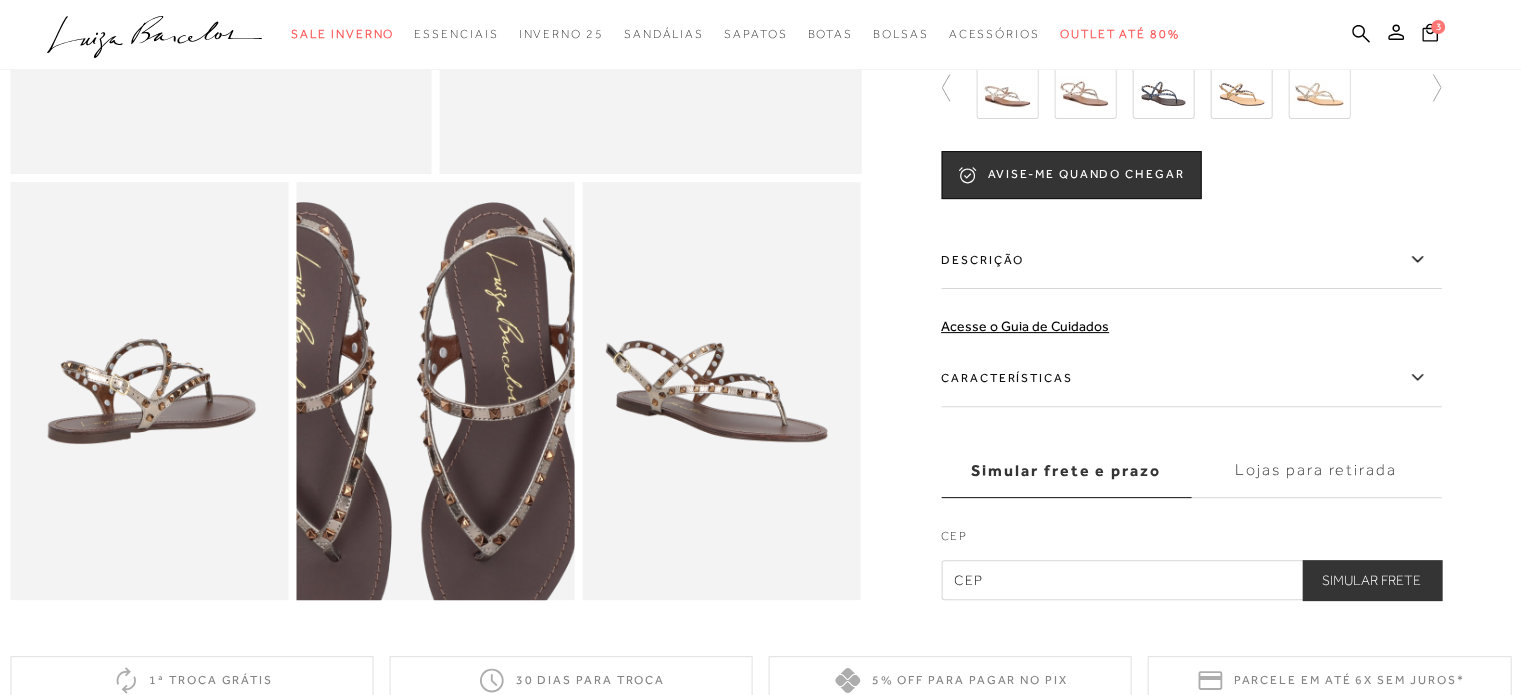 click at bounding box center (396, 420) 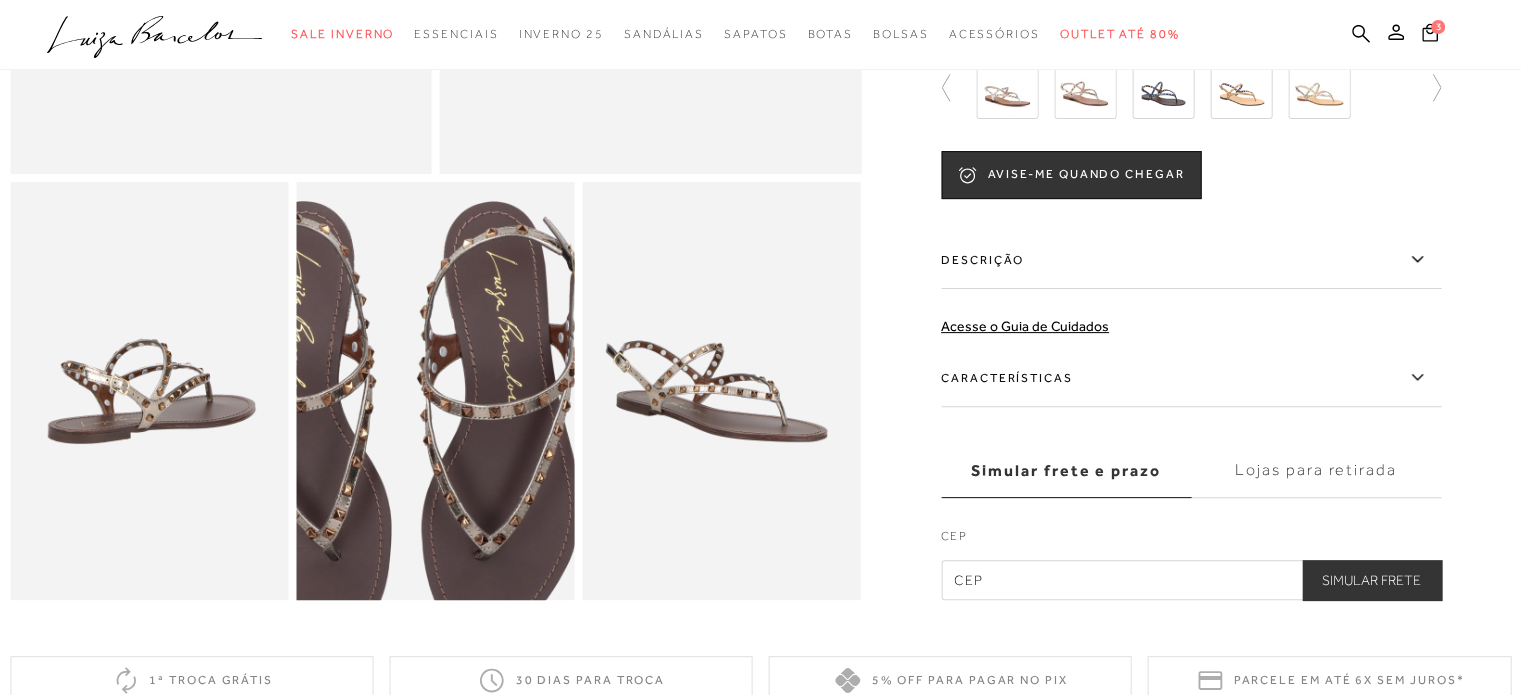 click at bounding box center (396, 419) 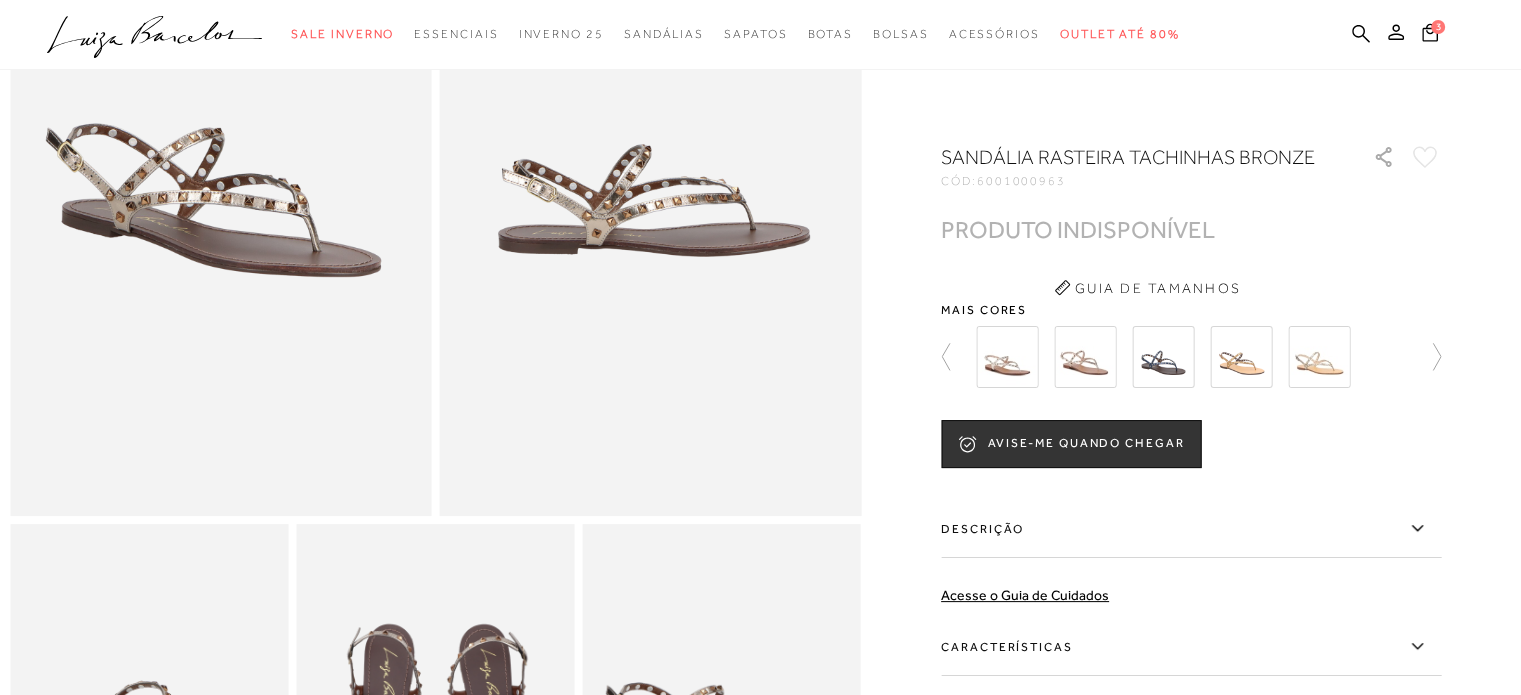 scroll, scrollTop: 200, scrollLeft: 0, axis: vertical 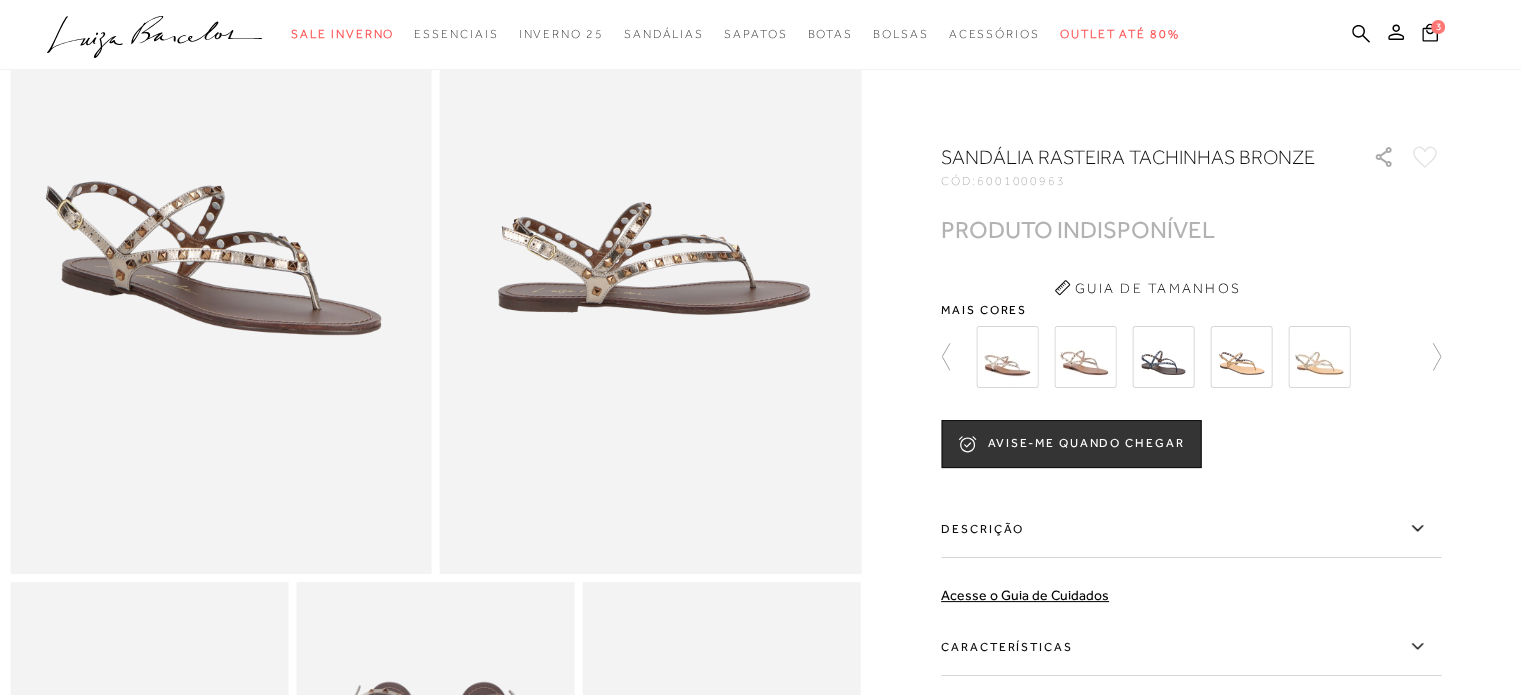 click at bounding box center [221, 258] 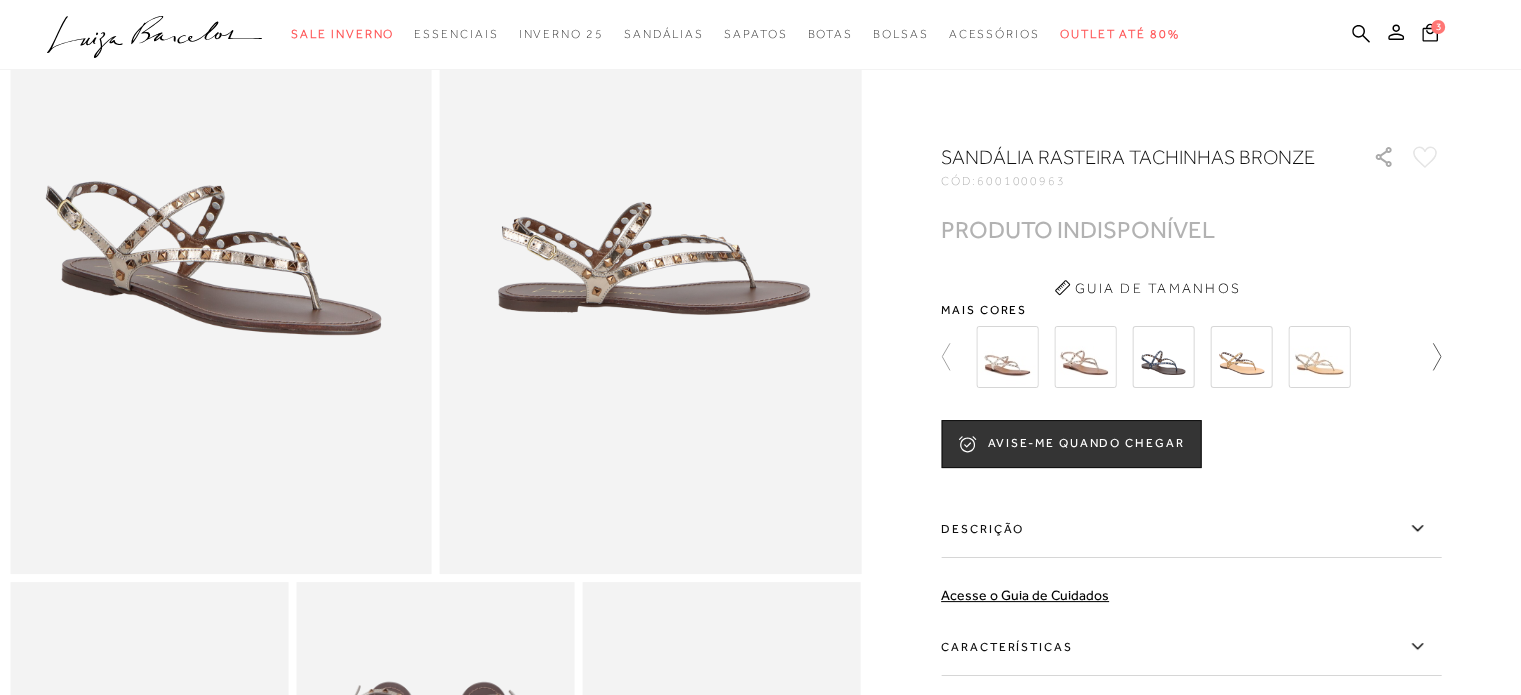 click 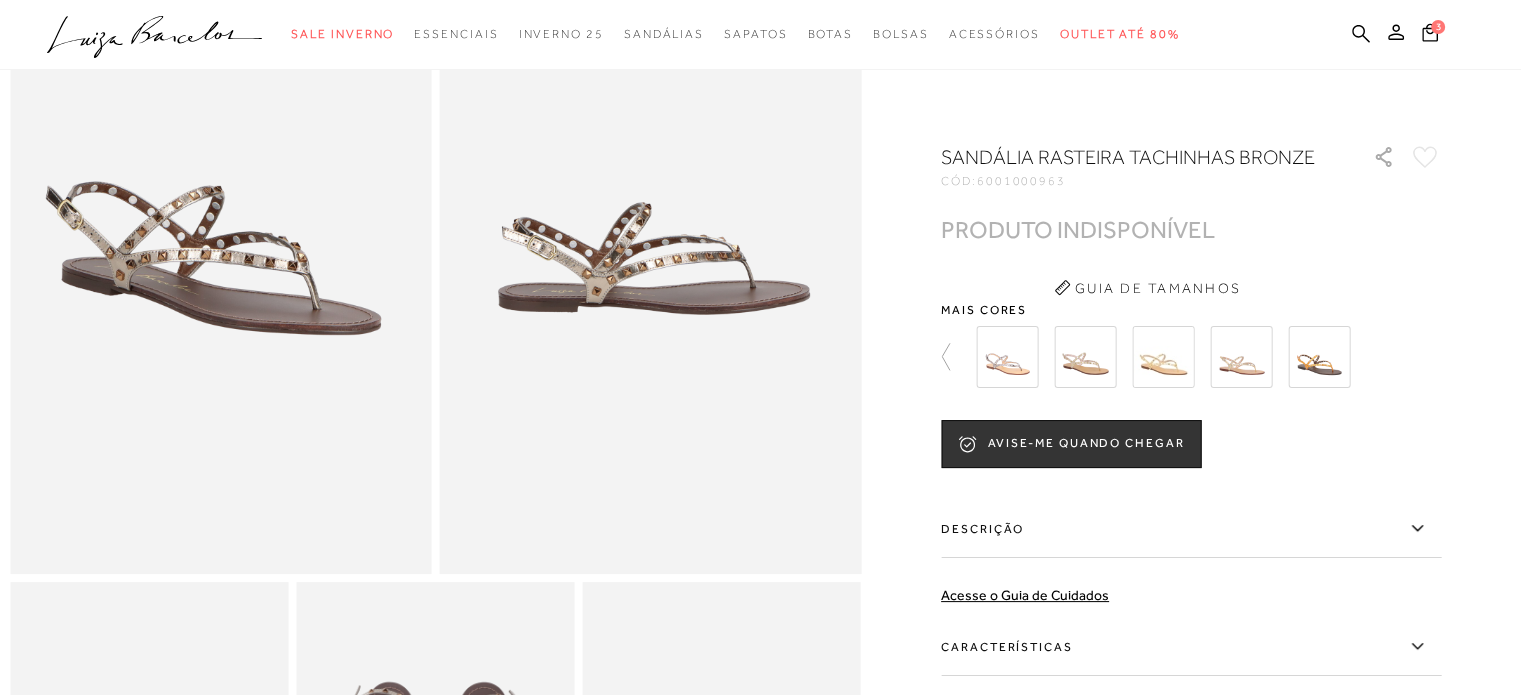 click at bounding box center [1191, 357] 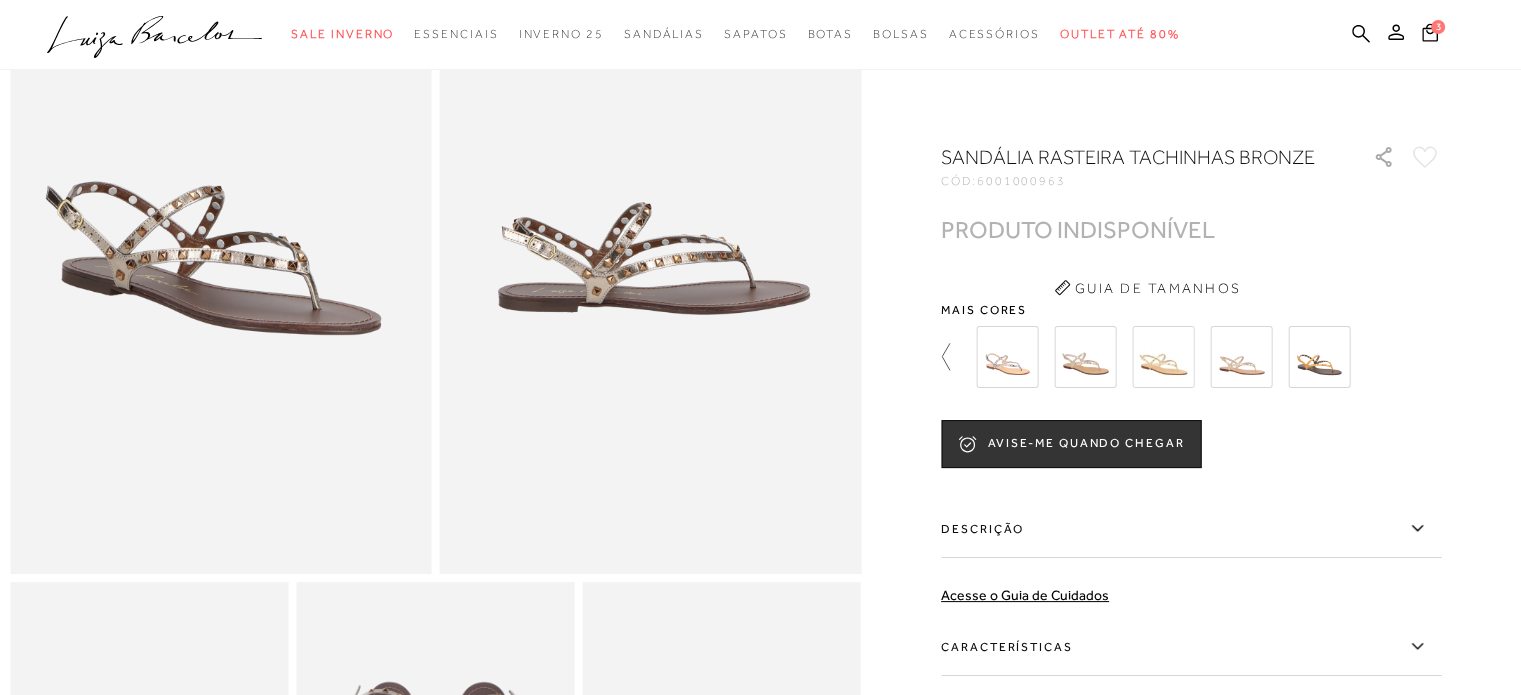 click 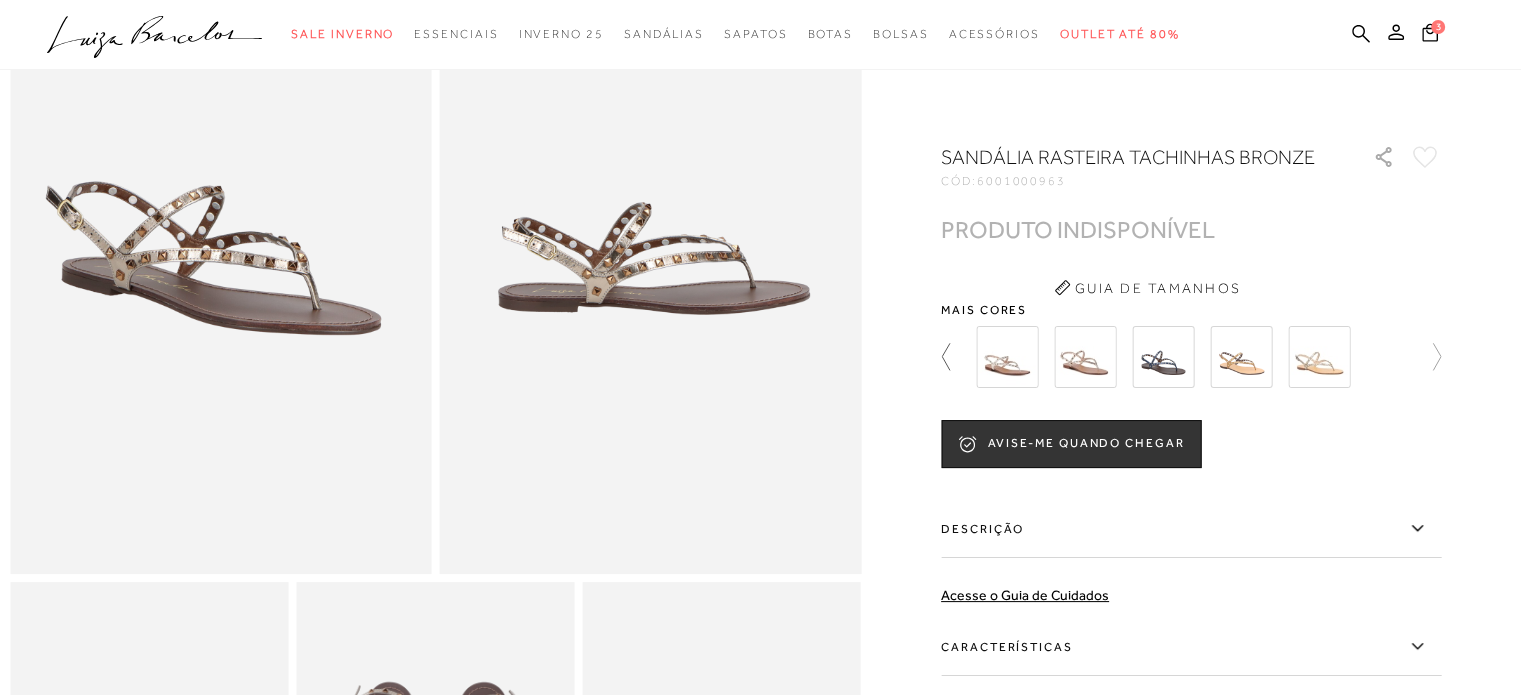 click 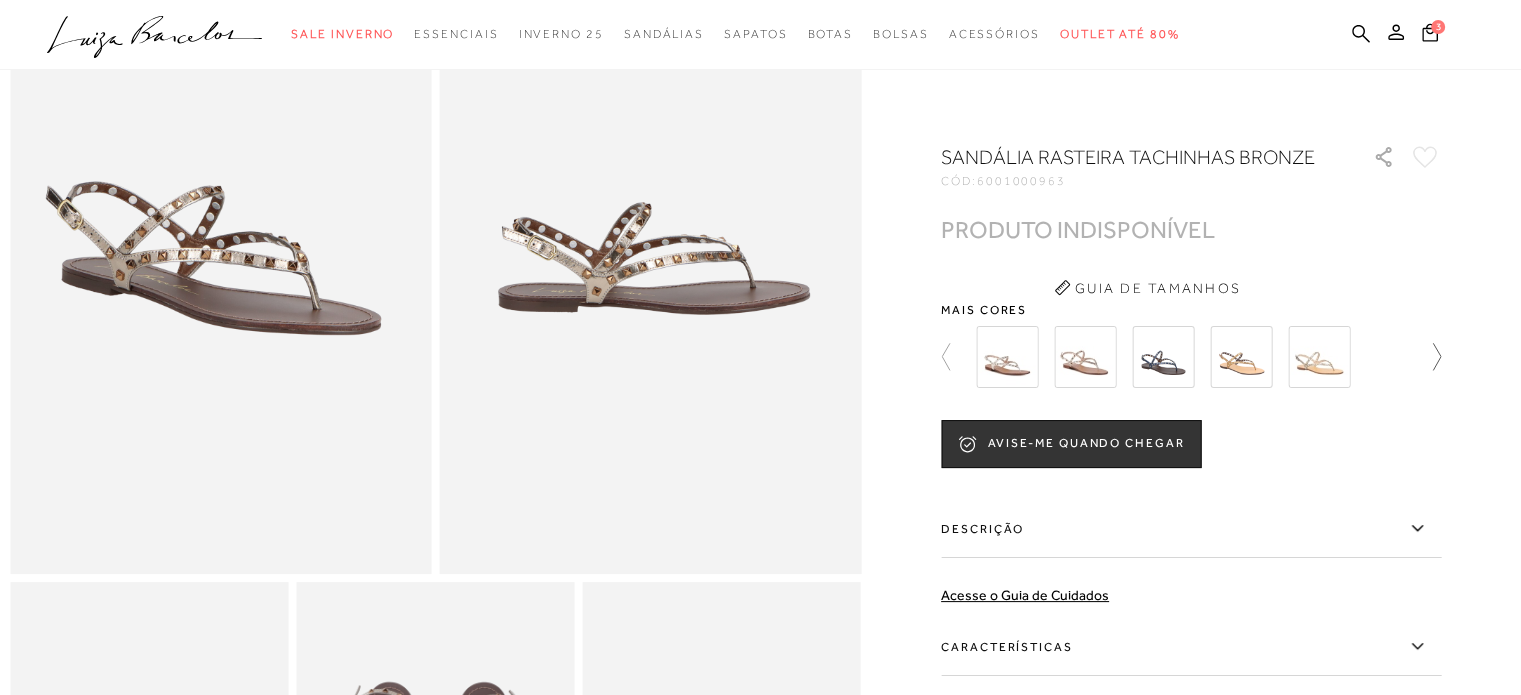 click at bounding box center [760, 471] 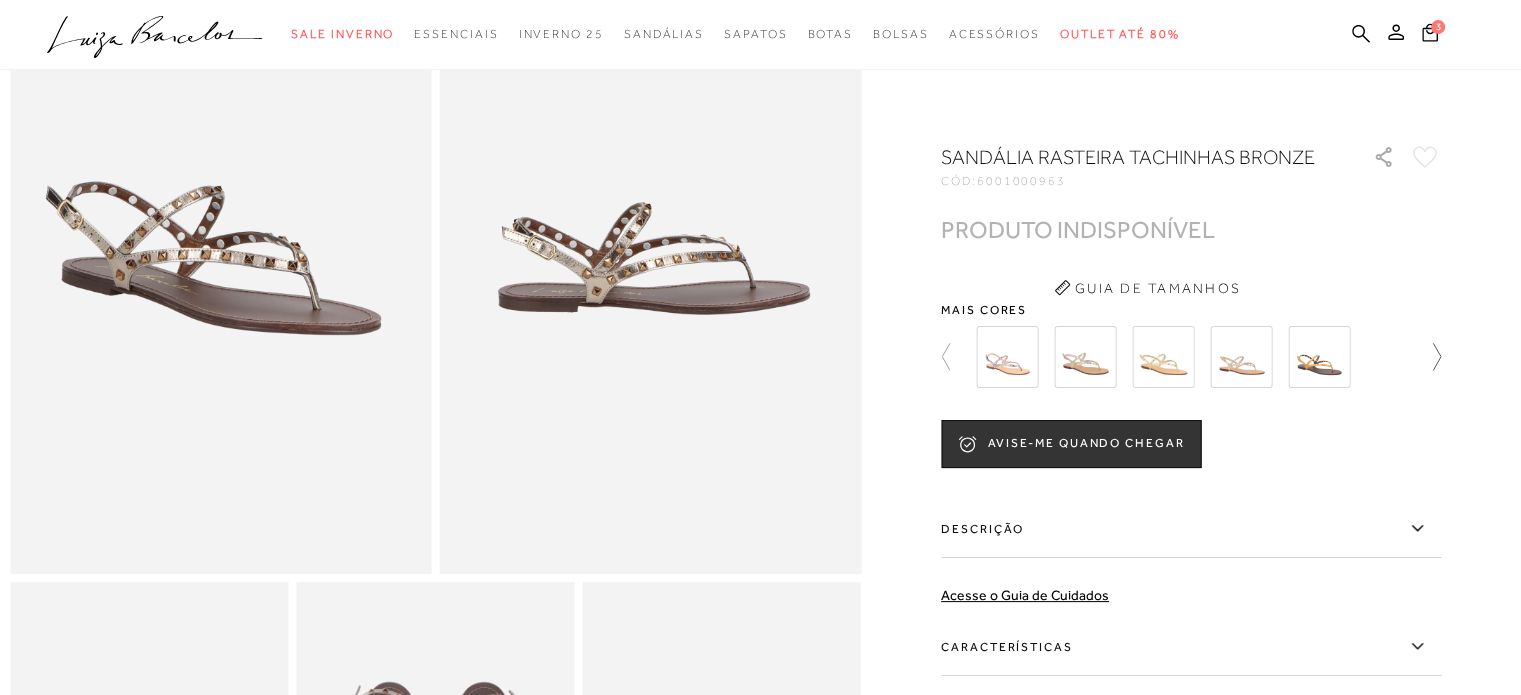 click 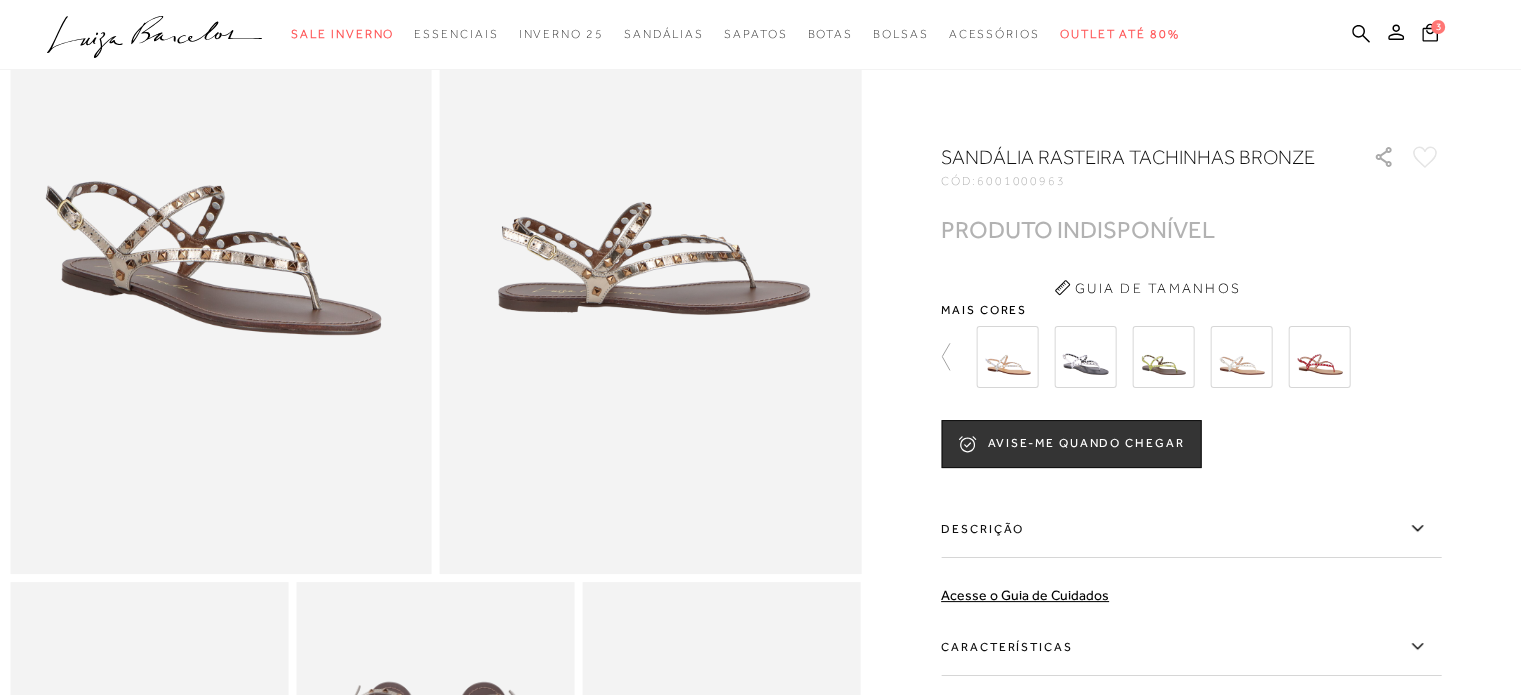 click at bounding box center [1085, 357] 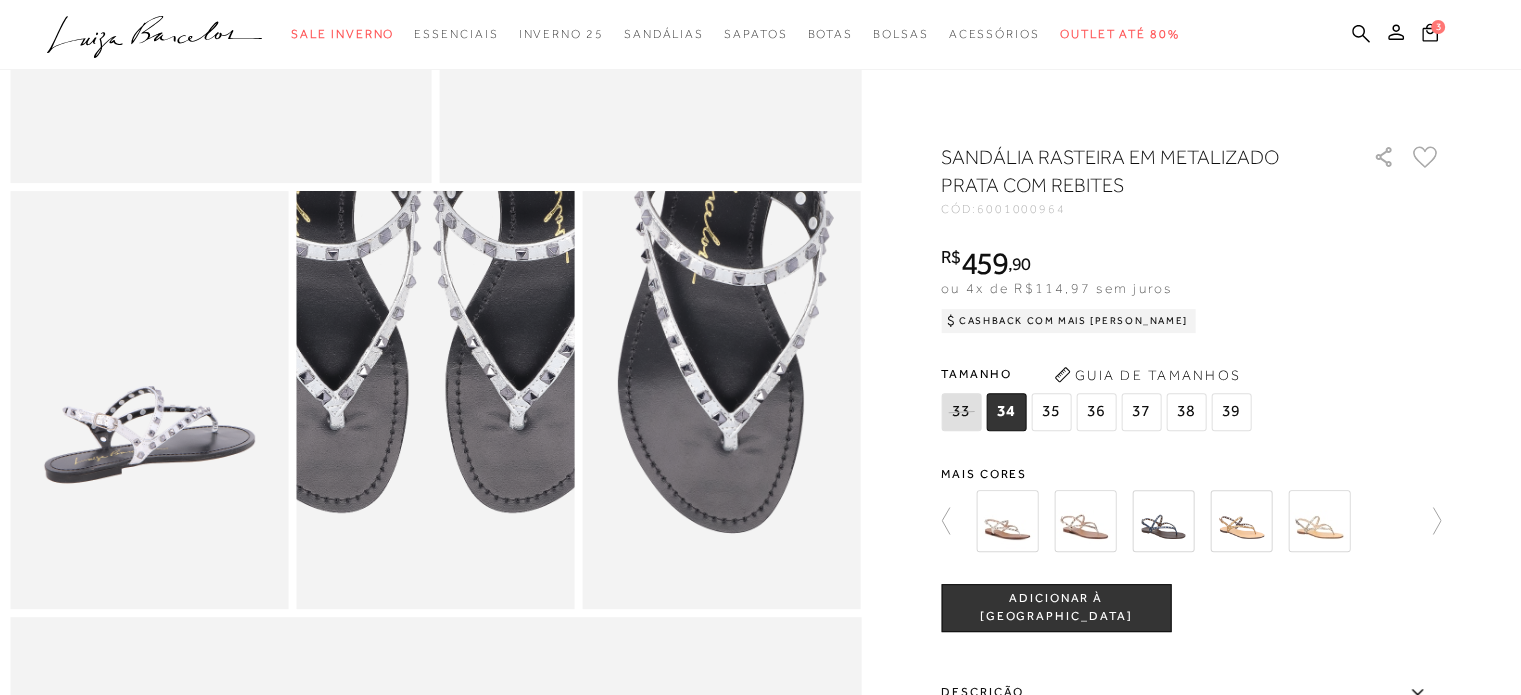 scroll, scrollTop: 600, scrollLeft: 0, axis: vertical 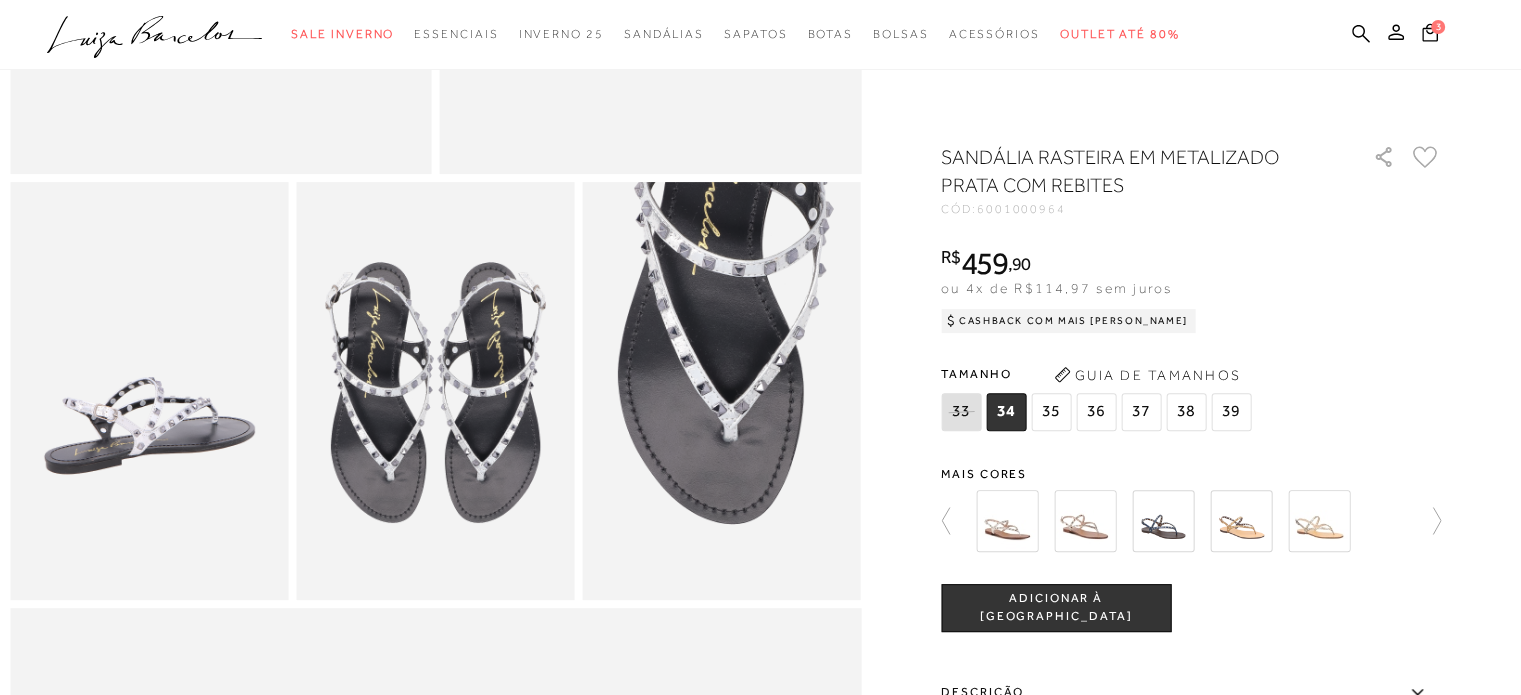 click at bounding box center (149, 390) 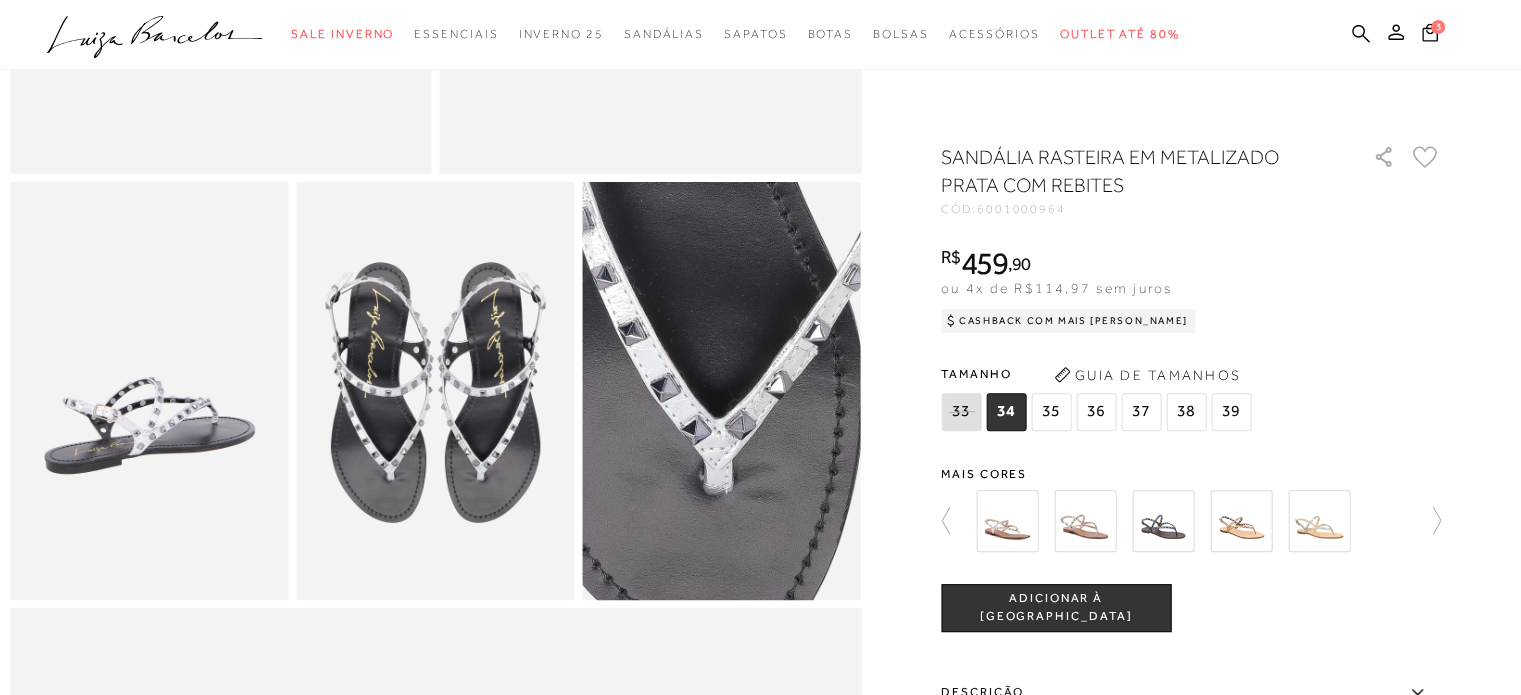 click at bounding box center (701, 393) 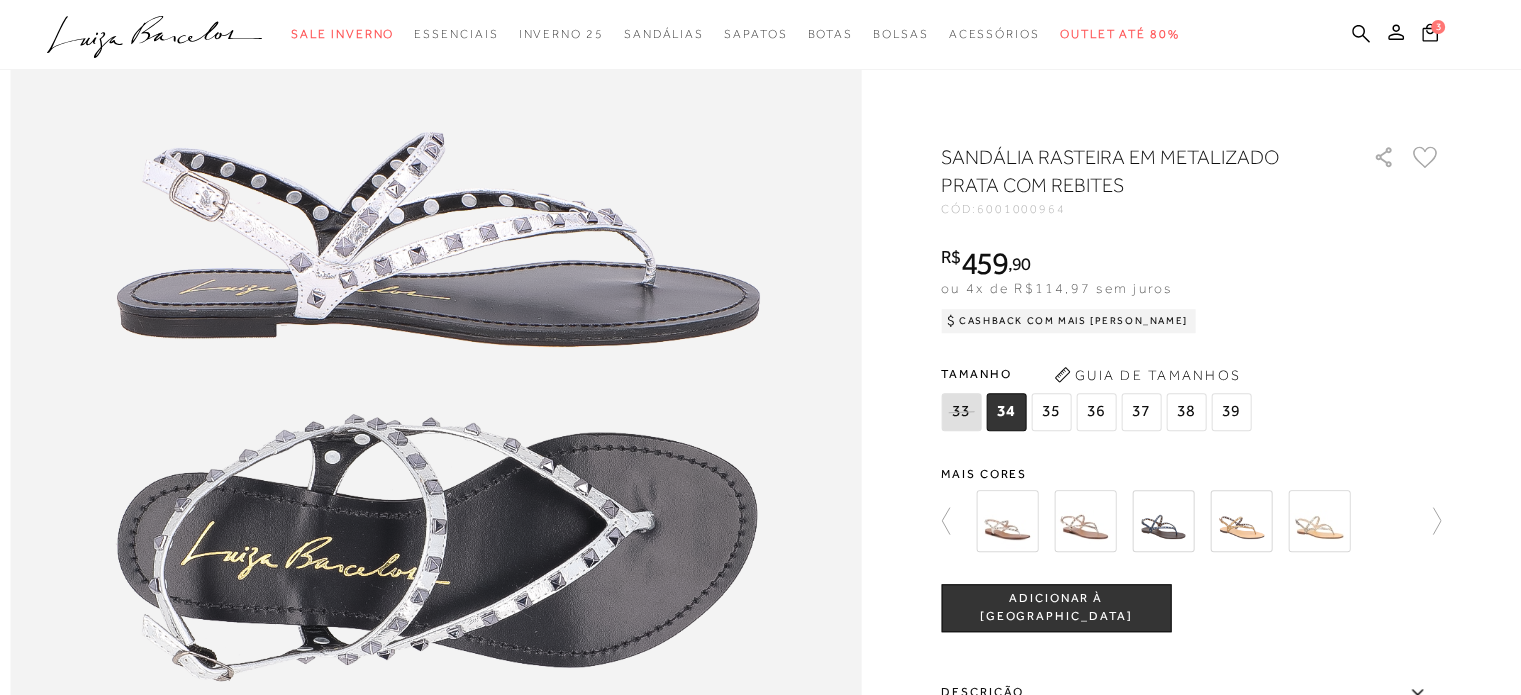 scroll, scrollTop: 1600, scrollLeft: 0, axis: vertical 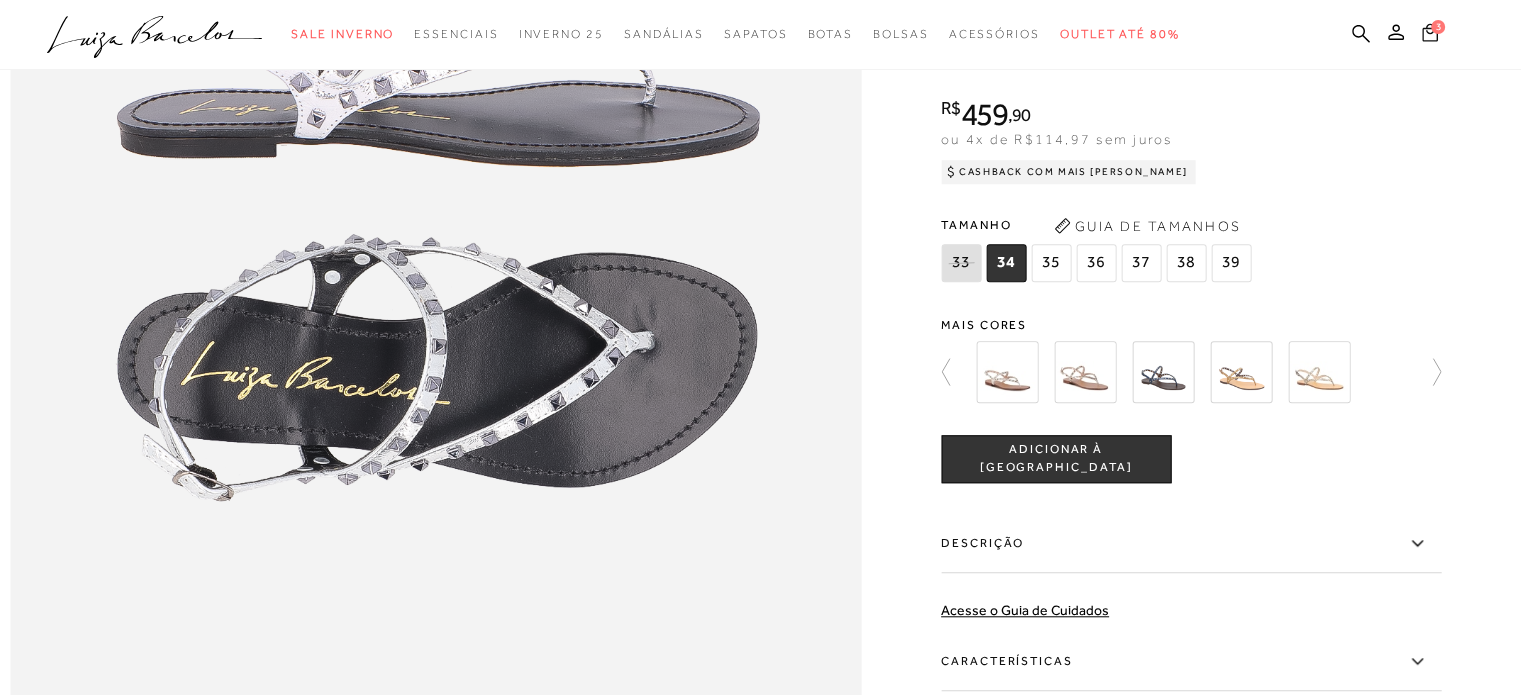 click 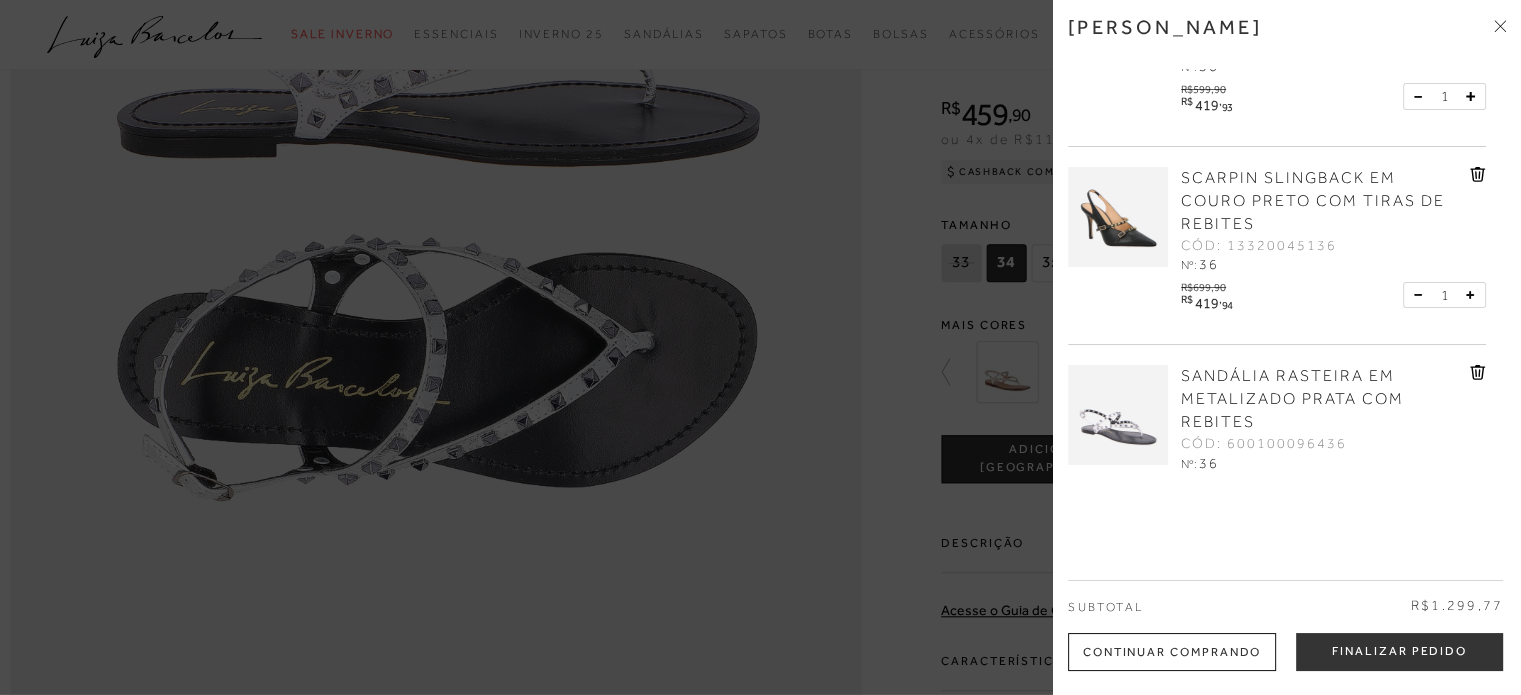 scroll, scrollTop: 180, scrollLeft: 0, axis: vertical 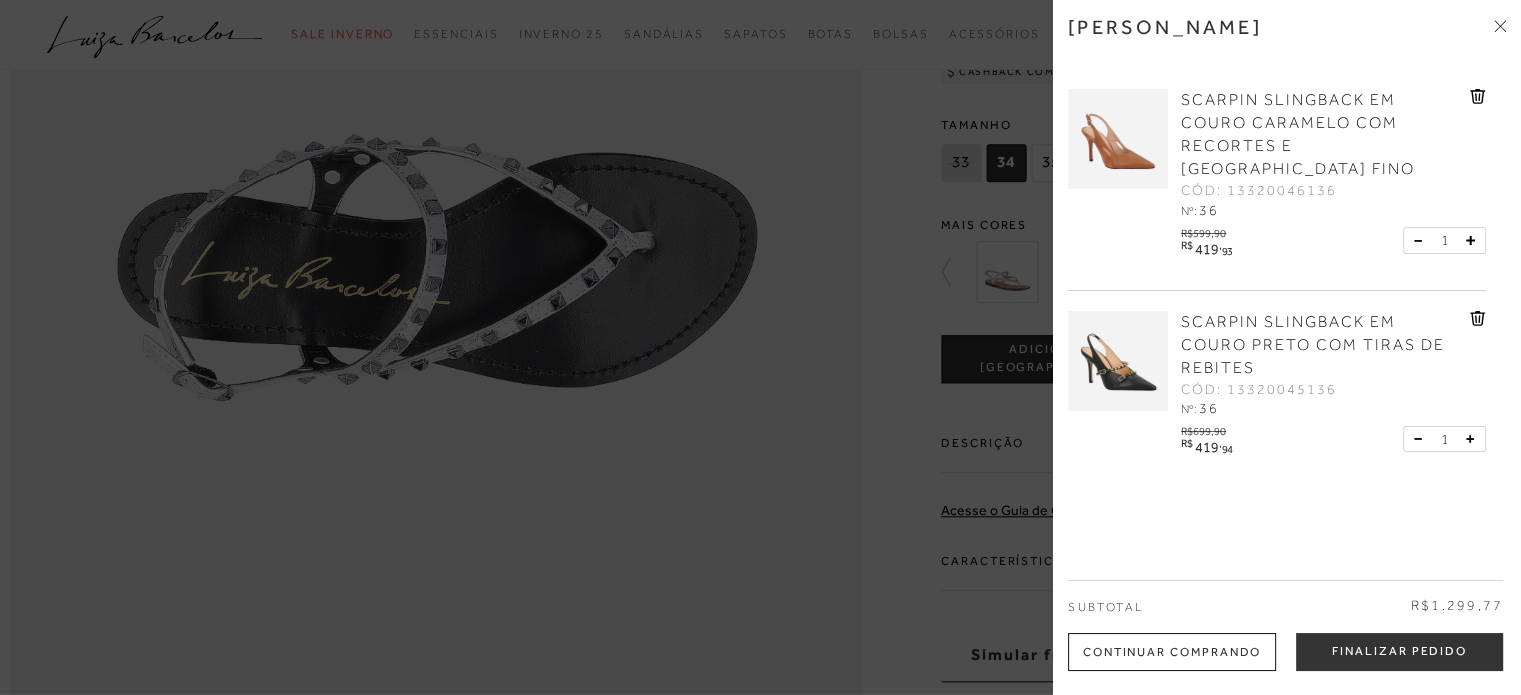 drag, startPoint x: 640, startPoint y: 611, endPoint x: 682, endPoint y: 495, distance: 123.36936 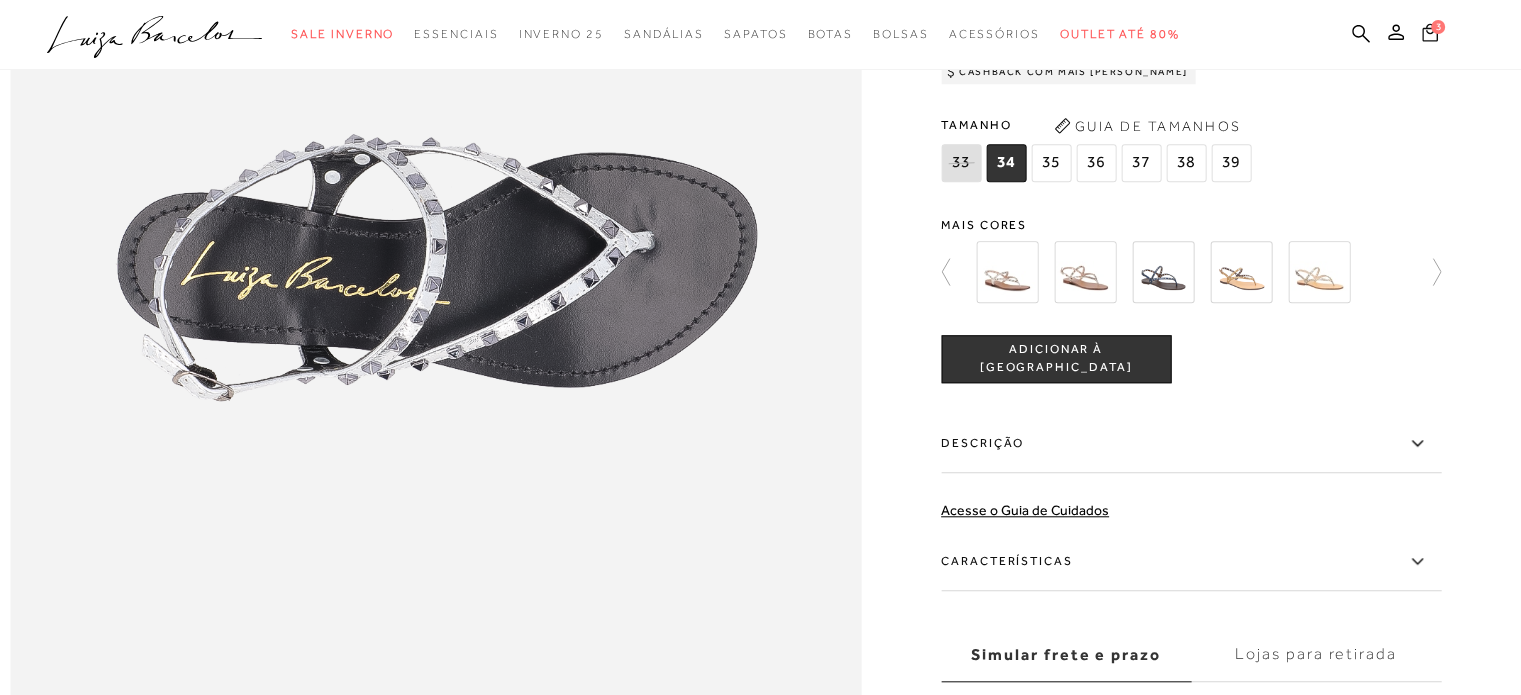 click on "3" at bounding box center [1430, 35] 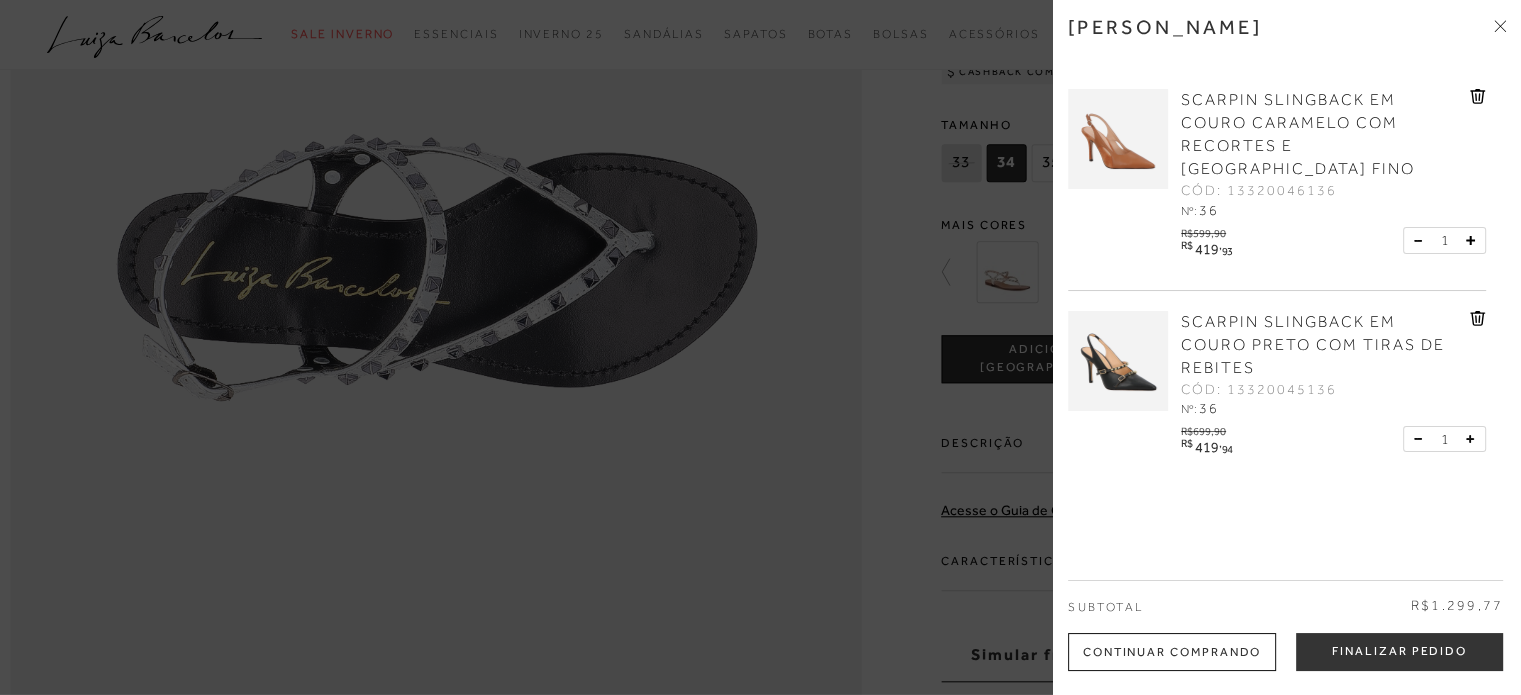 scroll, scrollTop: 180, scrollLeft: 0, axis: vertical 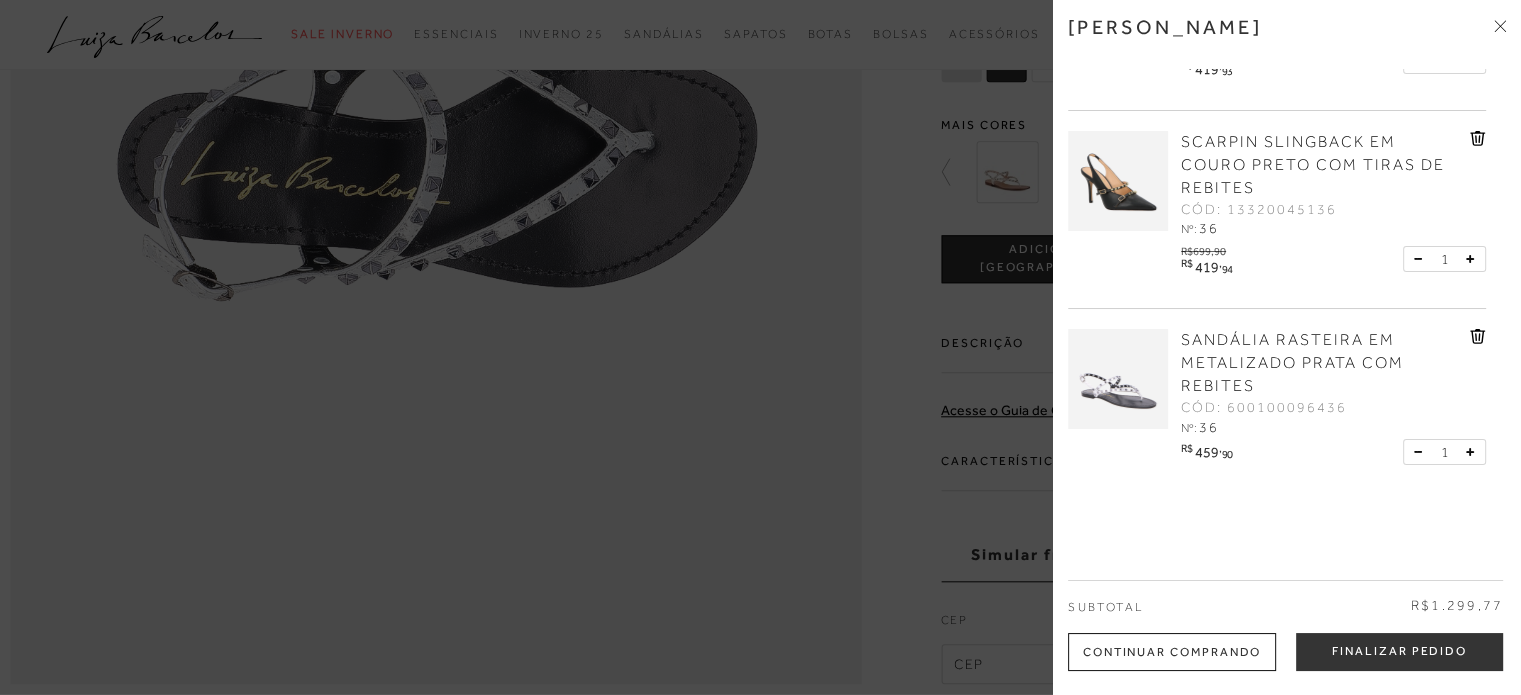 click 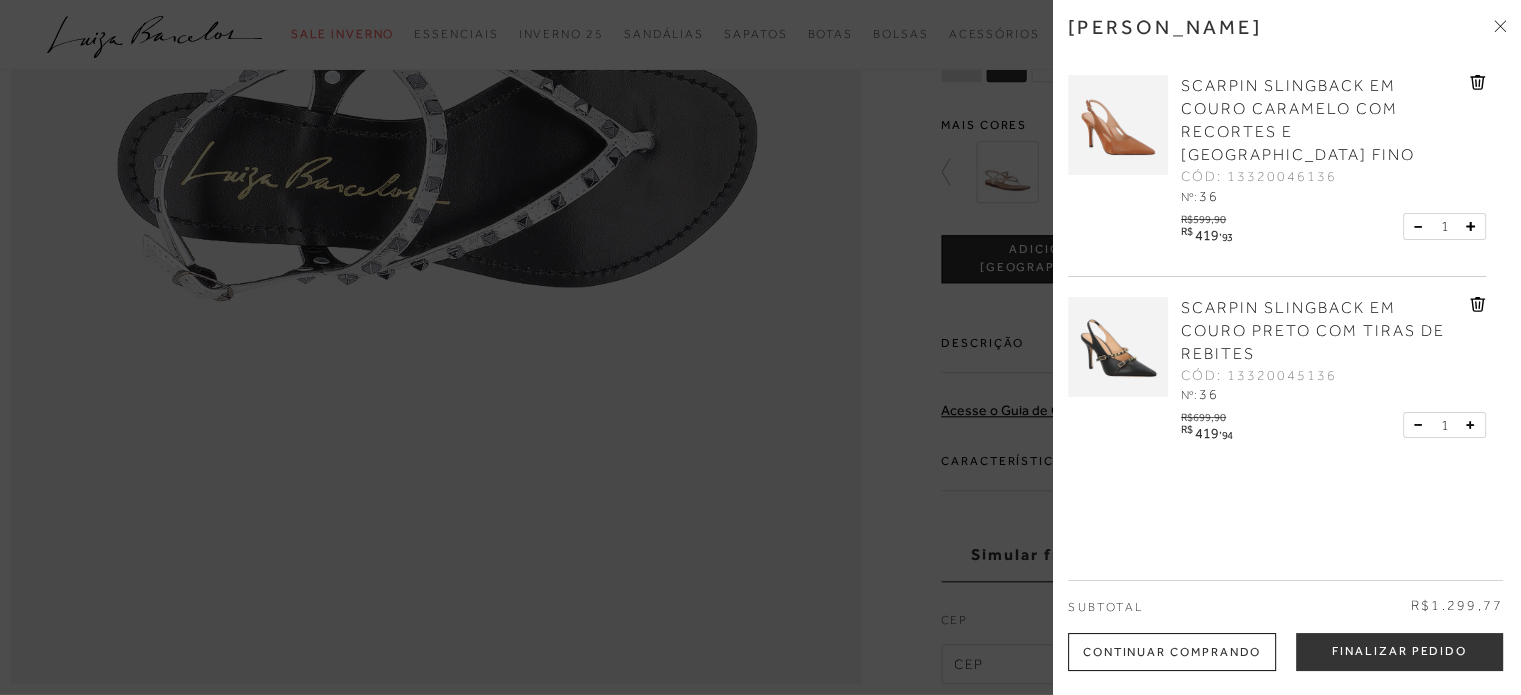 scroll, scrollTop: 0, scrollLeft: 0, axis: both 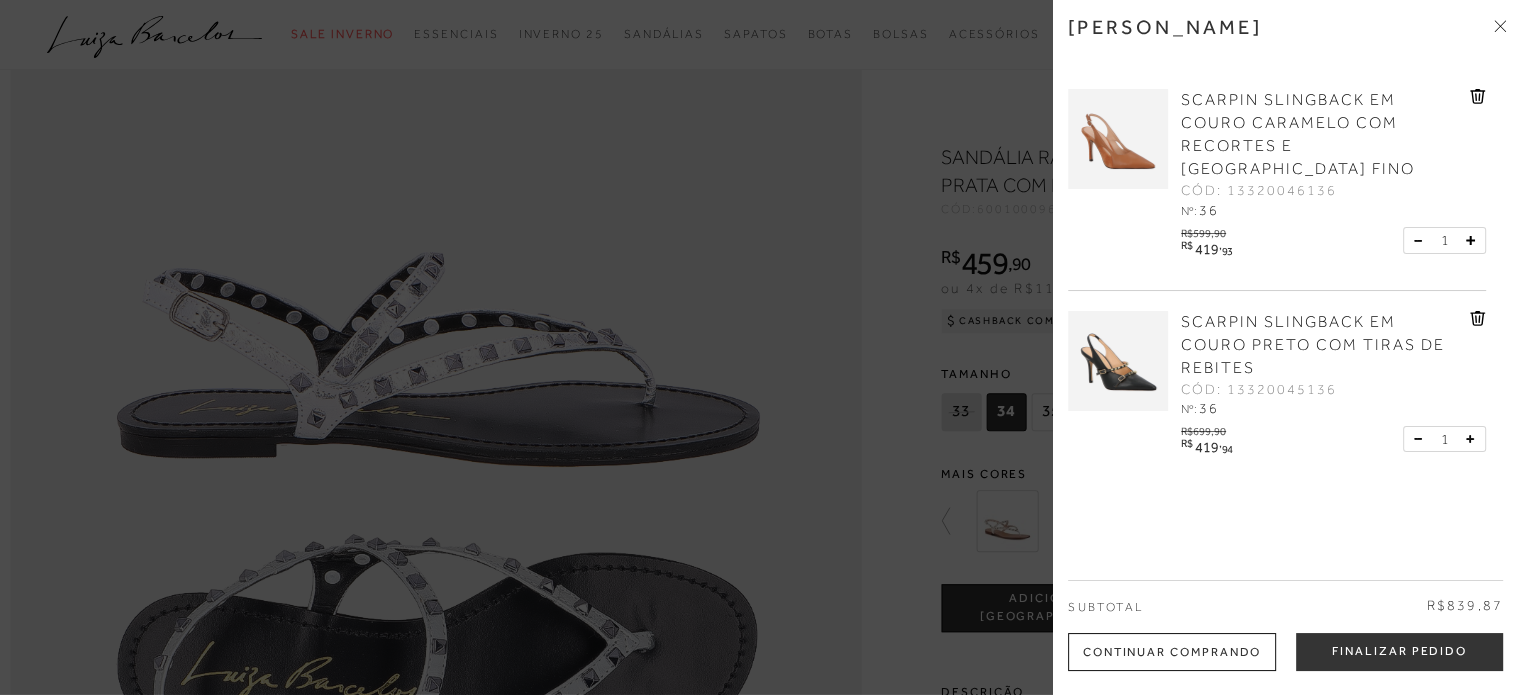 click at bounding box center [760, 347] 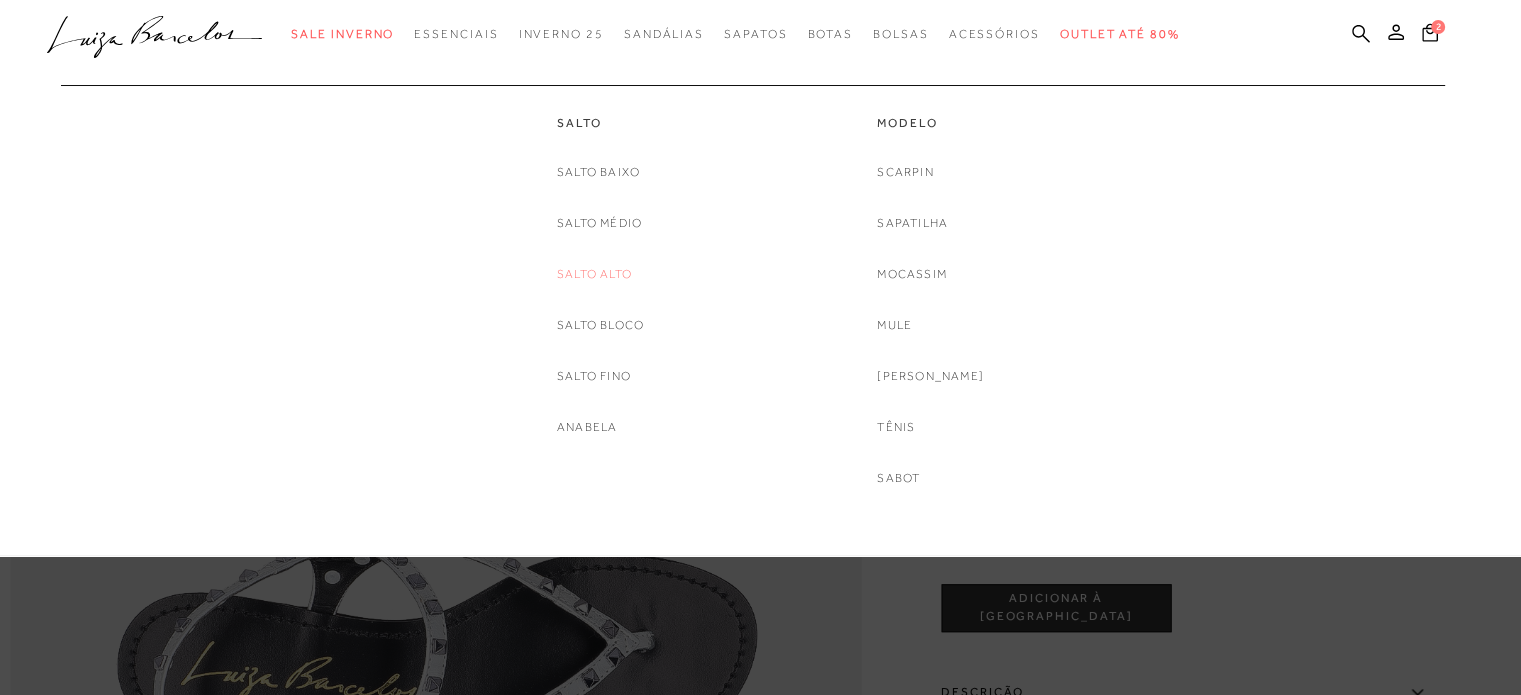 click on "Salto Alto" at bounding box center [594, 274] 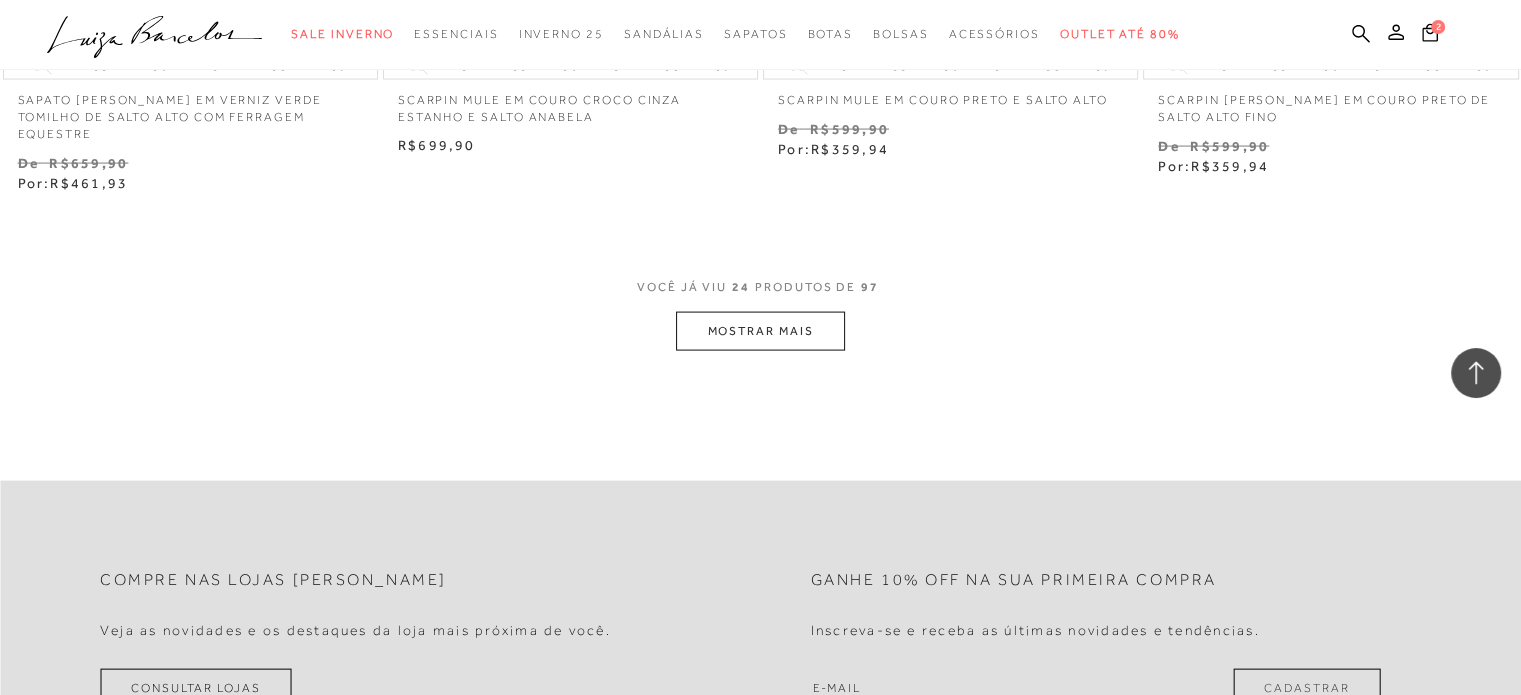 scroll, scrollTop: 4200, scrollLeft: 0, axis: vertical 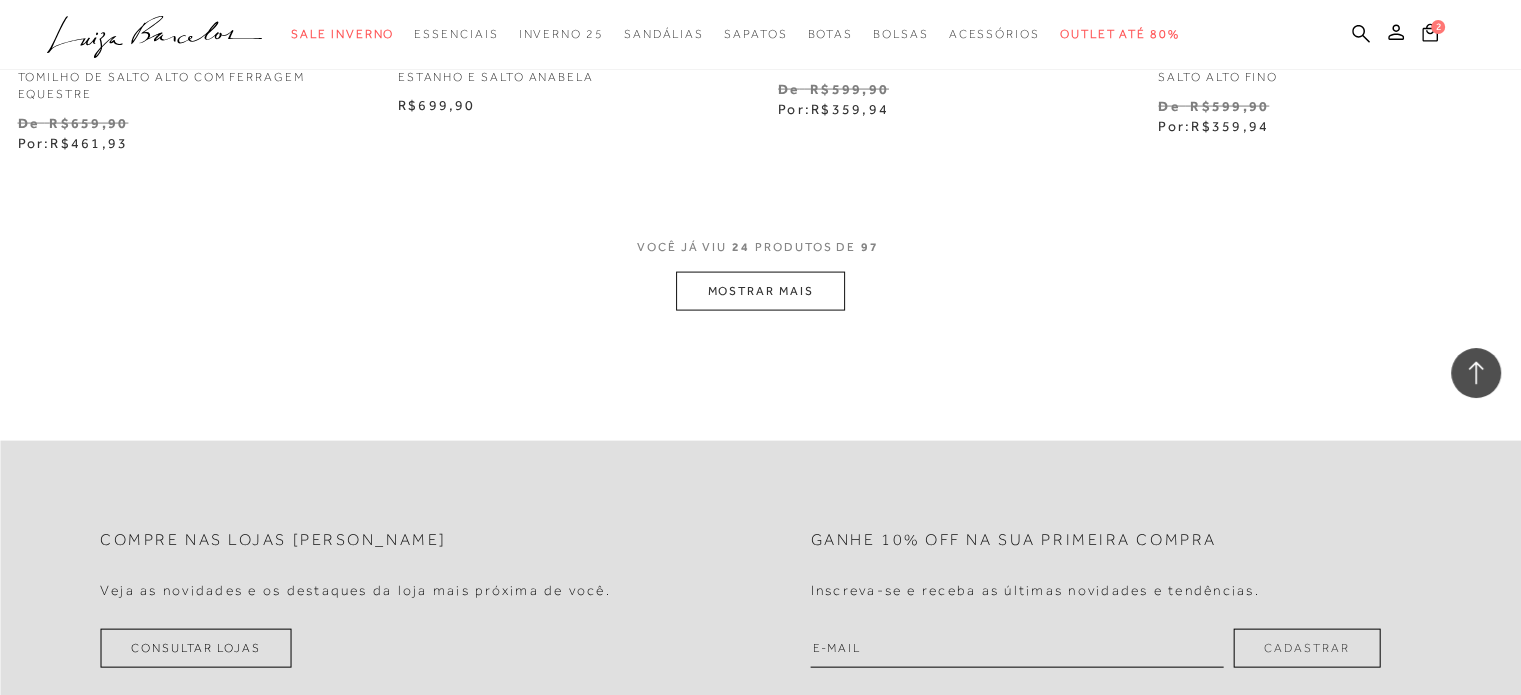 click on "MOSTRAR MAIS" at bounding box center (760, 291) 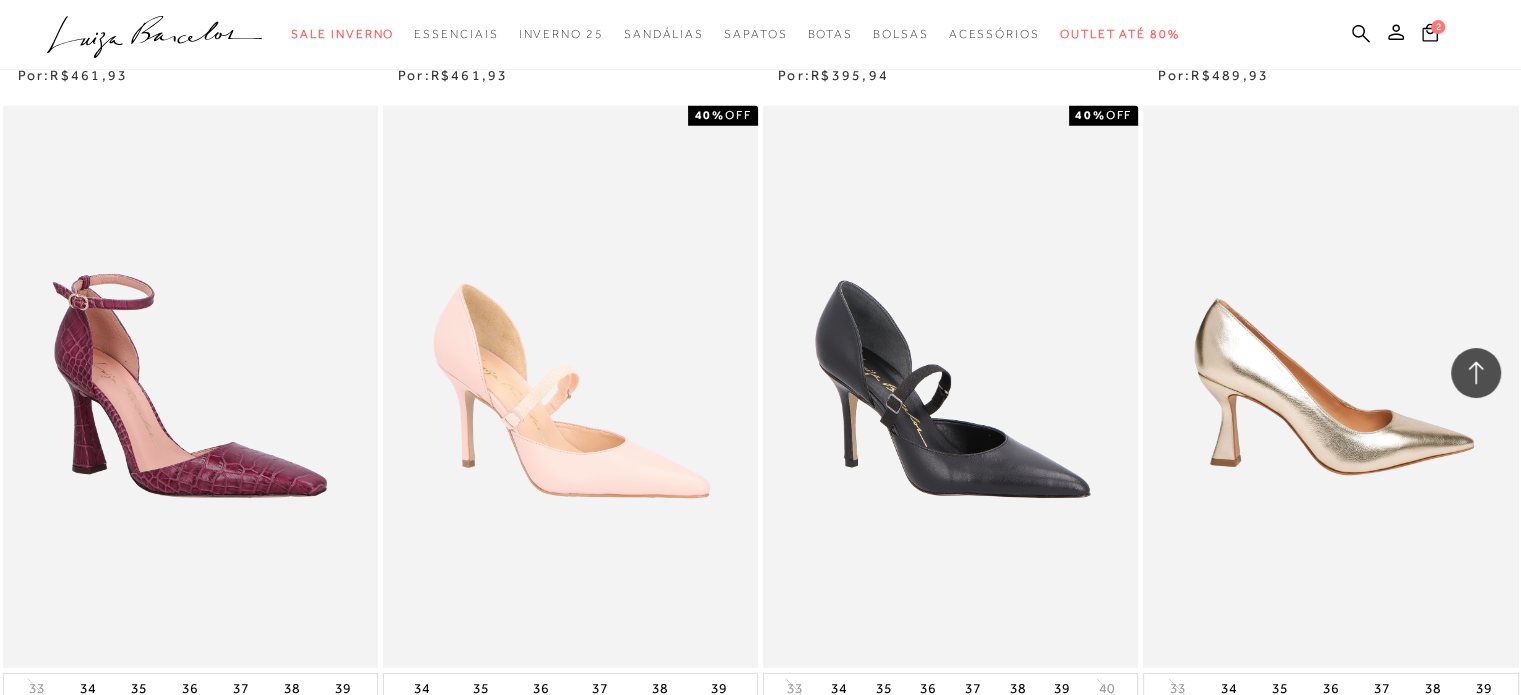 scroll, scrollTop: 5700, scrollLeft: 0, axis: vertical 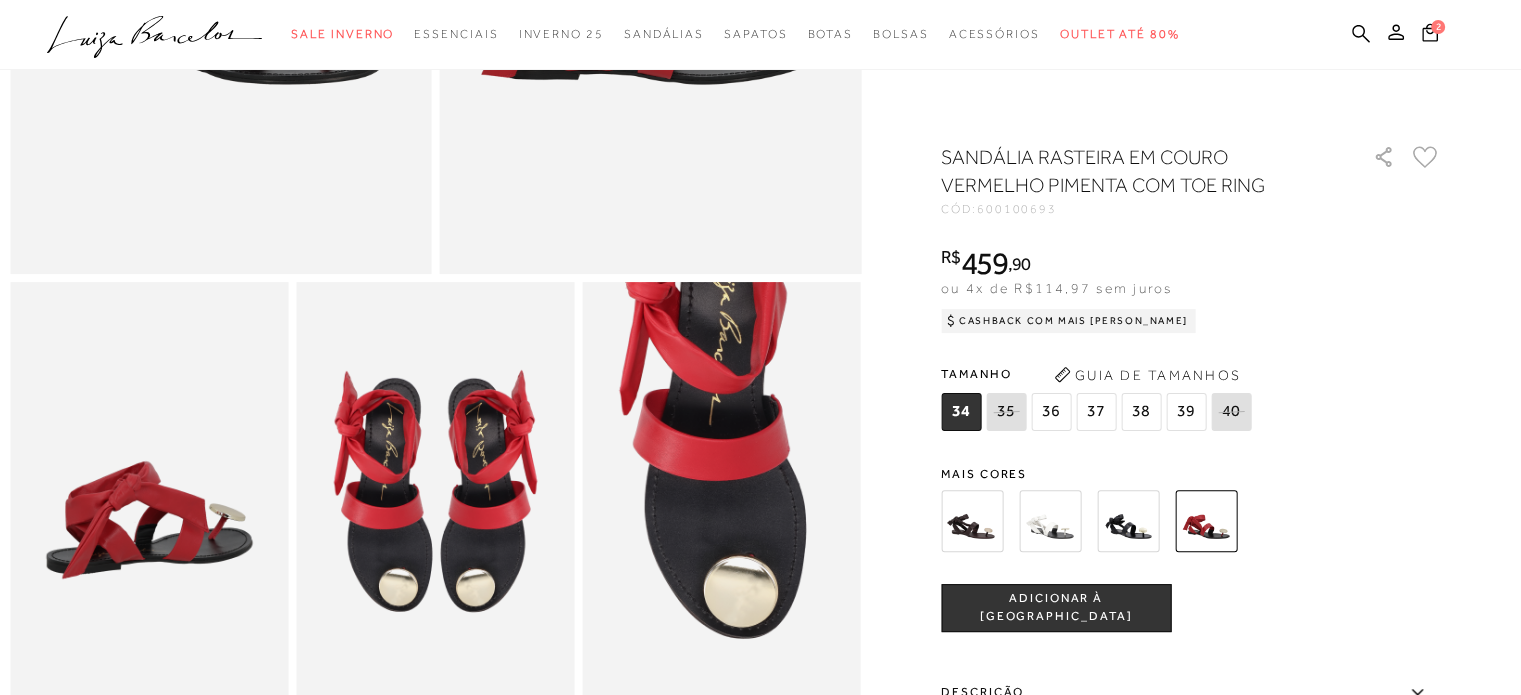 click on "36" at bounding box center (1051, 412) 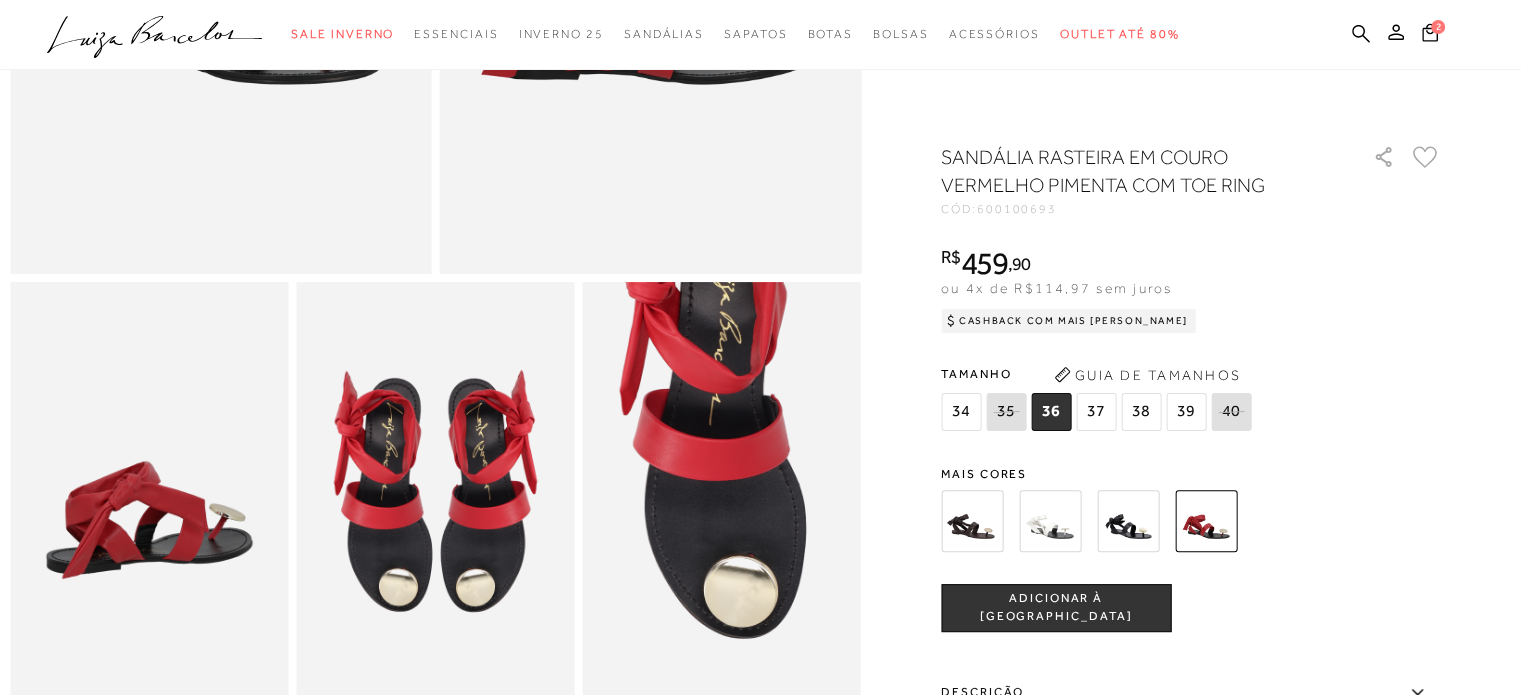 click at bounding box center [972, 521] 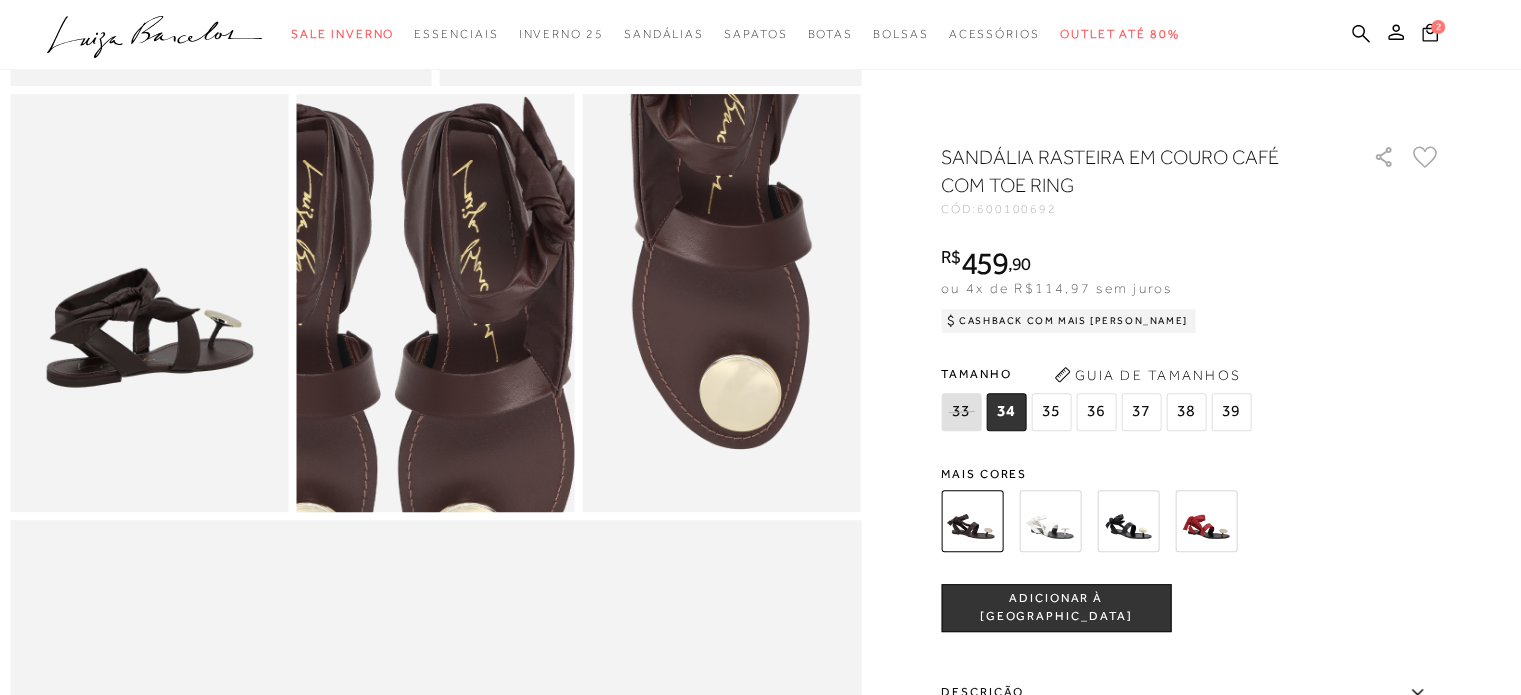 scroll, scrollTop: 700, scrollLeft: 0, axis: vertical 